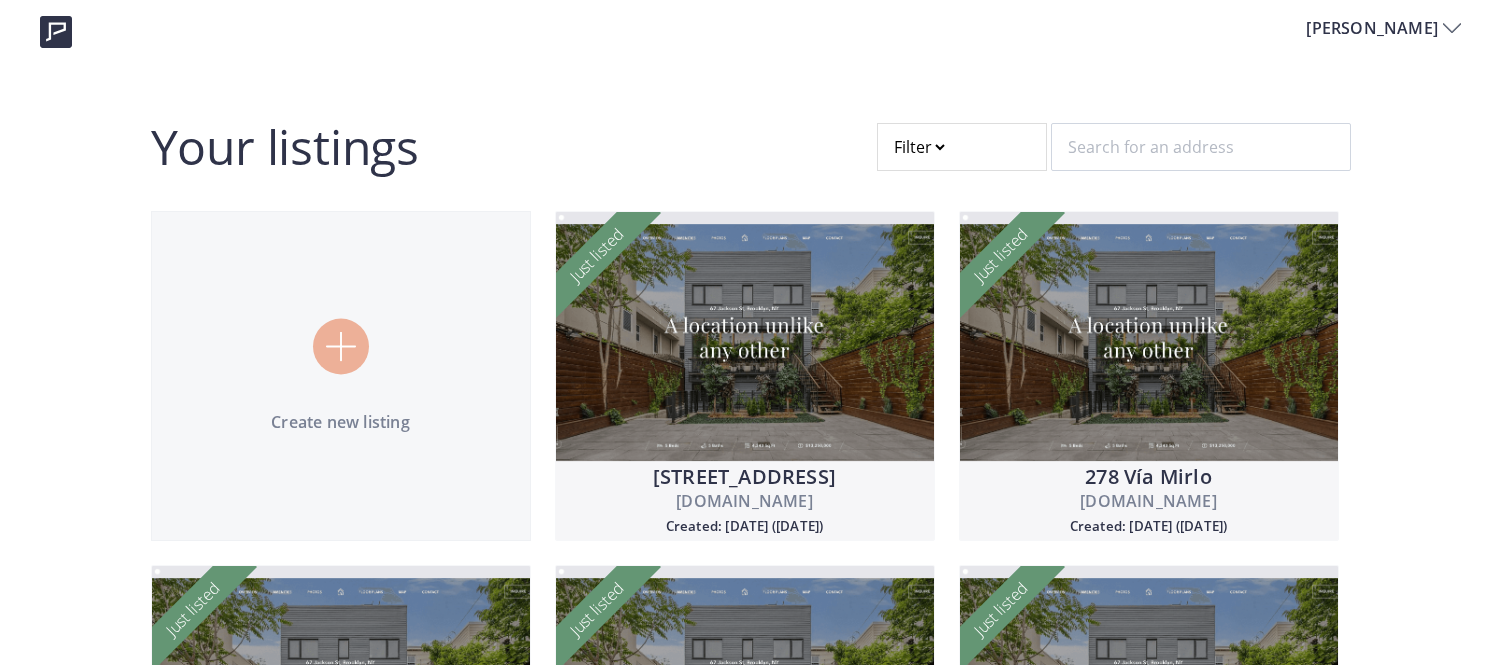 scroll, scrollTop: 0, scrollLeft: 0, axis: both 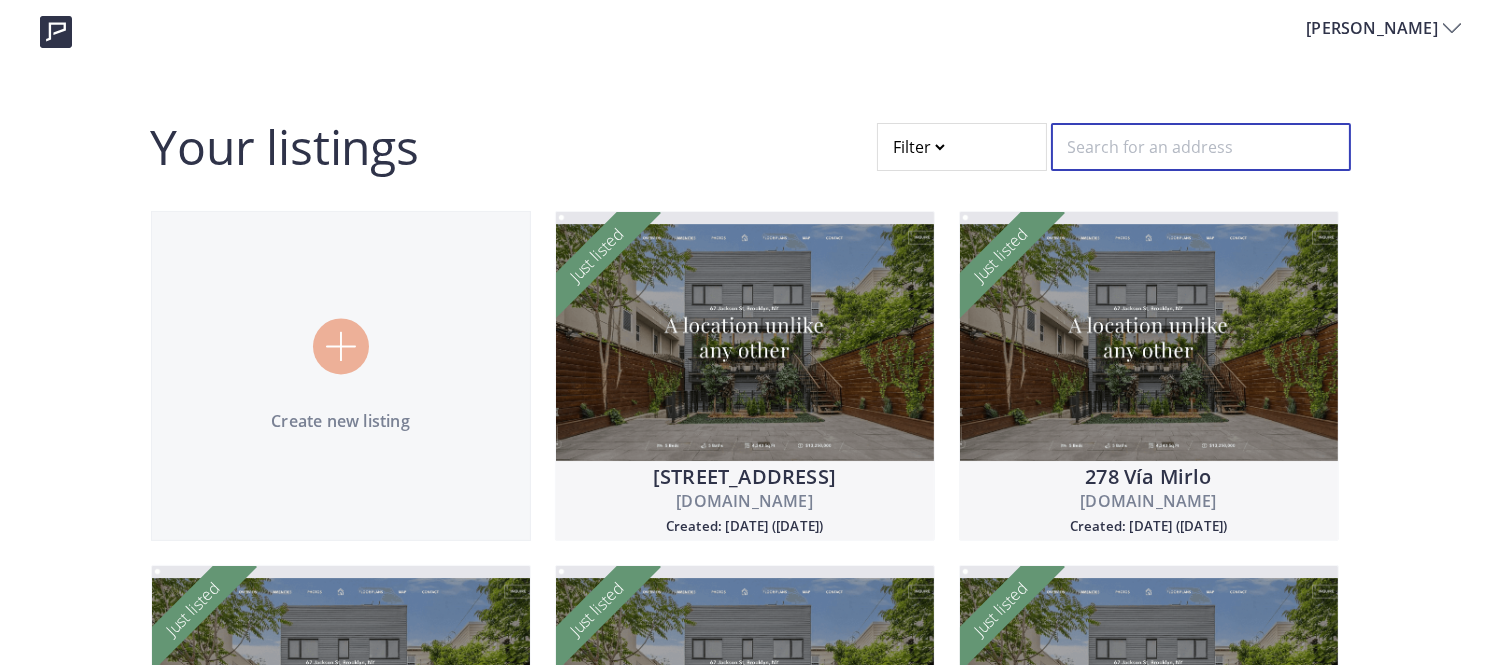 click at bounding box center (1201, 147) 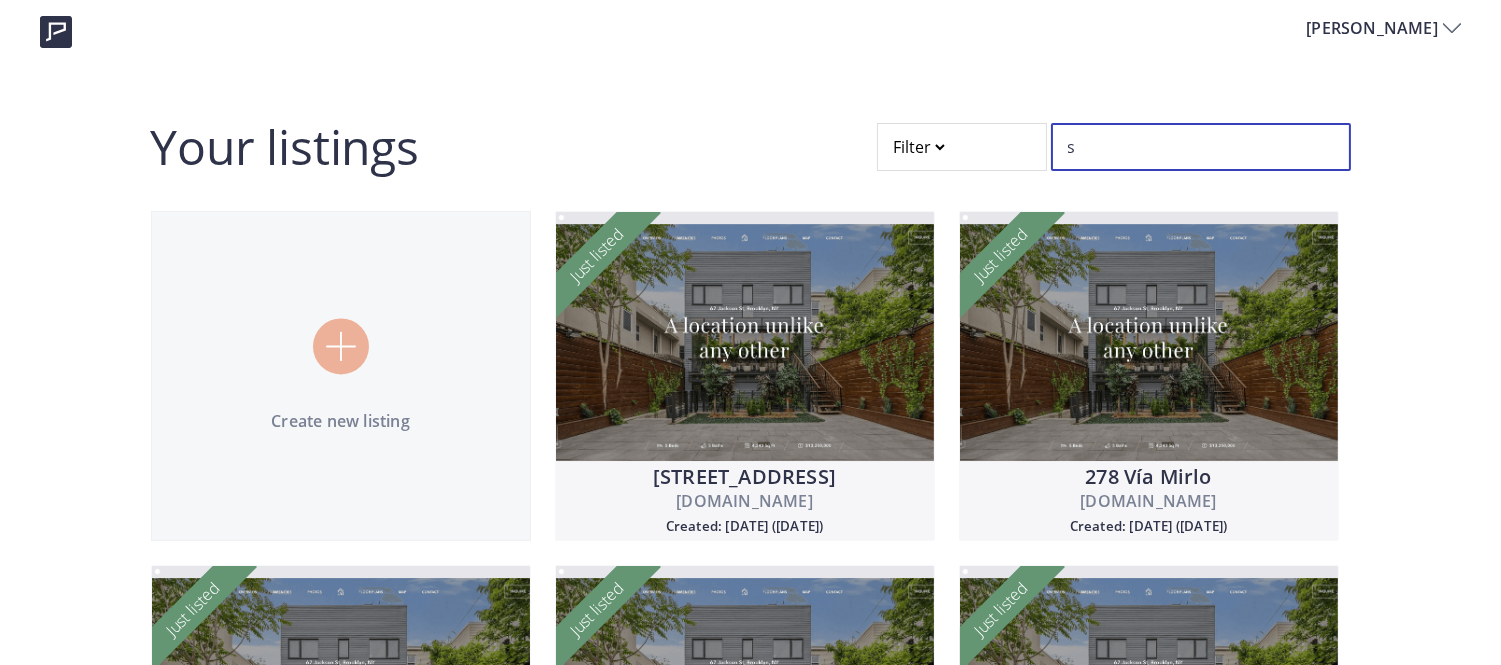 click on "s" at bounding box center [1201, 147] 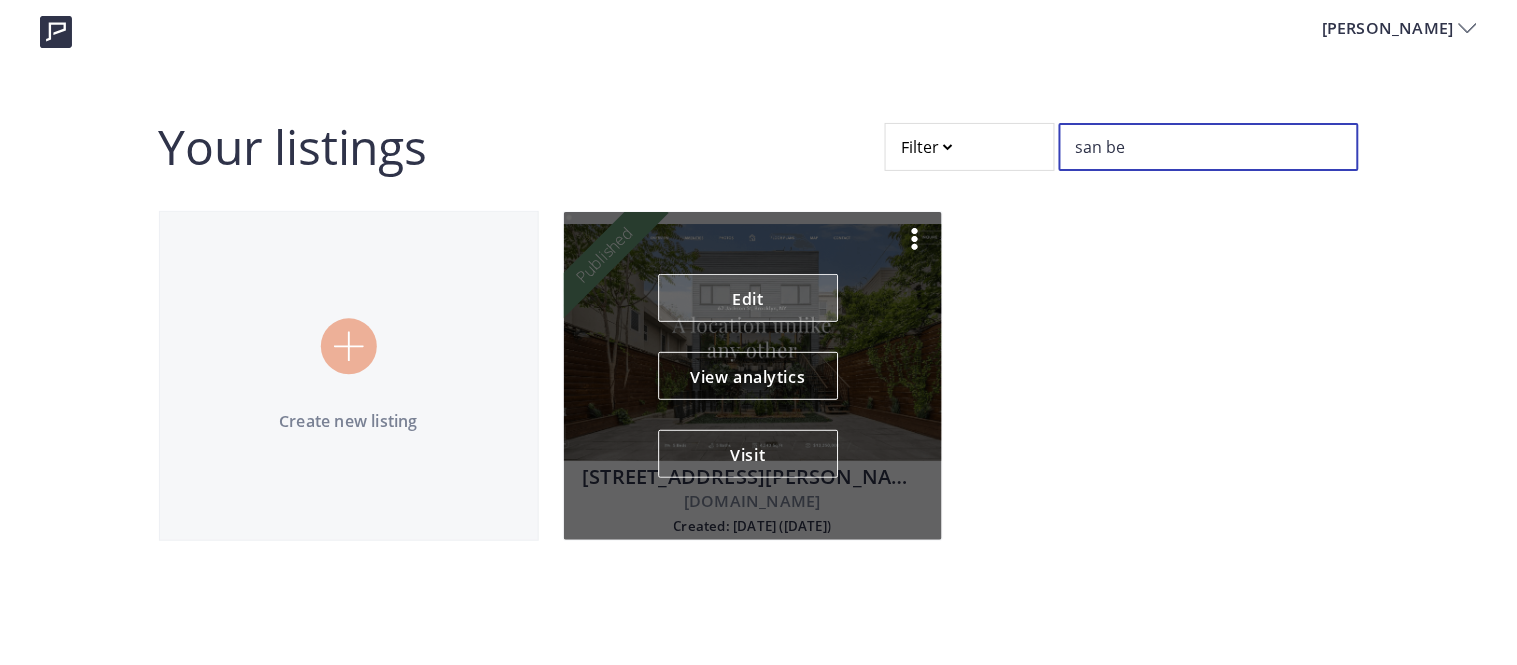 type on "san be" 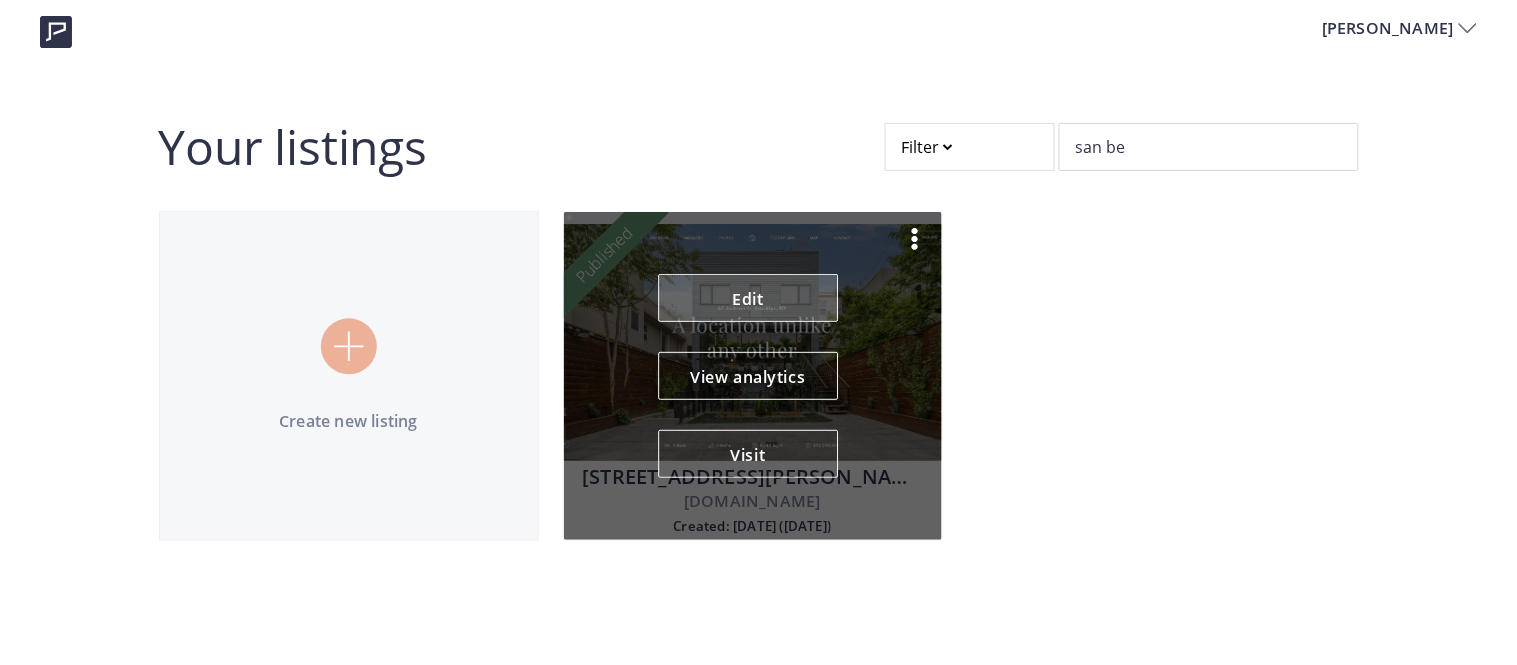 click on "Edit" at bounding box center [748, 298] 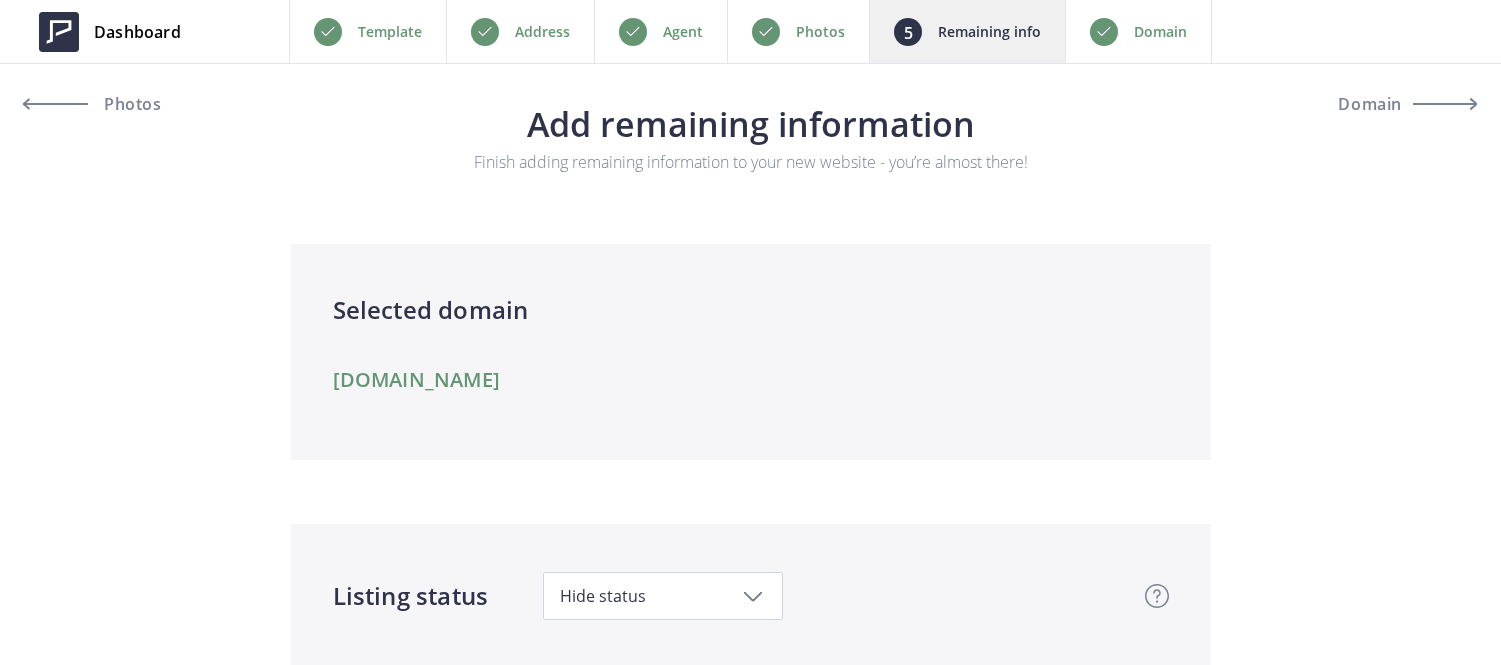 scroll, scrollTop: 0, scrollLeft: 0, axis: both 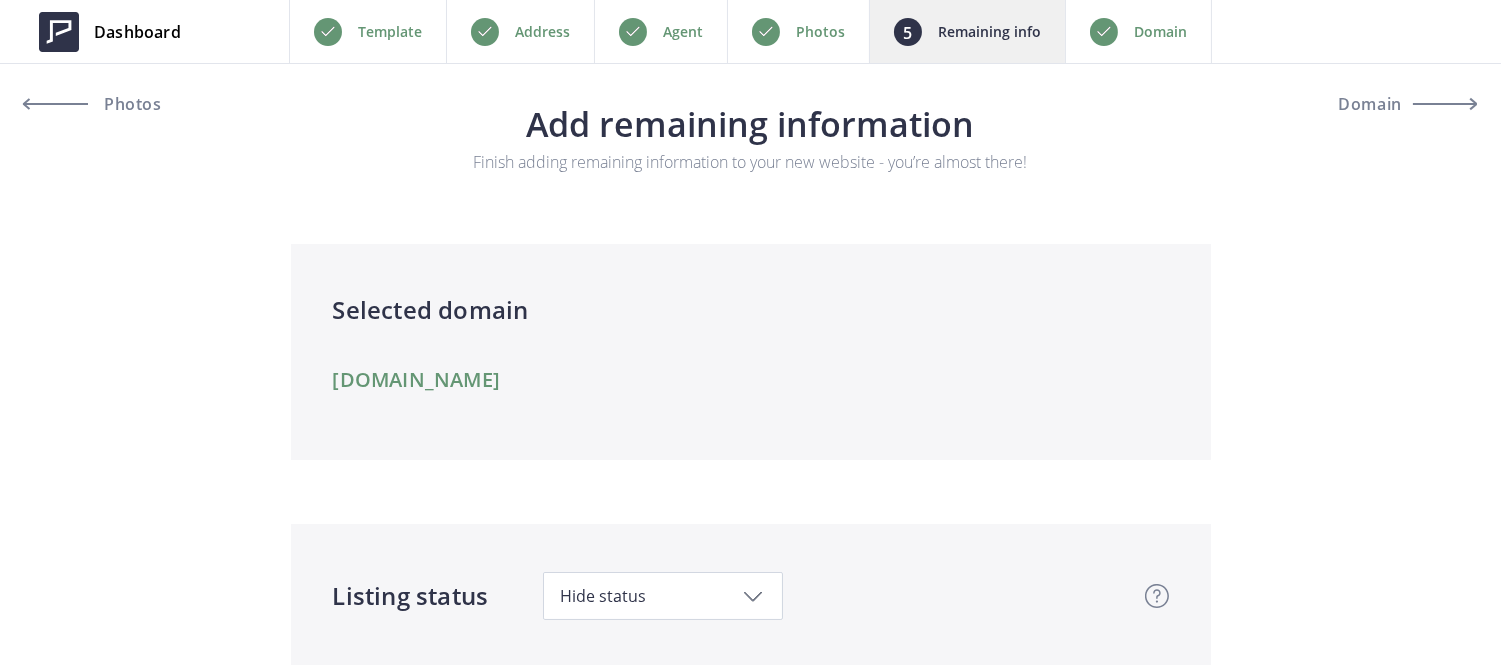 click on "Photos" at bounding box center (820, 32) 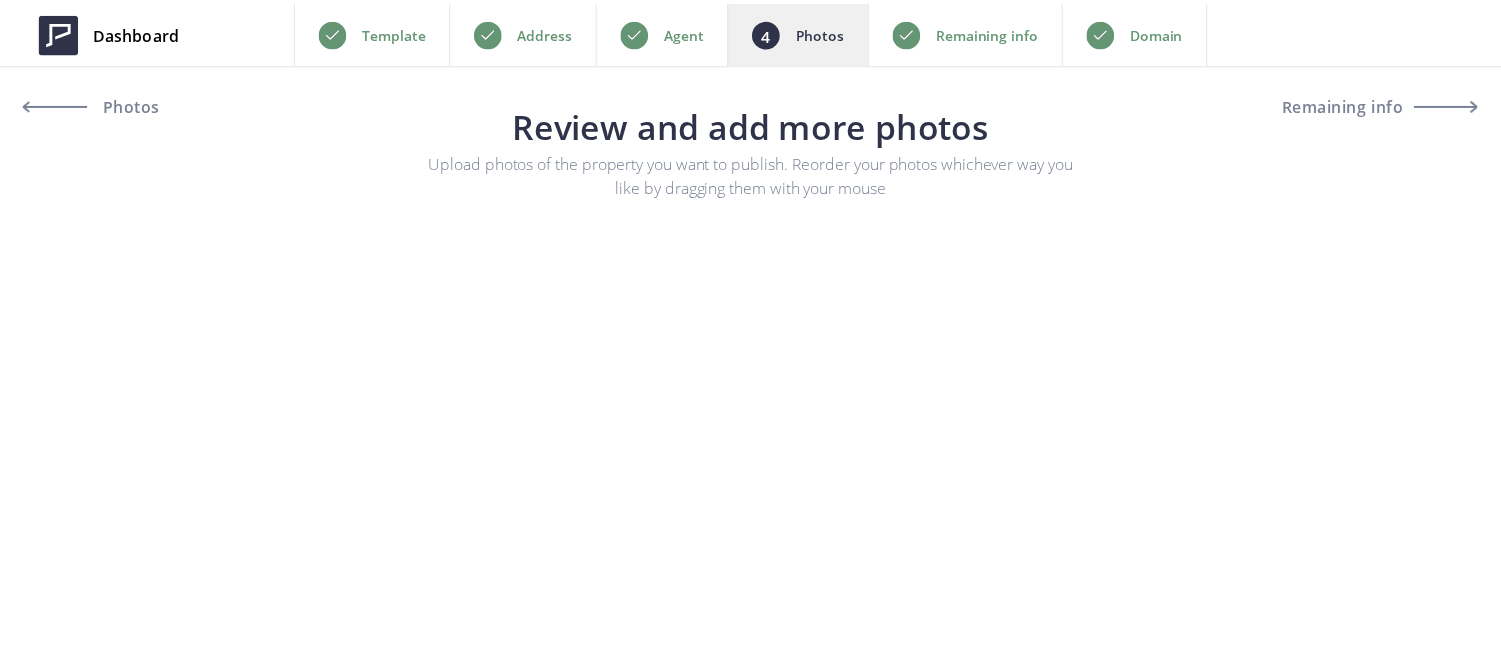 scroll, scrollTop: 0, scrollLeft: 0, axis: both 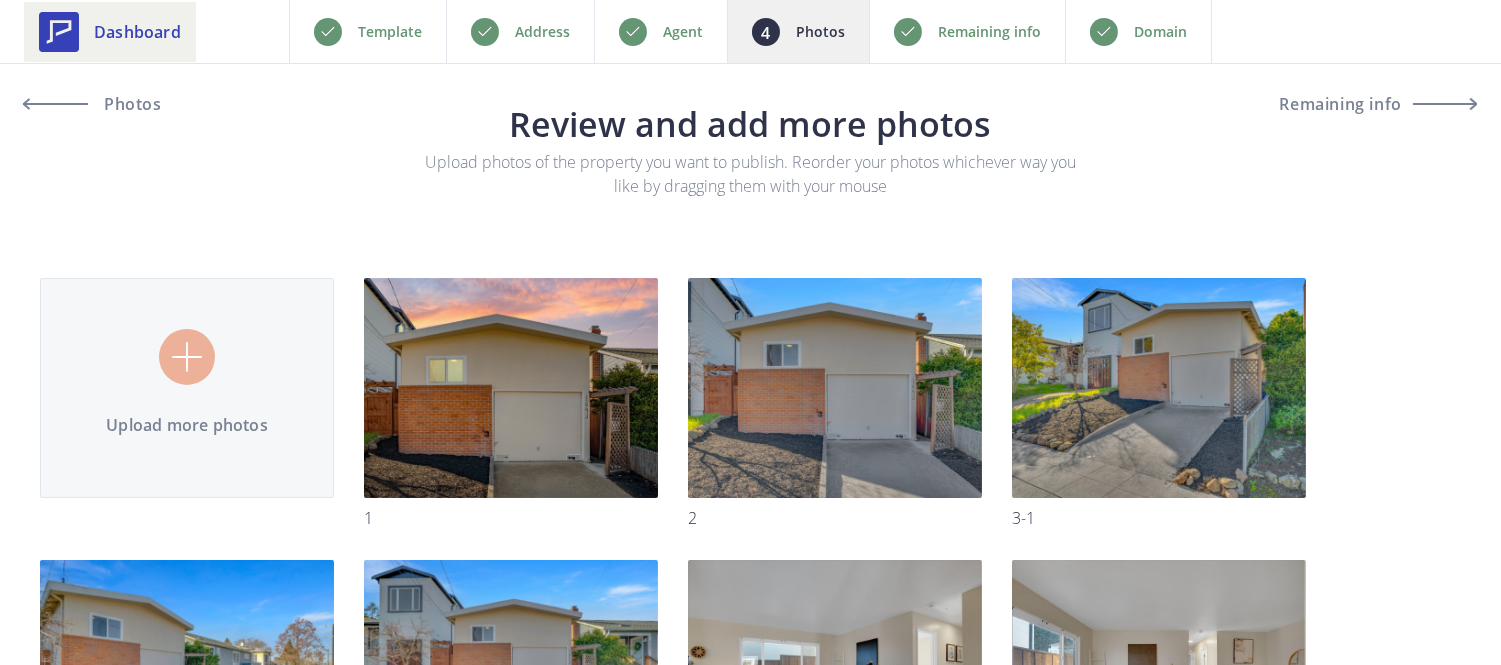 click on "Dashboard" at bounding box center [137, 32] 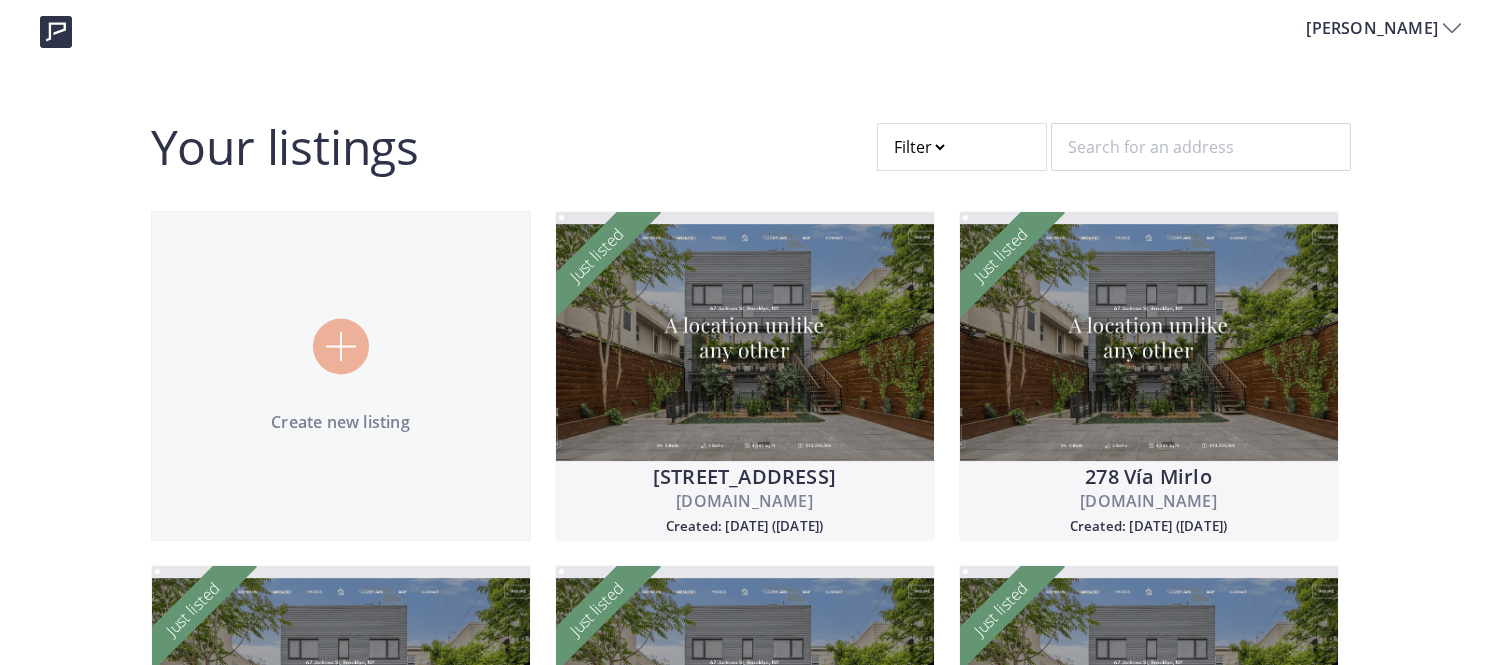 scroll, scrollTop: 0, scrollLeft: 0, axis: both 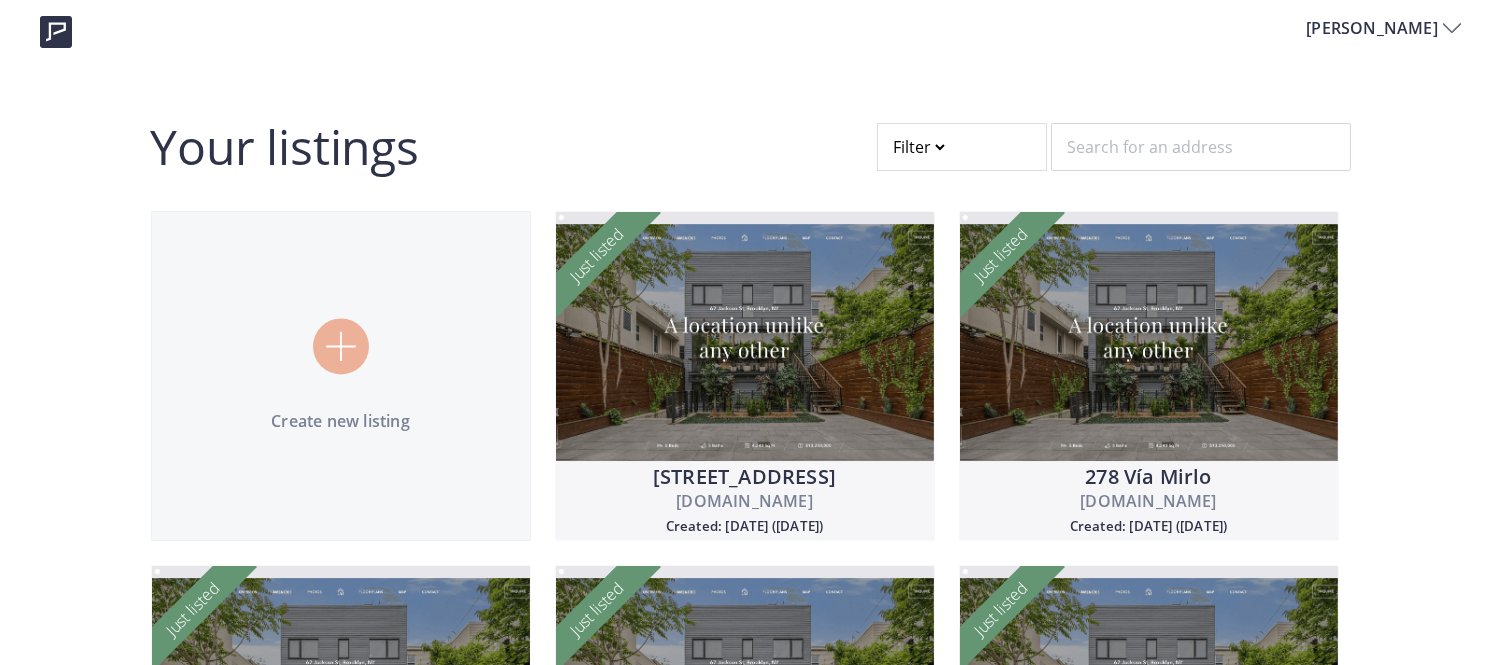 click on "Your listings     Filter           Create new listing     425 Orange Street   425orangest210.usepillar.com   Created: 06/28/2025 (4 days ago)   Just listed   Edit   View analytics   Visit       278 Vía Mirlo   278-viamirlo.com   Created: 06/25/2025 (1 week ago)   Just listed   Edit   View analytics   Visit       2163 Elsa Common   2163elsacmn.com   Created: 06/19/2025 (1 week ago)   Just listed   Edit   View analytics   Visit       9 Moraine Court   9morainect.usepillar.com   Created: 06/12/2025 (2 weeks ago)   Just listed   Edit   View analytics   Visit       44765 Lynx Dr   44765lynxdr.usepillar.com   Created: 06/12/2025 (2 weeks ago)   Just listed   Edit   View analytics   Visit       4535 Bitter Street   4535bitterstreet.usepillar.com   Created: 06/11/2025 (3 weeks ago)   Just listed   Edit   View analytics   Visit       5228 Steven S Stroud Drive   5228stevensstrouddrive.usepillar.com   Created: 06/10/2025 (3 weeks ago)   Just listed   Edit   View analytics   Visit       2575 Easton Way         Edit" at bounding box center (751, 13088) 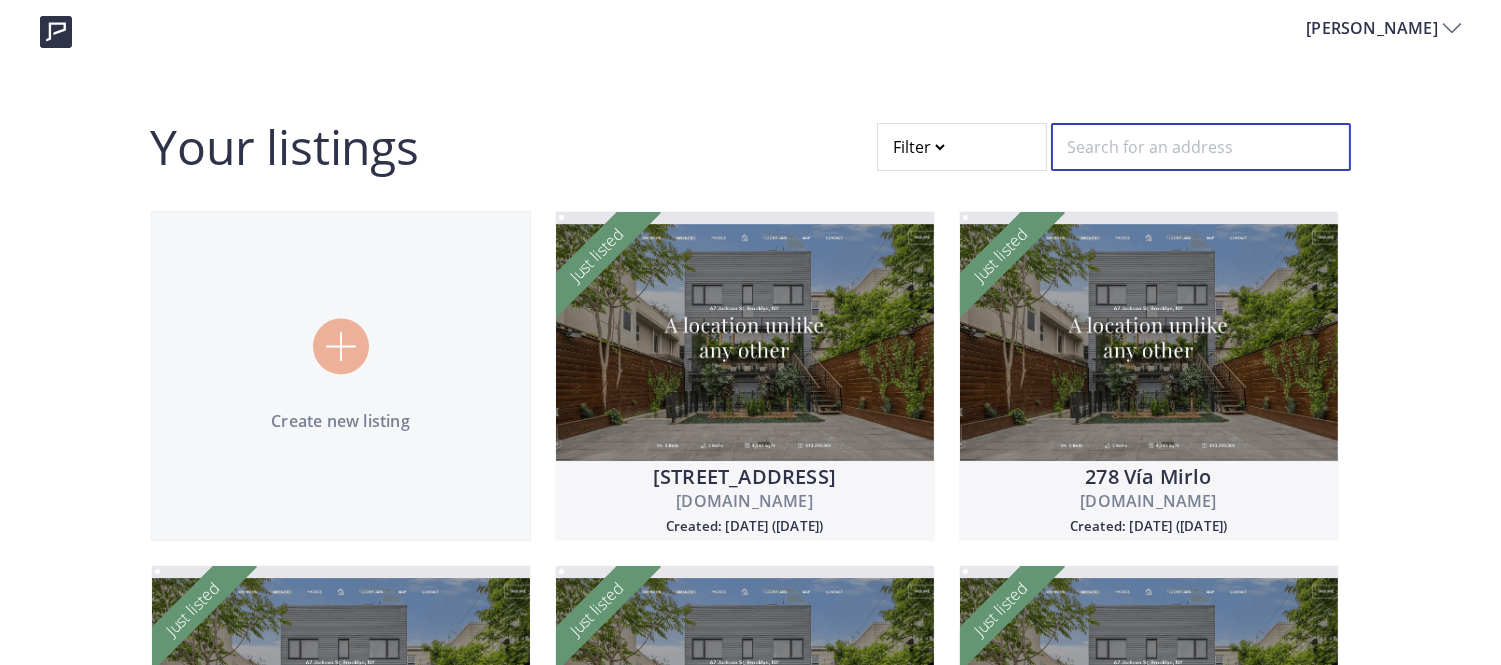 click at bounding box center (1201, 147) 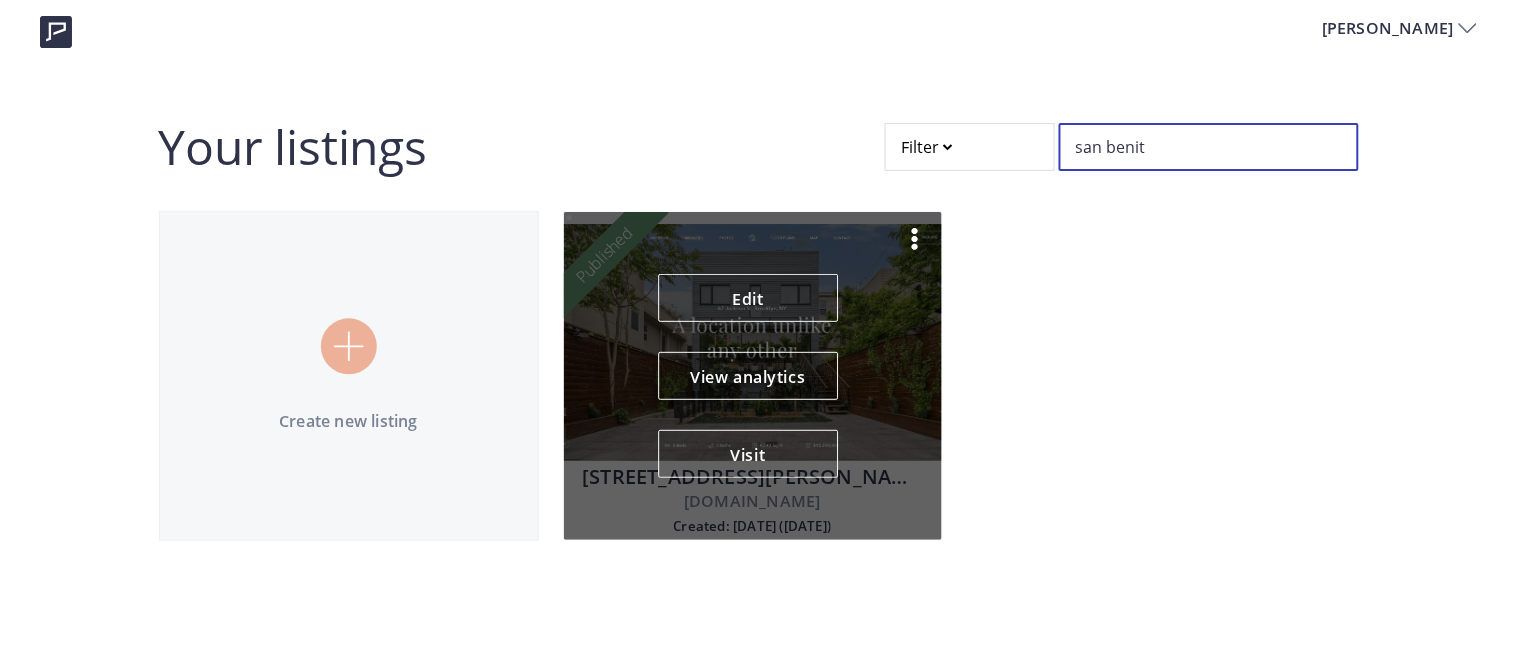type on "san benit" 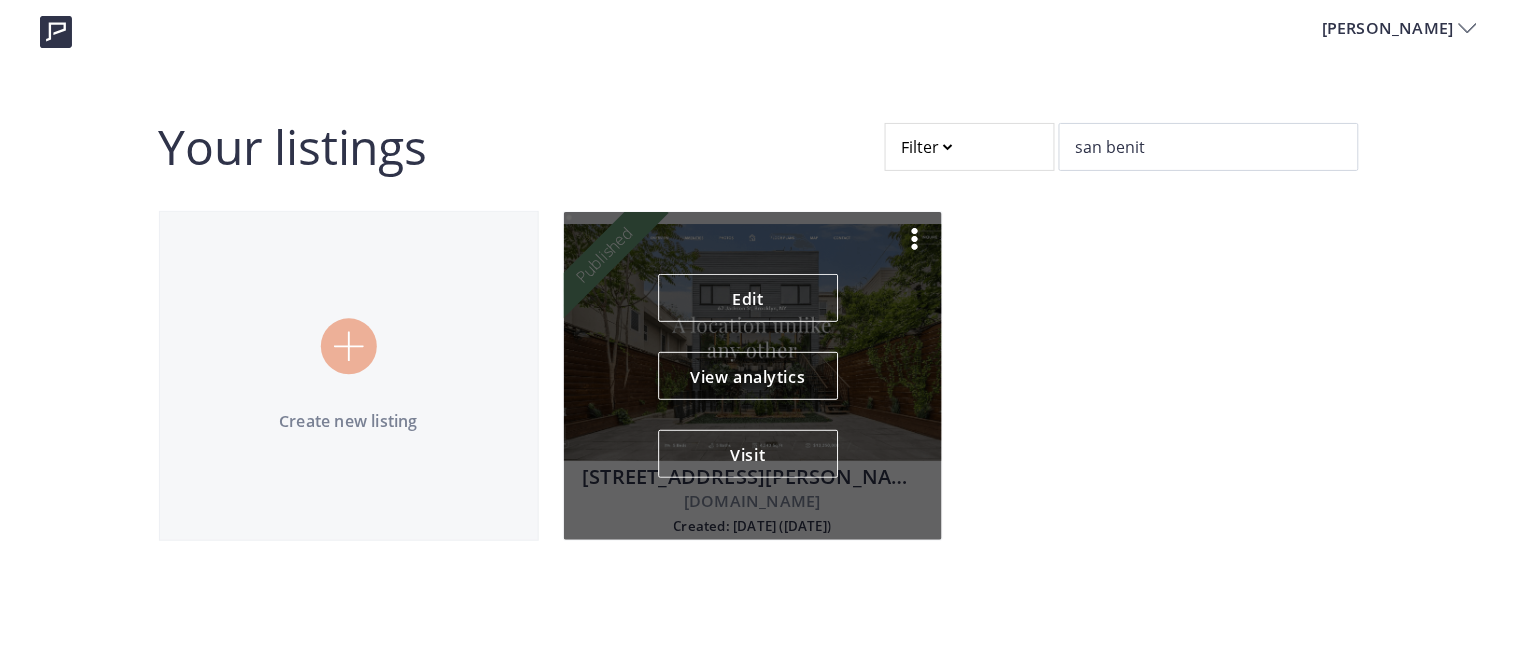 click at bounding box center [915, 239] 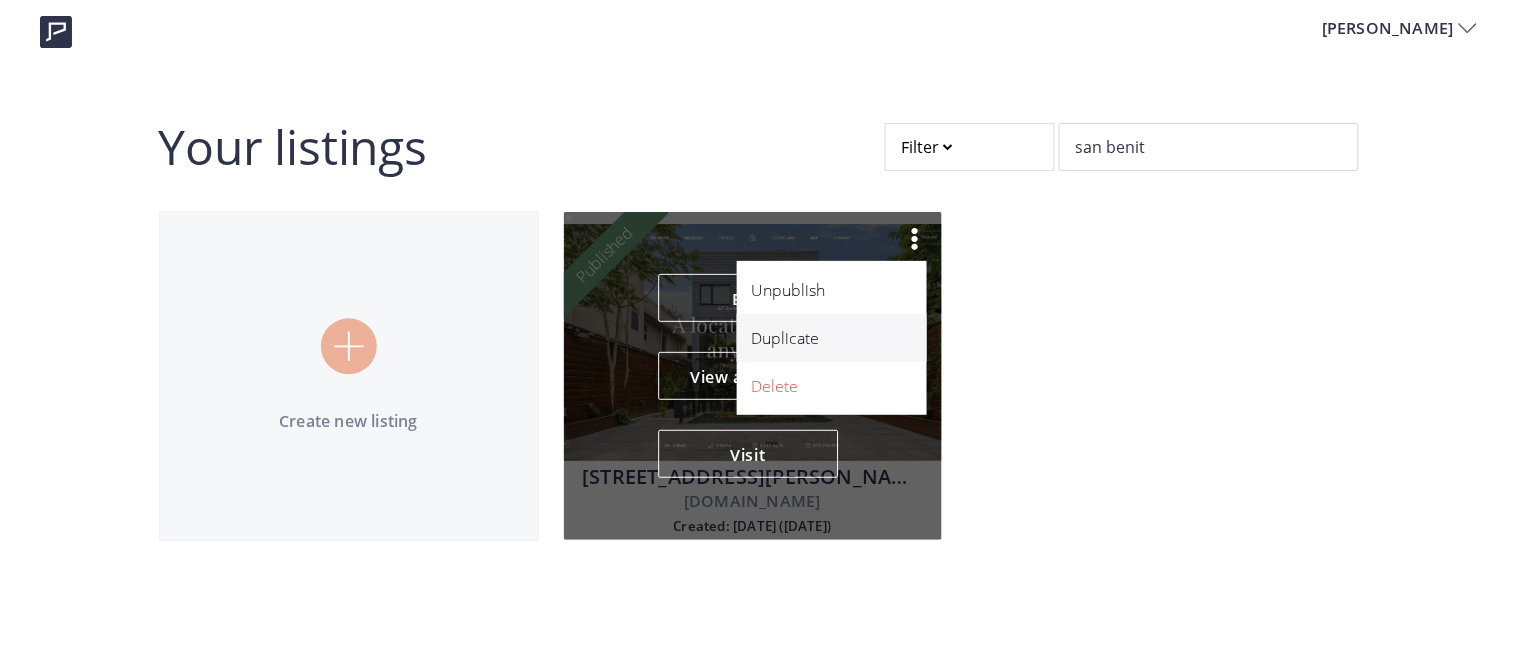 click on "Duplicate" at bounding box center (821, 338) 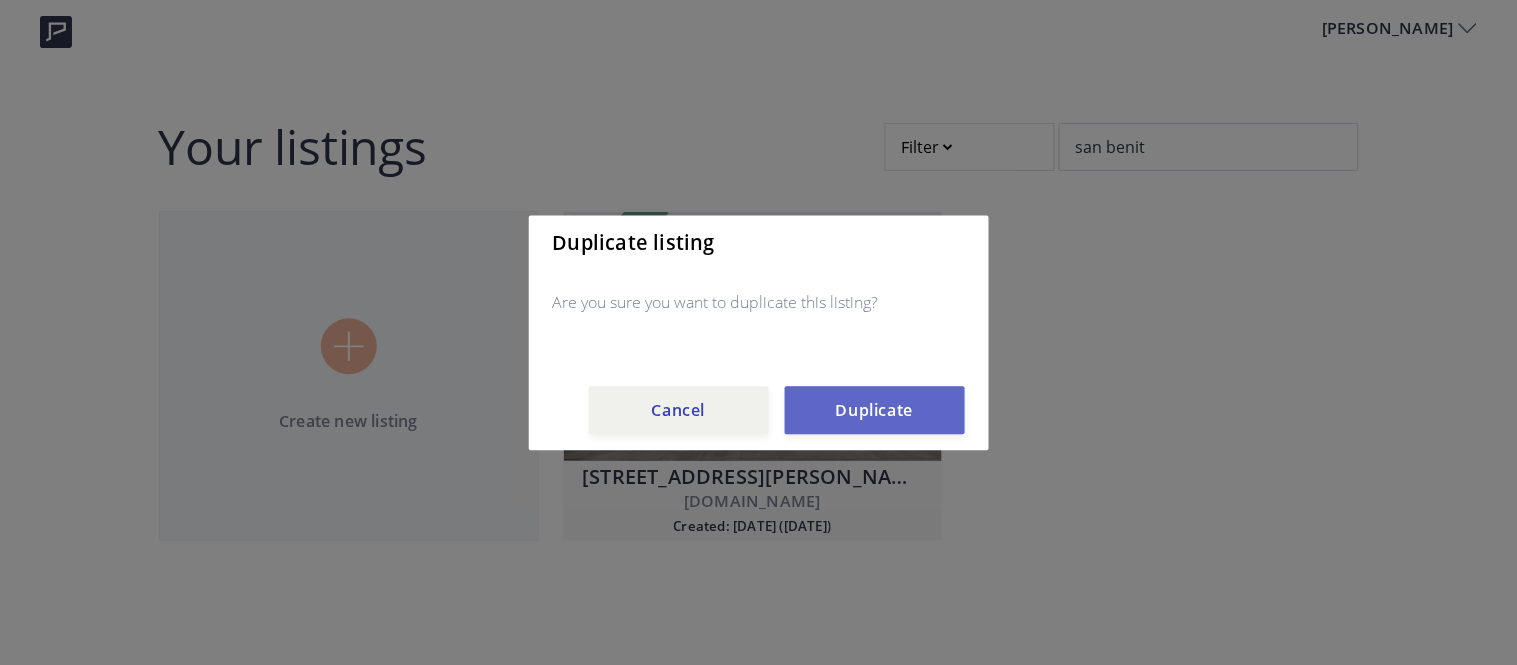 click on "Duplicate" at bounding box center (875, 410) 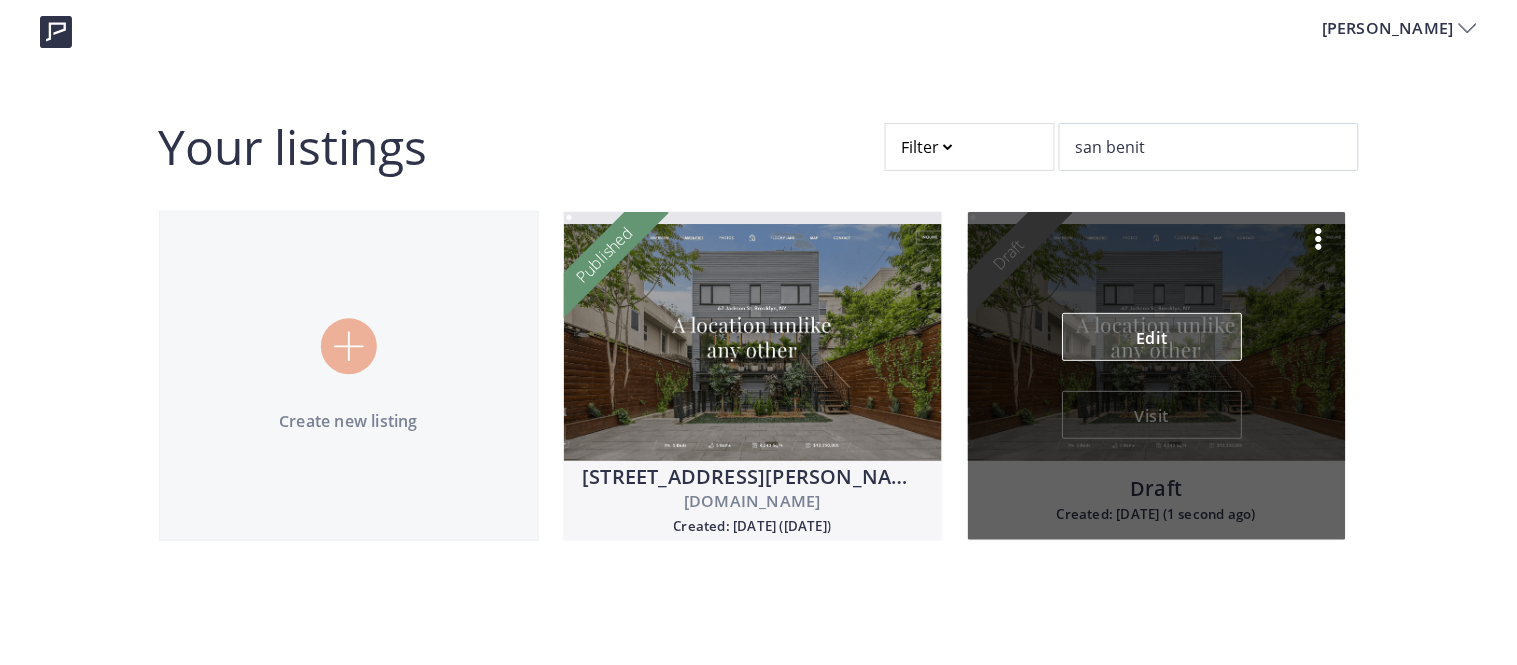 click on "Edit" at bounding box center (1152, 337) 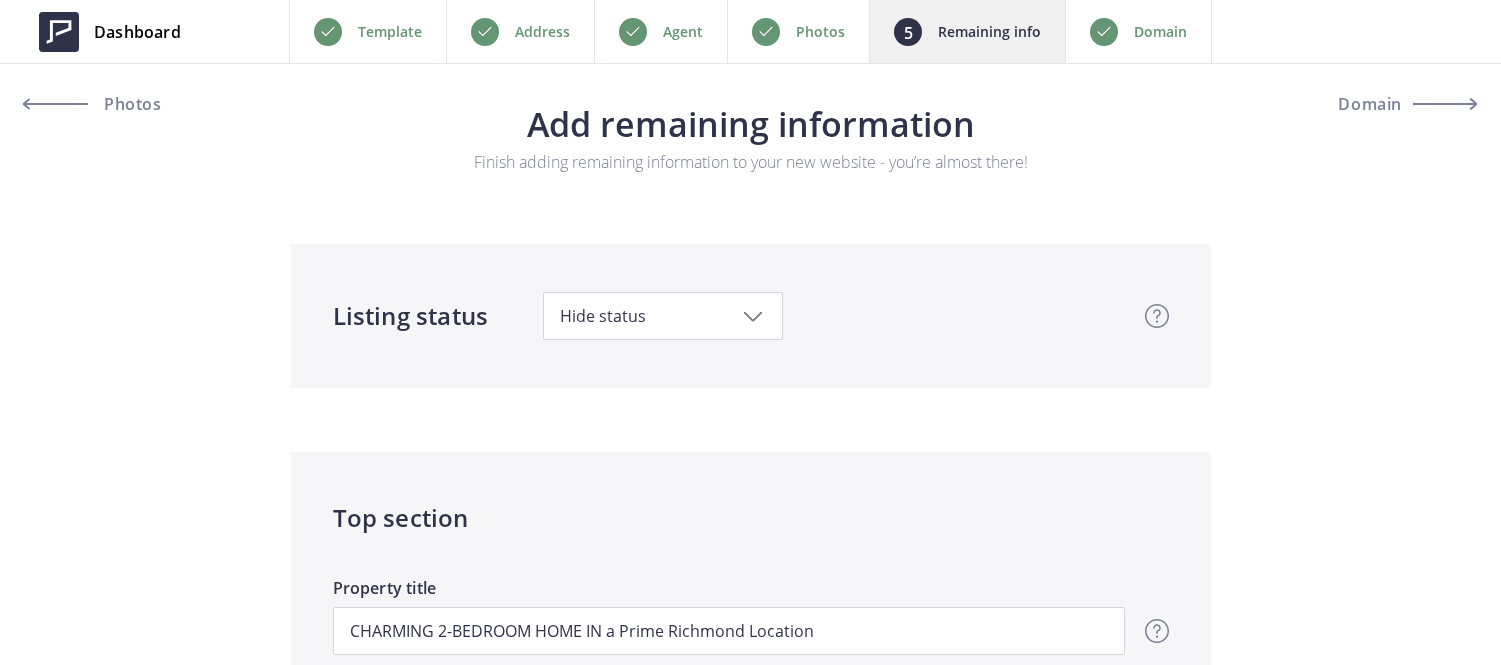 scroll, scrollTop: 0, scrollLeft: 0, axis: both 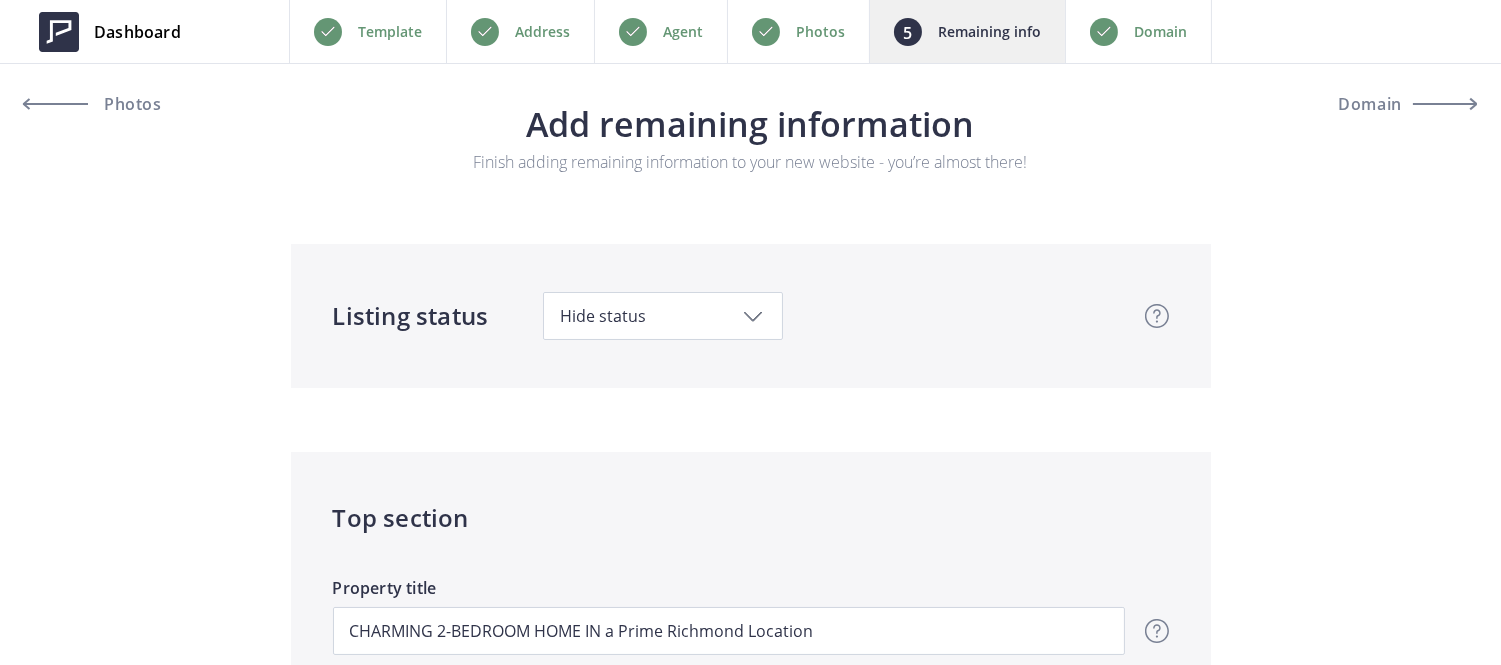 click on "Address" at bounding box center (520, 31) 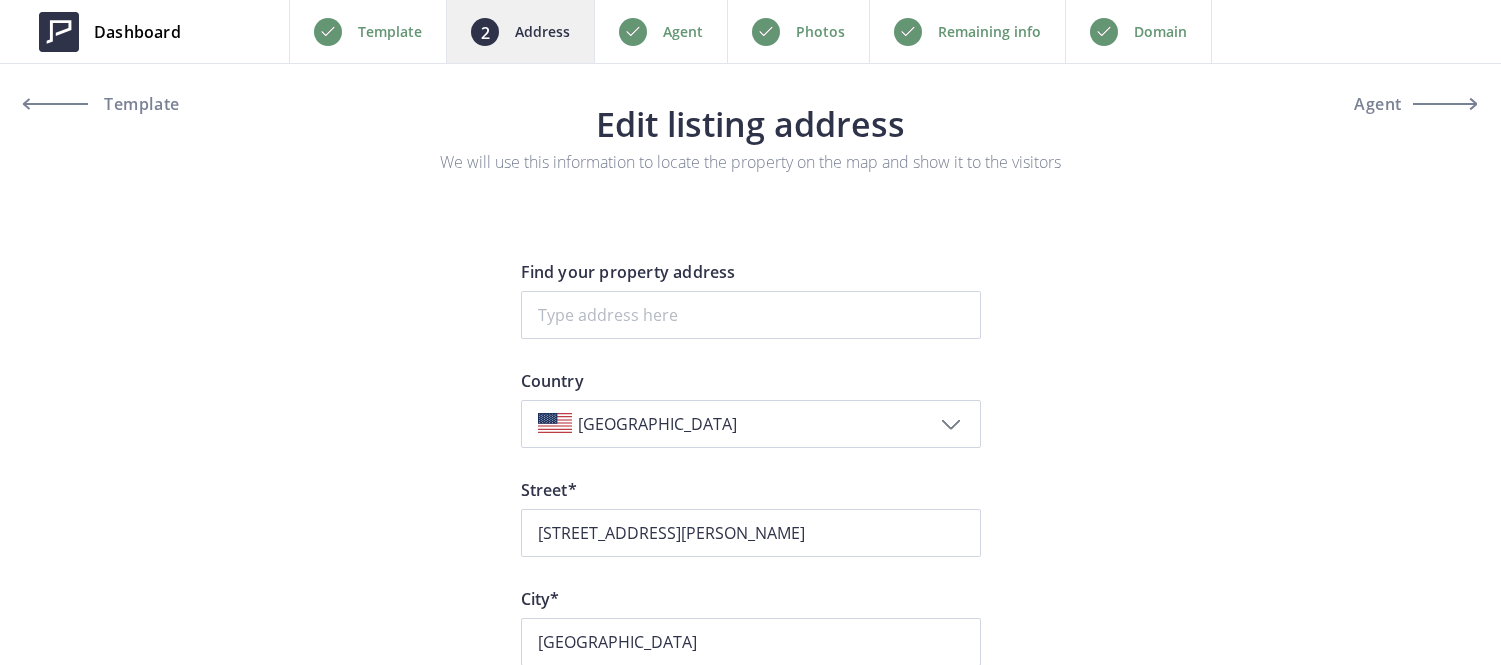 scroll, scrollTop: 0, scrollLeft: 0, axis: both 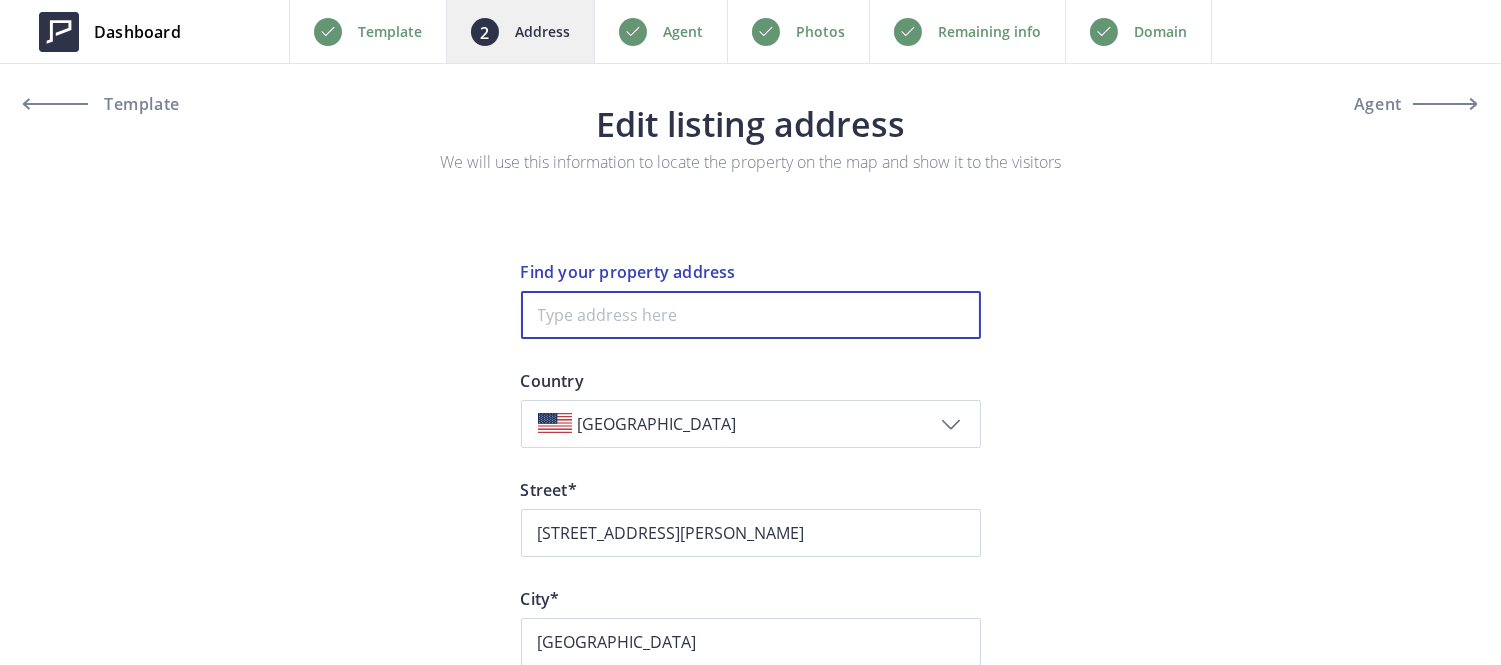 click at bounding box center (751, 315) 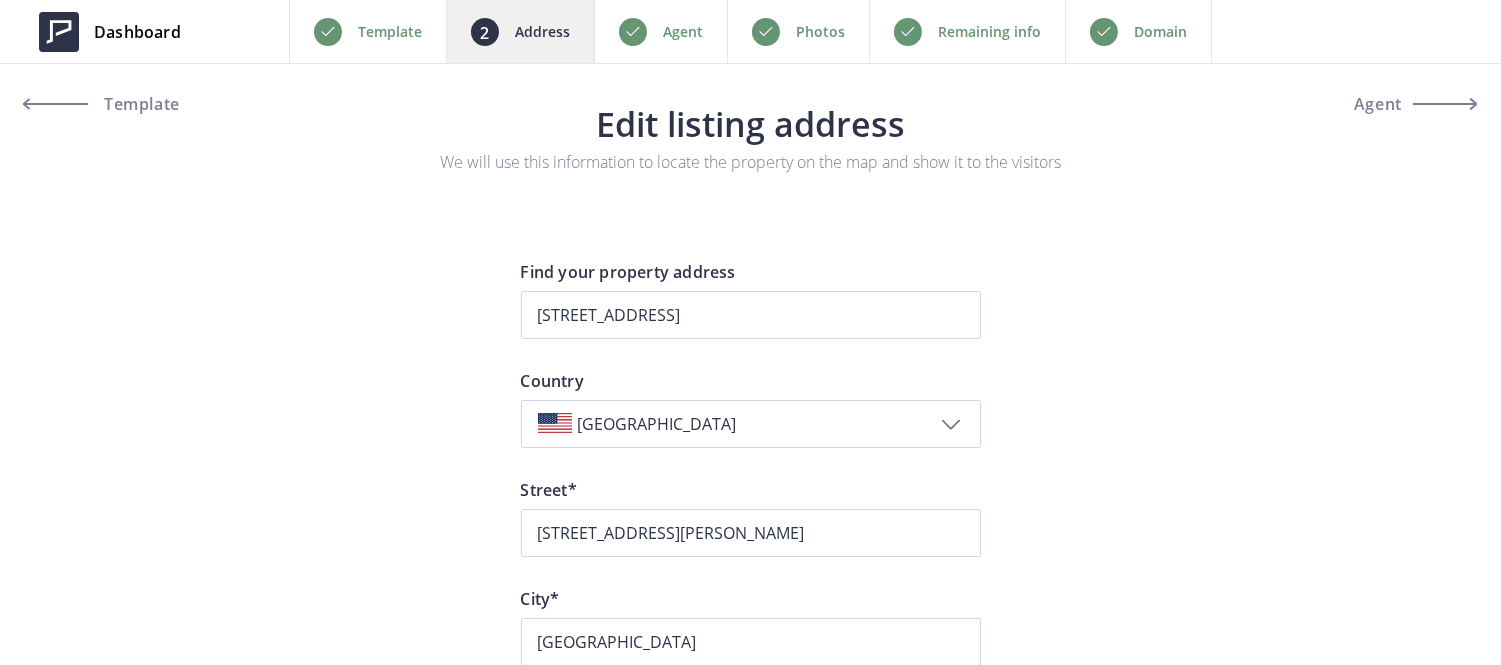 type on "769 Bayshore Street, Martinez, CA, USA" 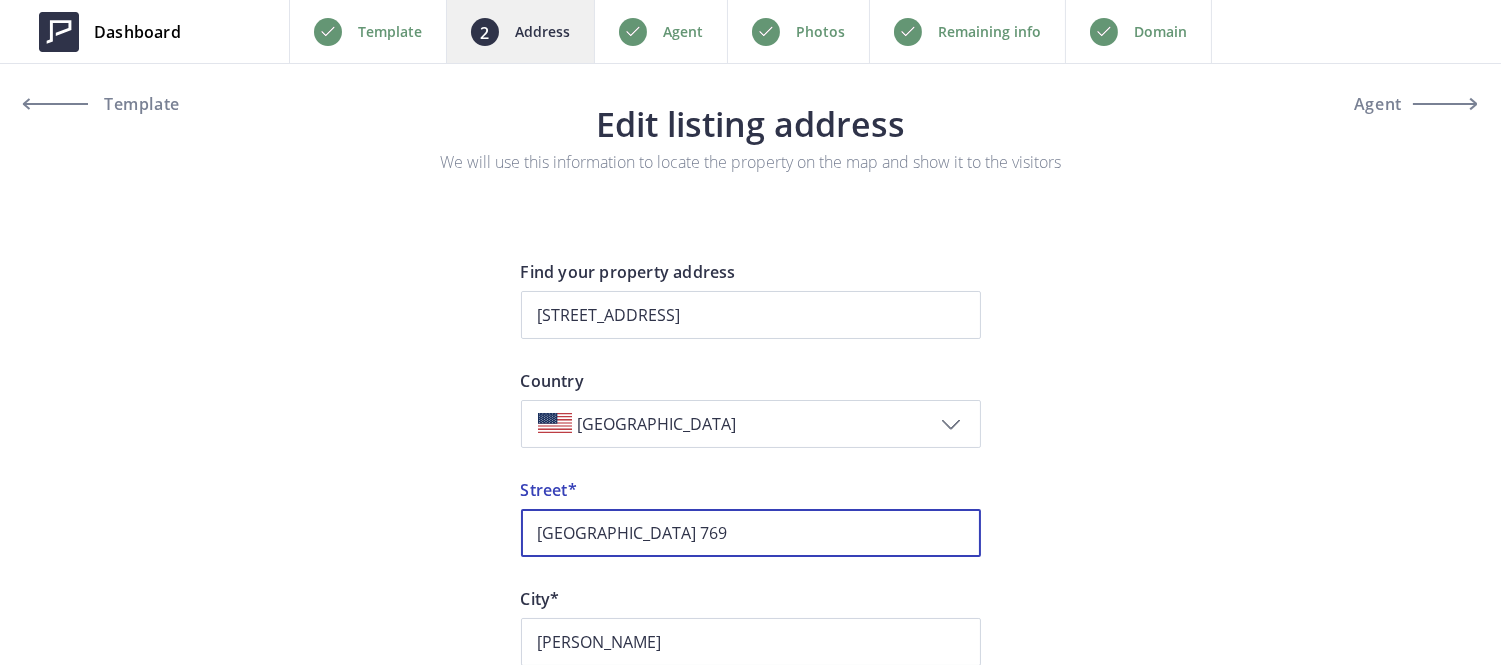 click on "Bayshore Street 769" at bounding box center (751, 533) 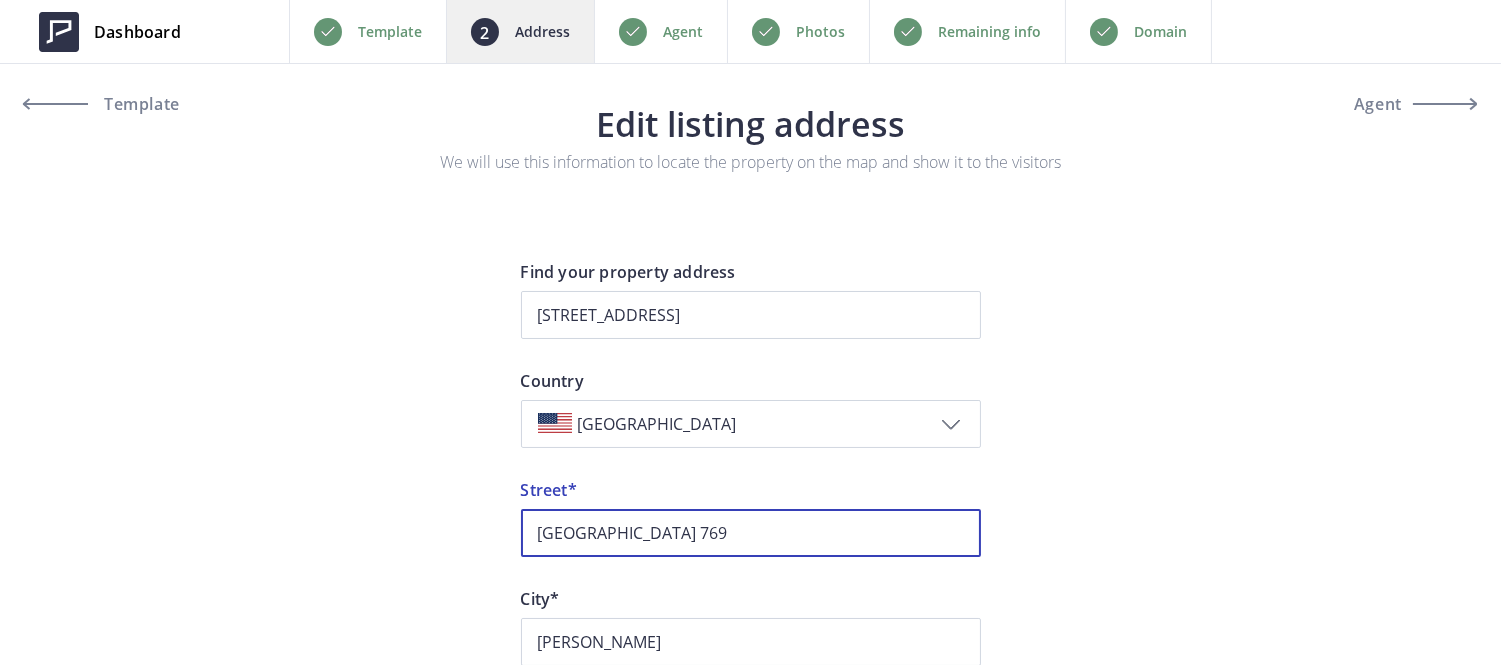 scroll, scrollTop: 270, scrollLeft: 0, axis: vertical 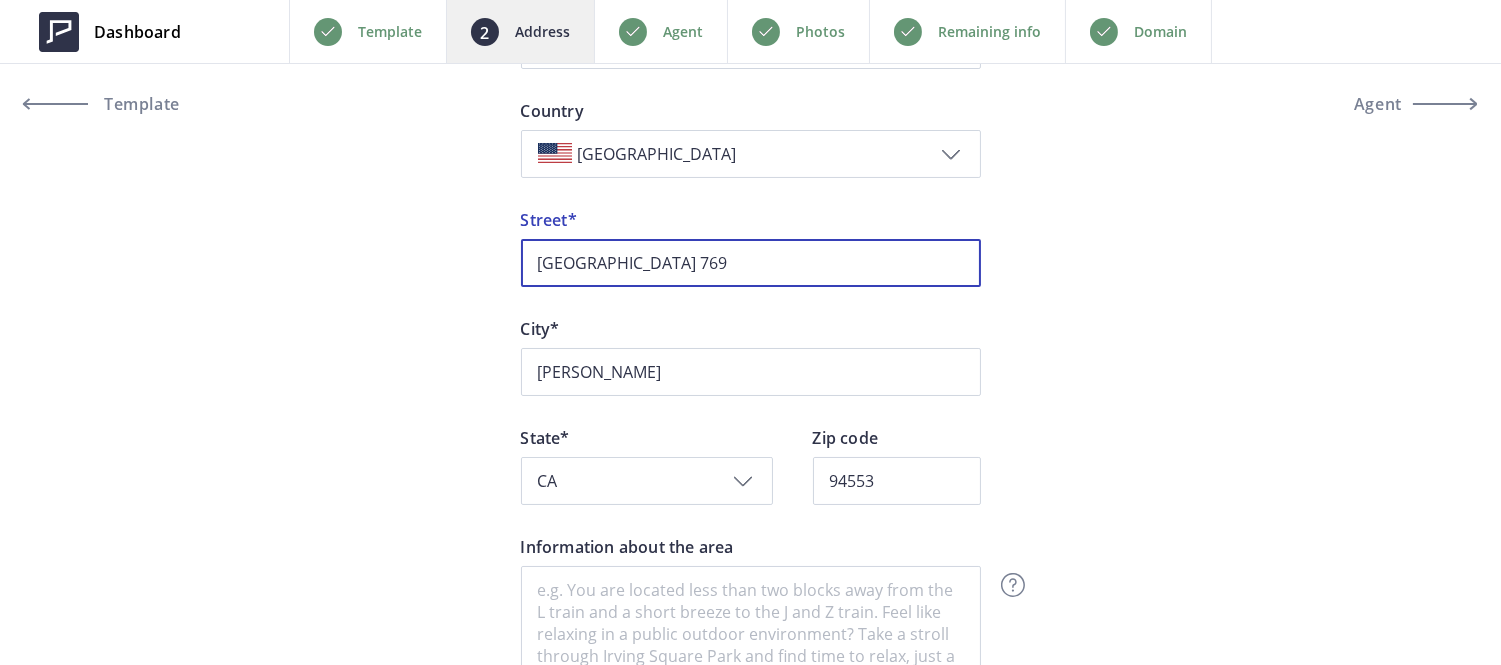 click on "Bayshore Street 769" at bounding box center [751, 263] 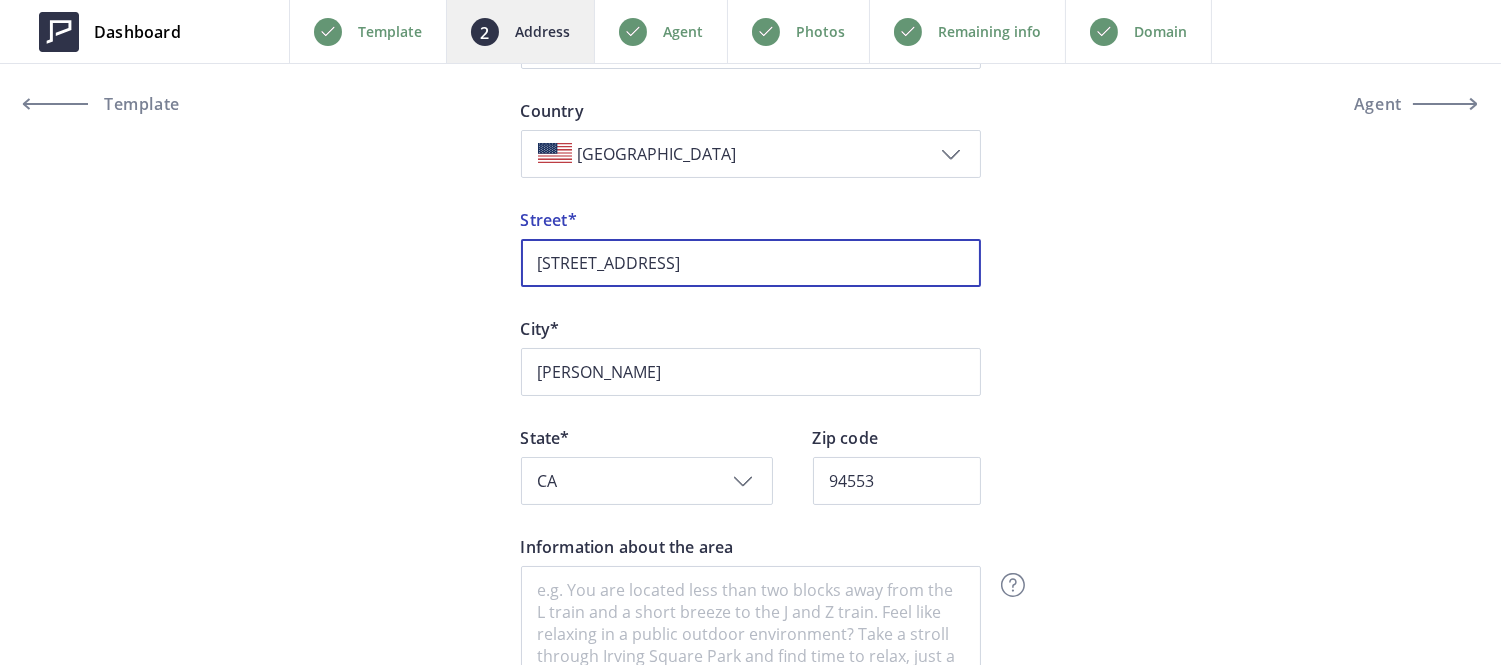 click on "769 Bayshore Street 769" at bounding box center (751, 263) 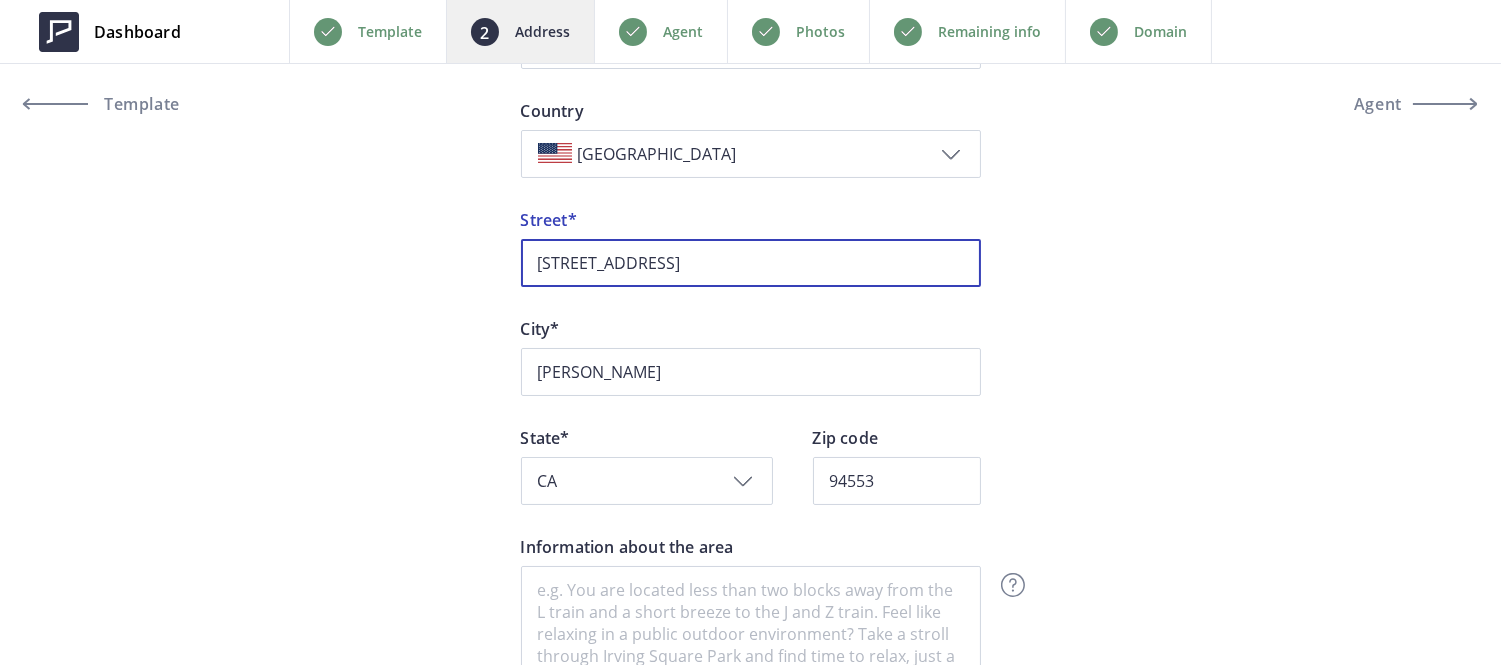 scroll, scrollTop: 616, scrollLeft: 0, axis: vertical 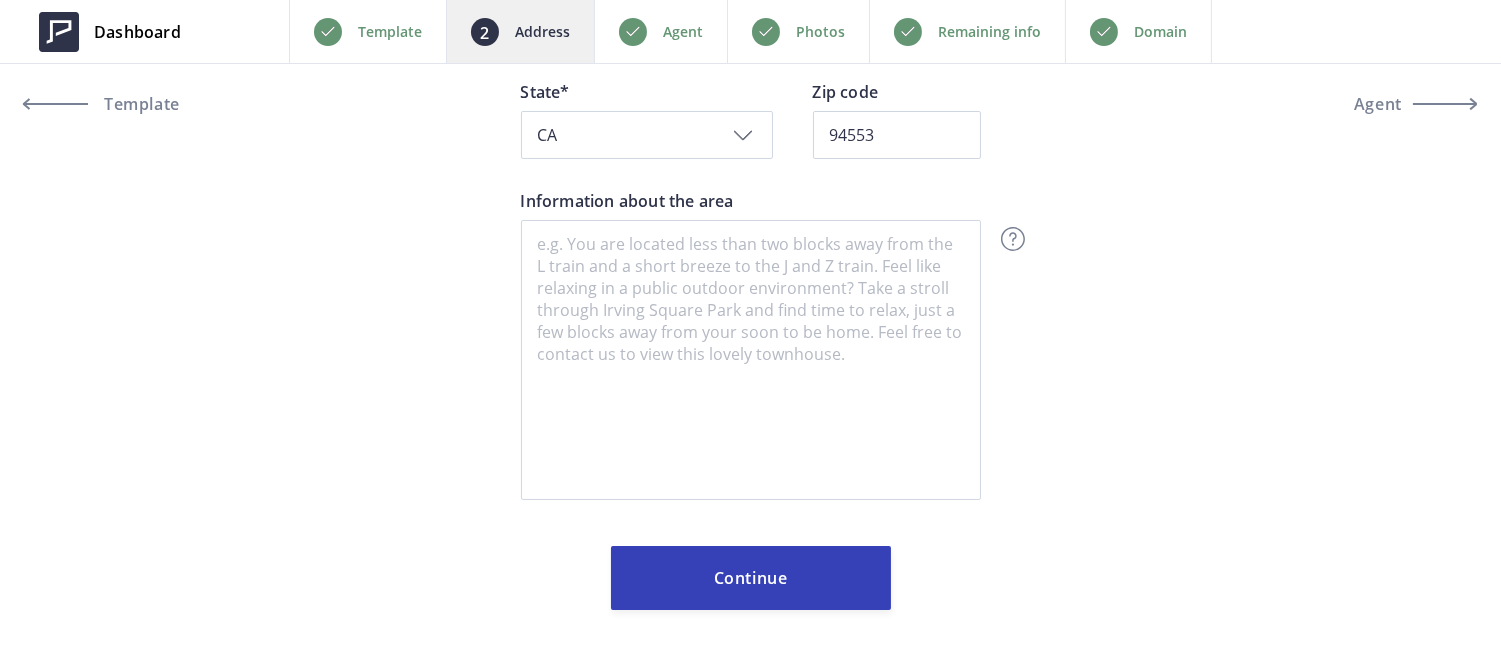 type on "769 Bayshore Street" 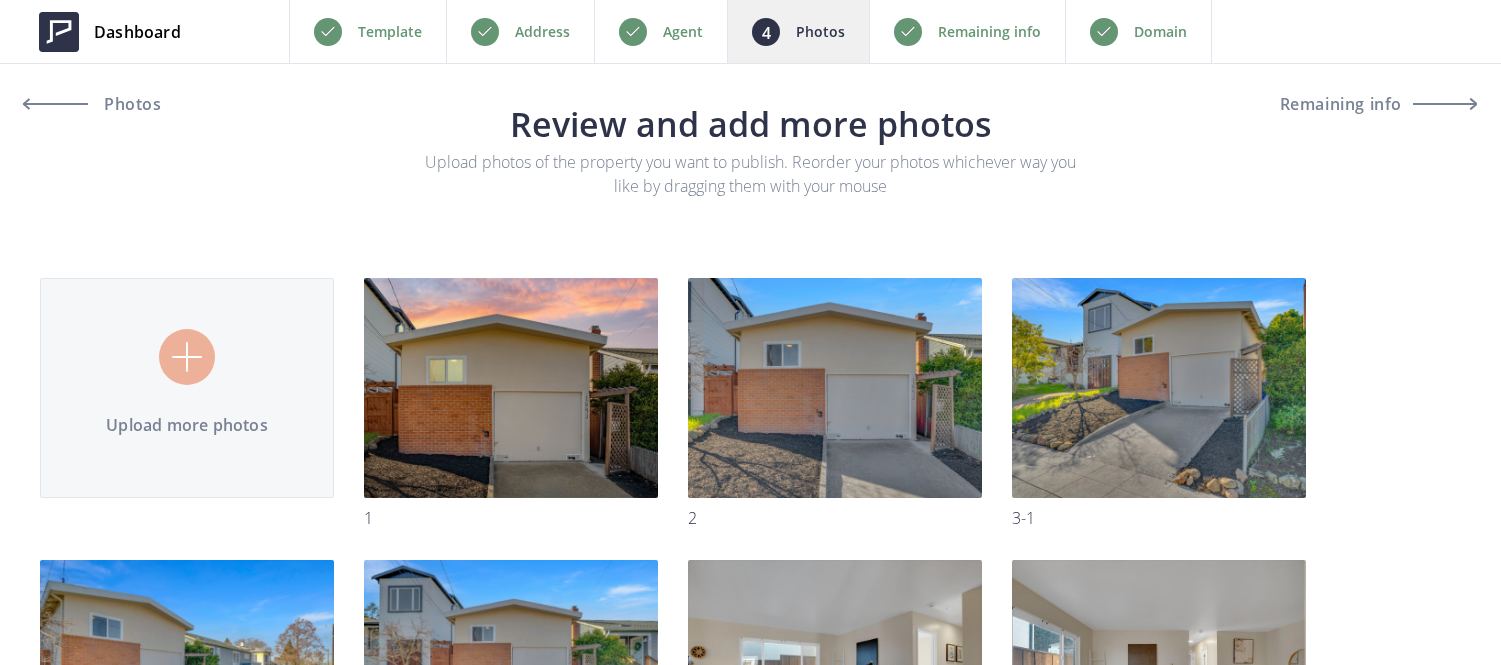 scroll, scrollTop: 0, scrollLeft: 0, axis: both 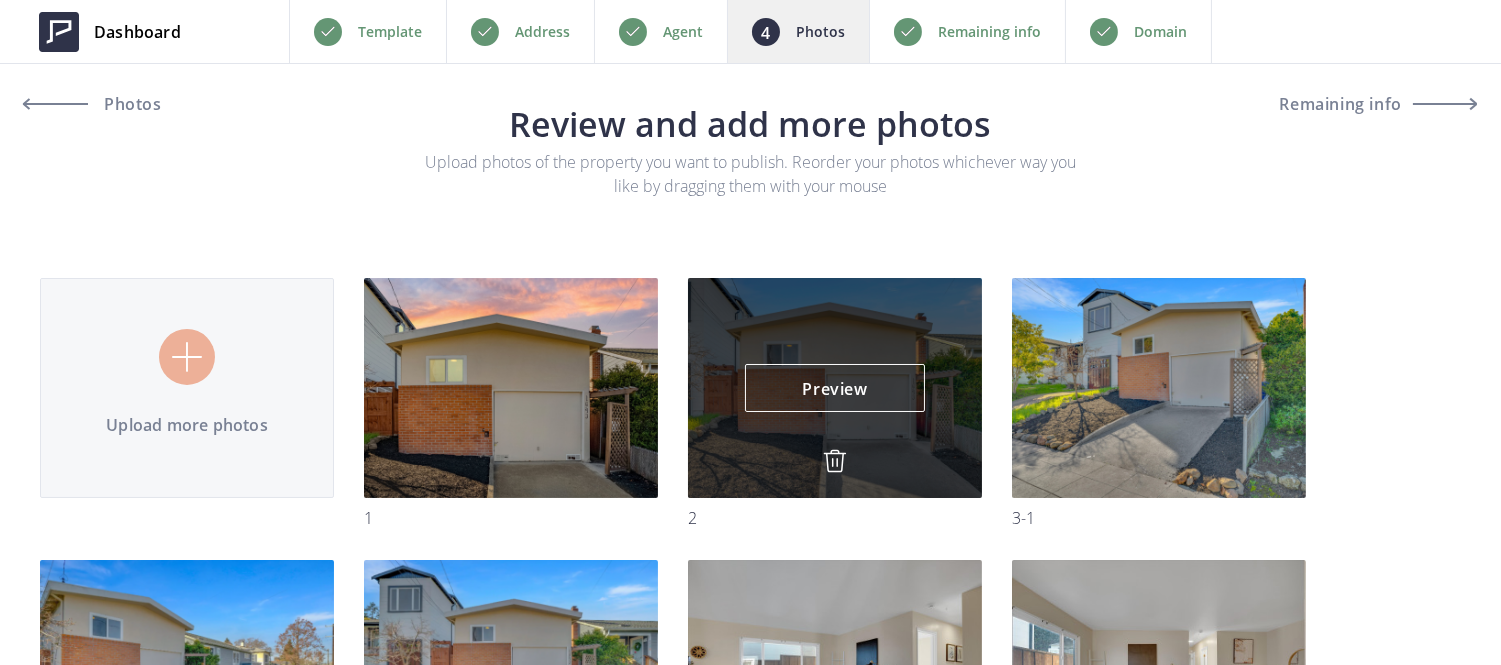click at bounding box center (835, 461) 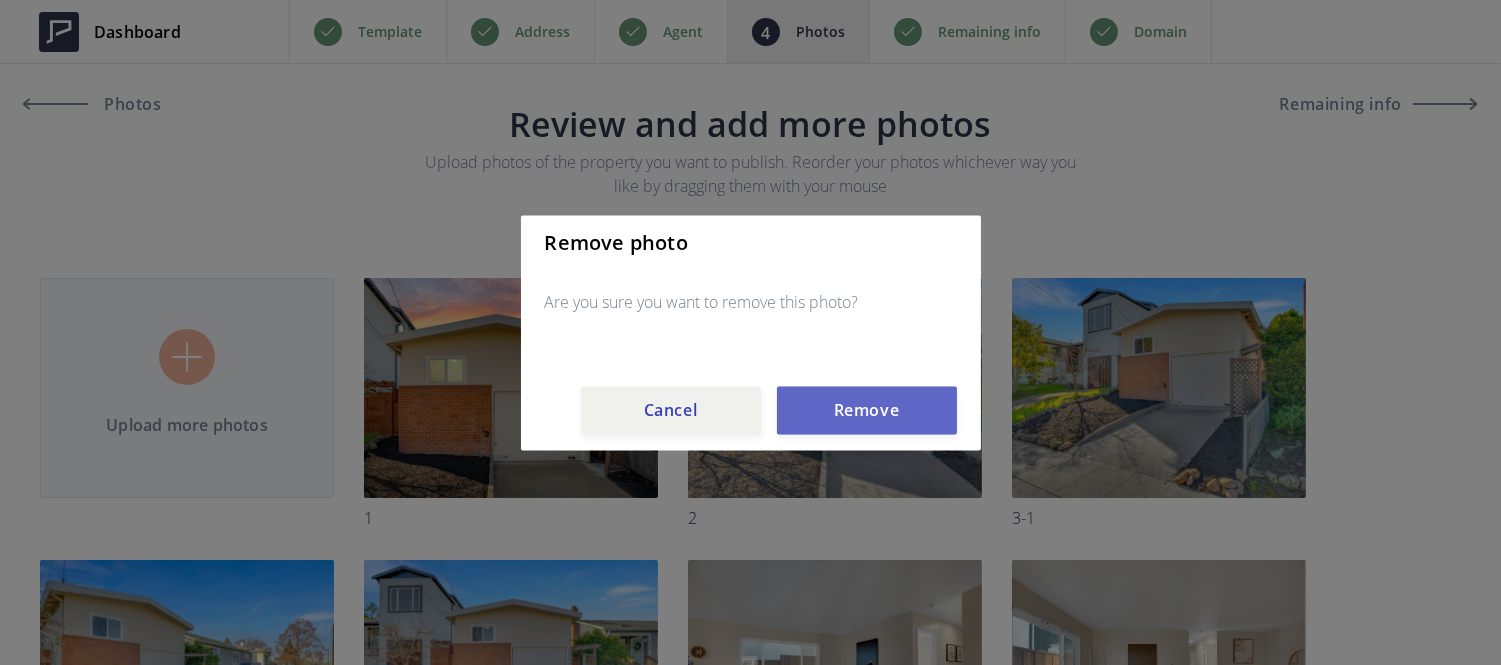 click on "Remove" at bounding box center (867, 410) 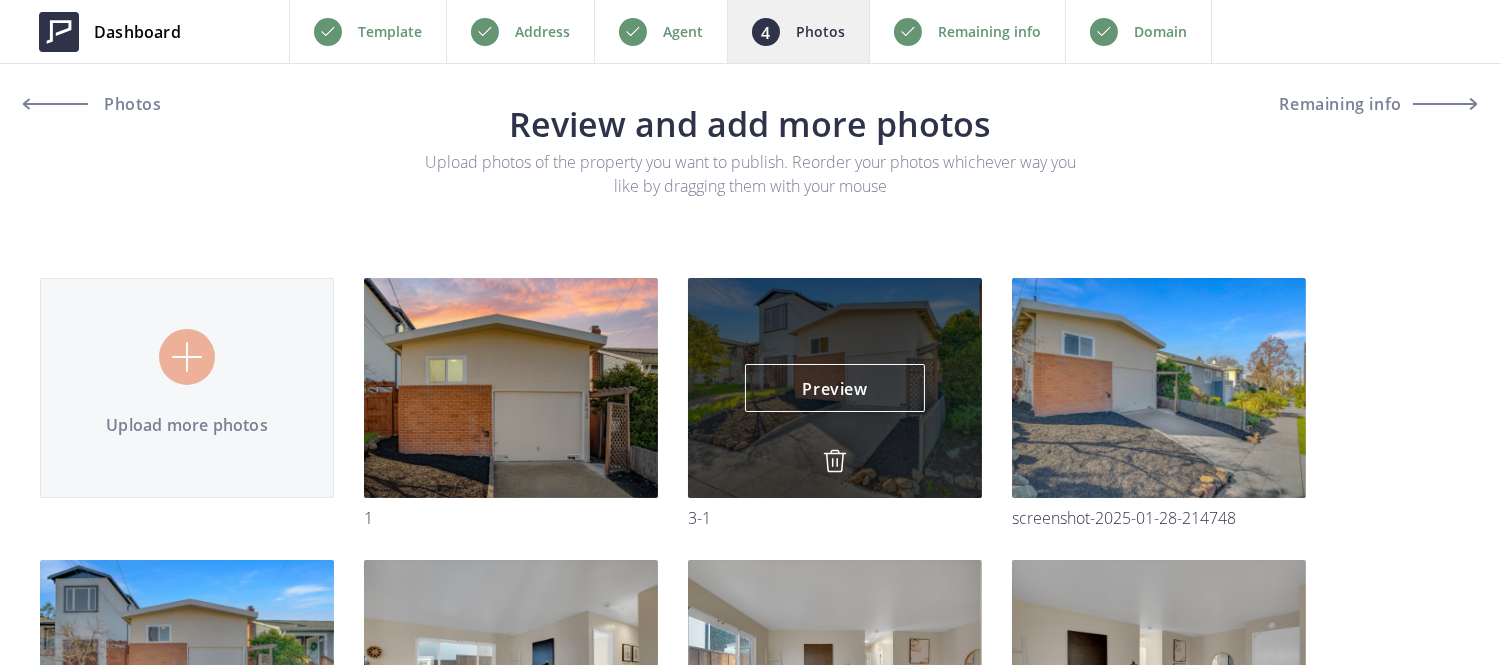 click at bounding box center (835, 461) 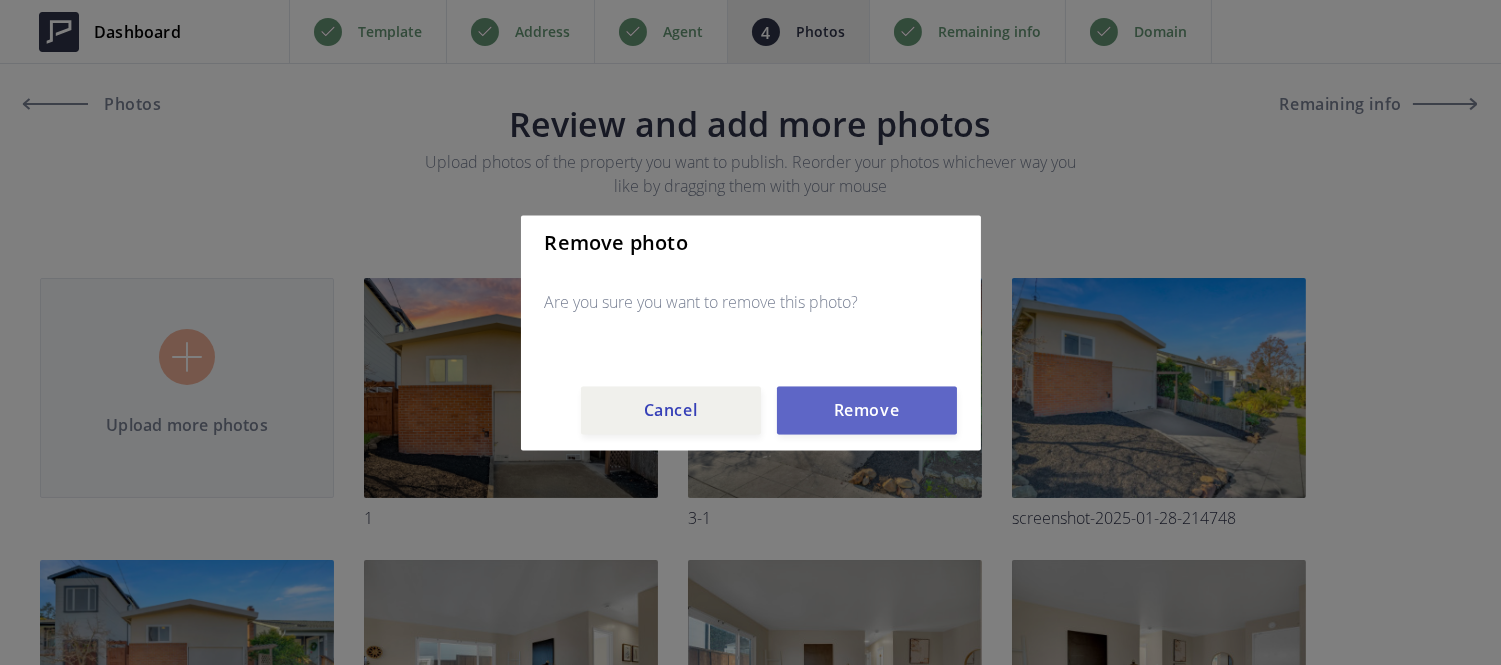 click on "Remove" at bounding box center [867, 410] 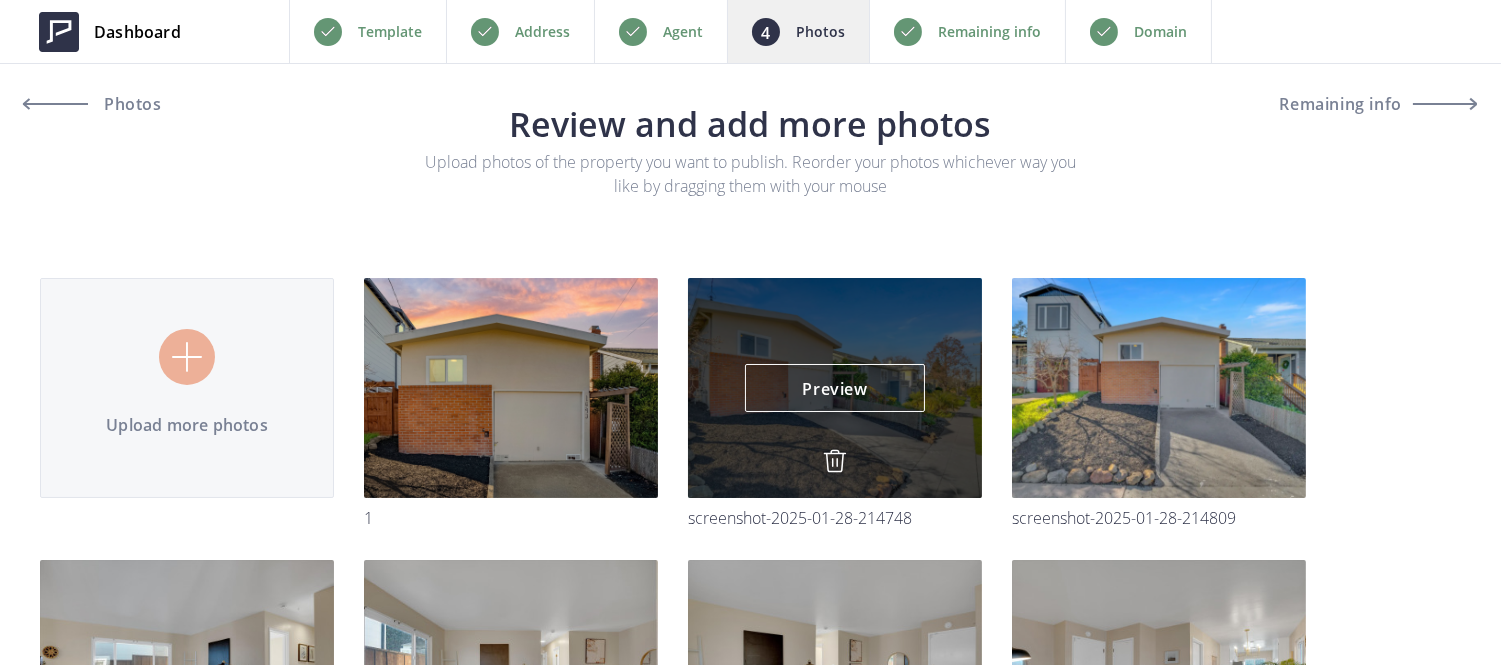 click at bounding box center [835, 461] 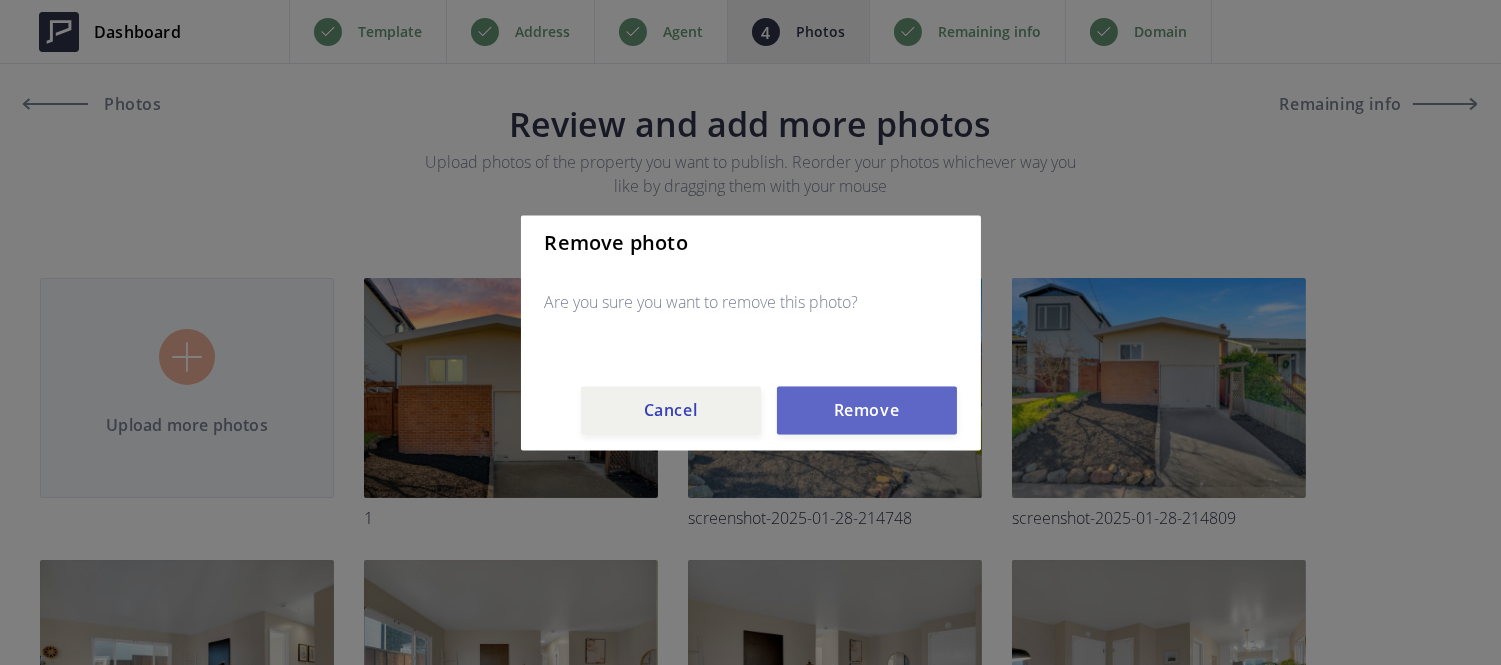 click on "Remove" at bounding box center (867, 410) 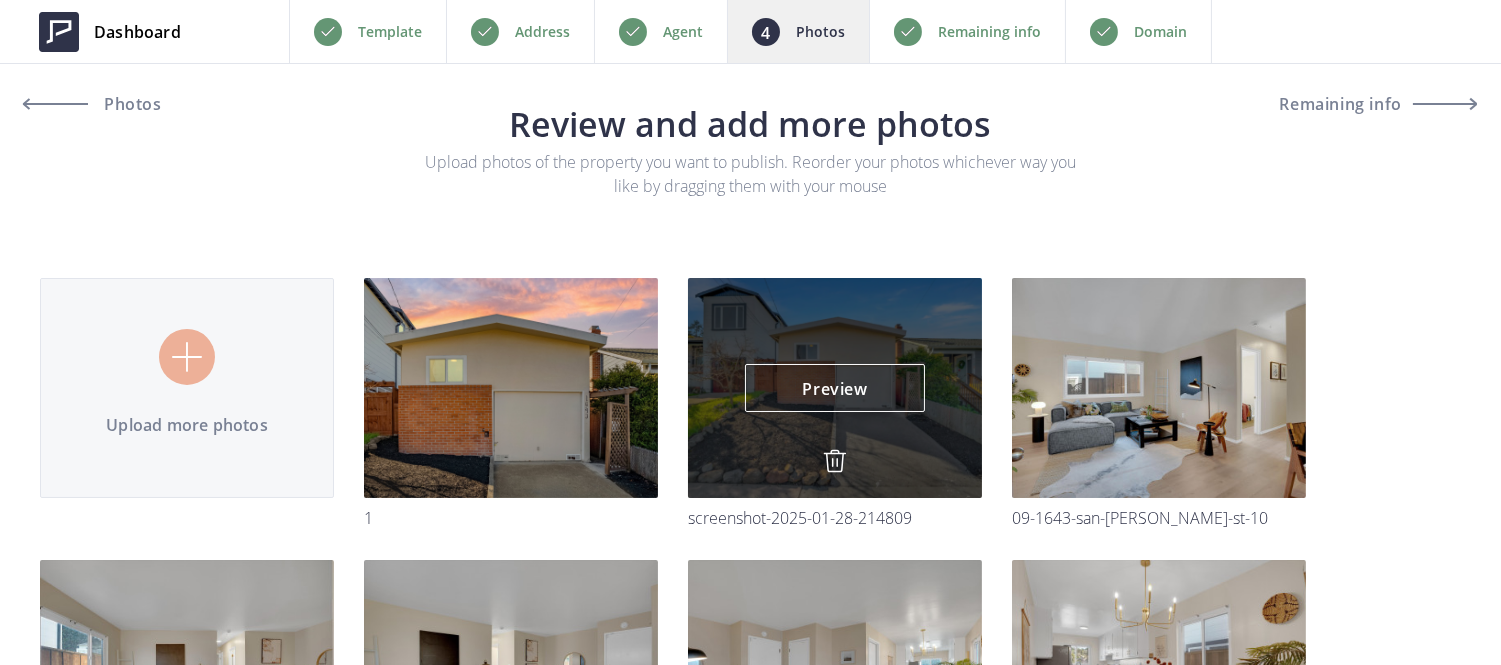 click at bounding box center [835, 461] 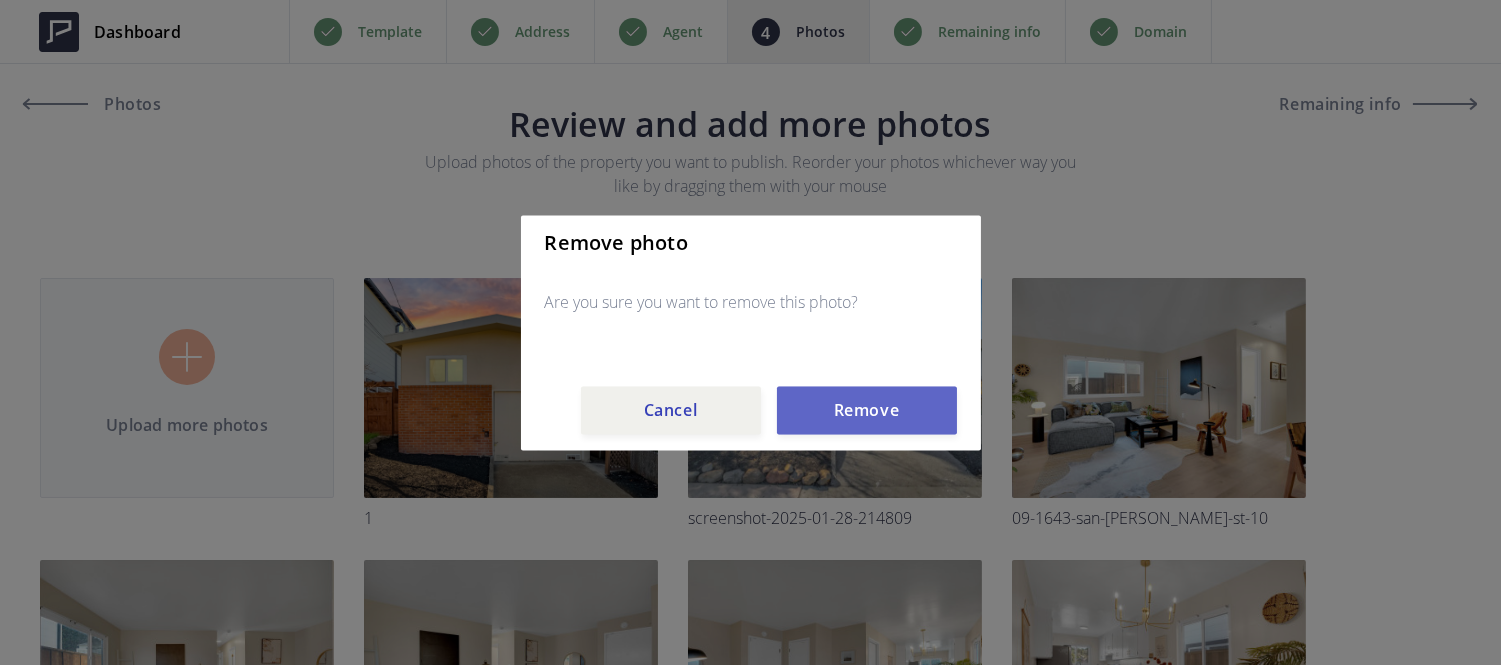 click on "Remove" at bounding box center [867, 410] 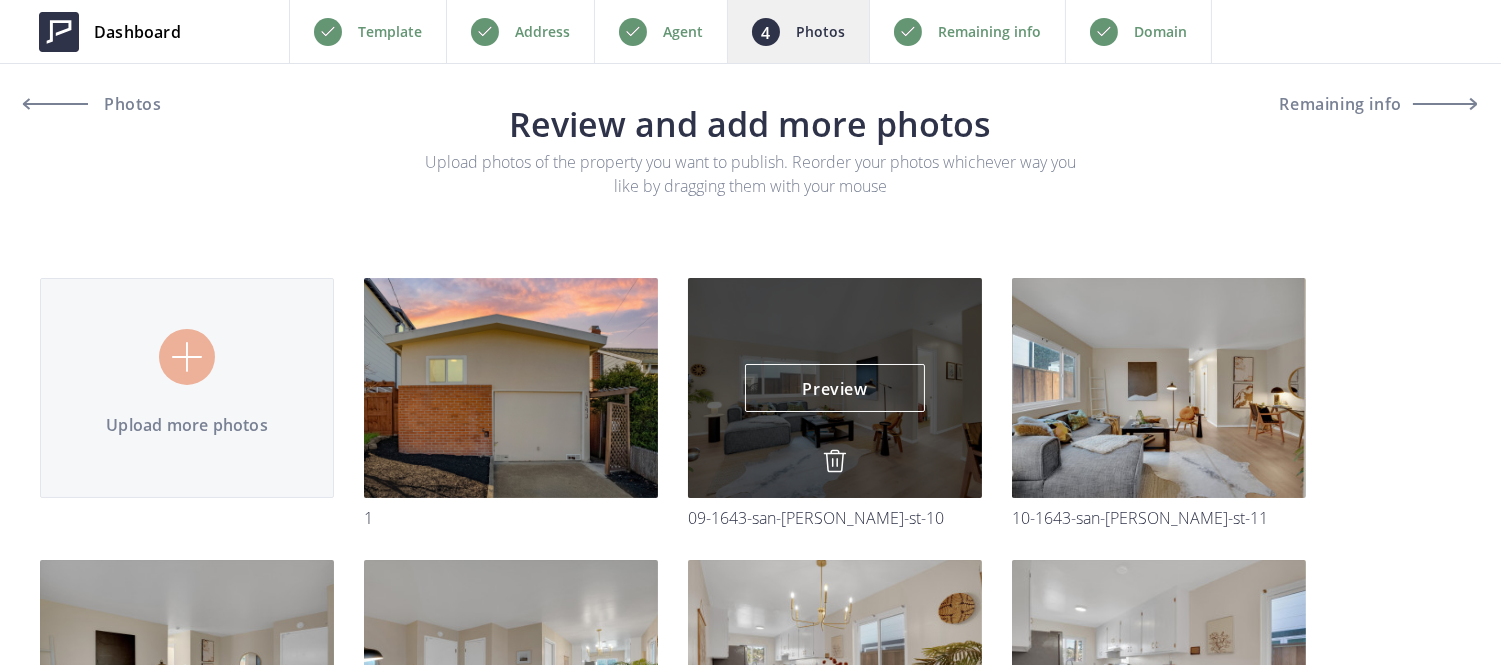 click at bounding box center (835, 461) 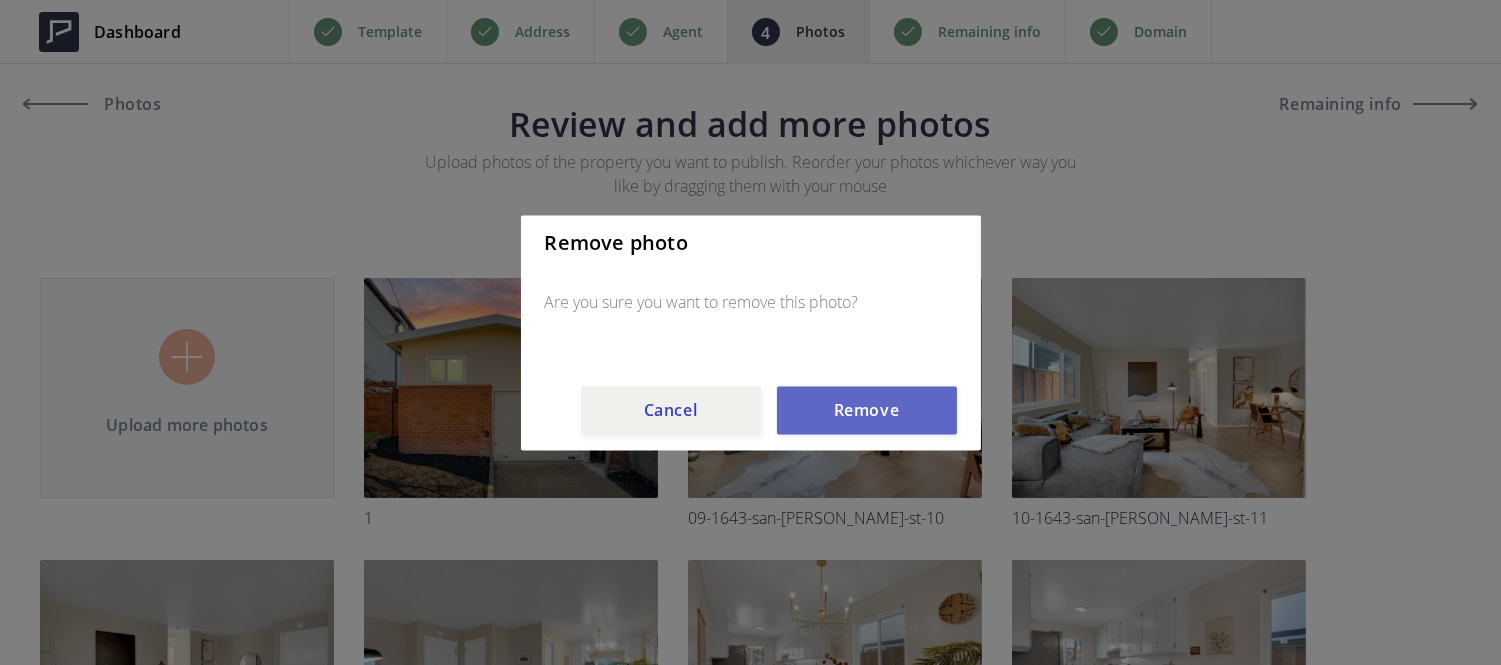click on "Remove" at bounding box center [867, 410] 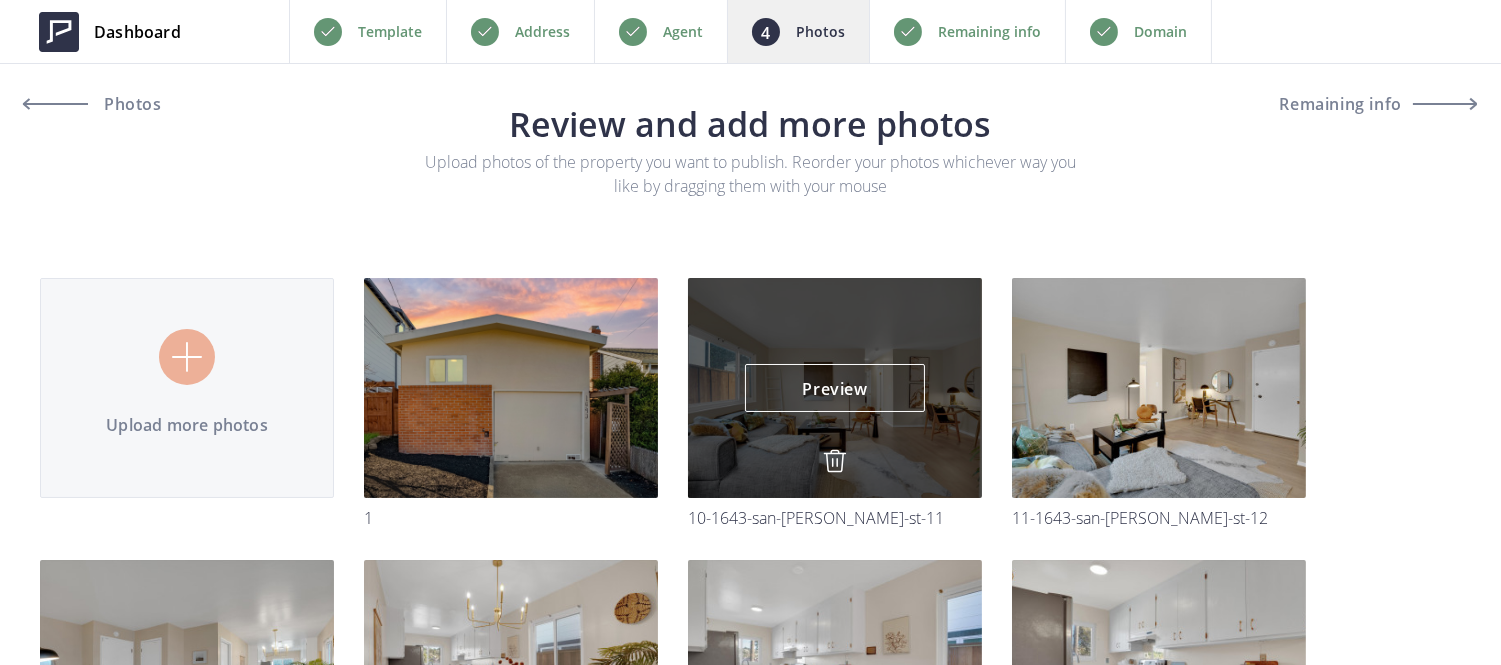 click at bounding box center [835, 461] 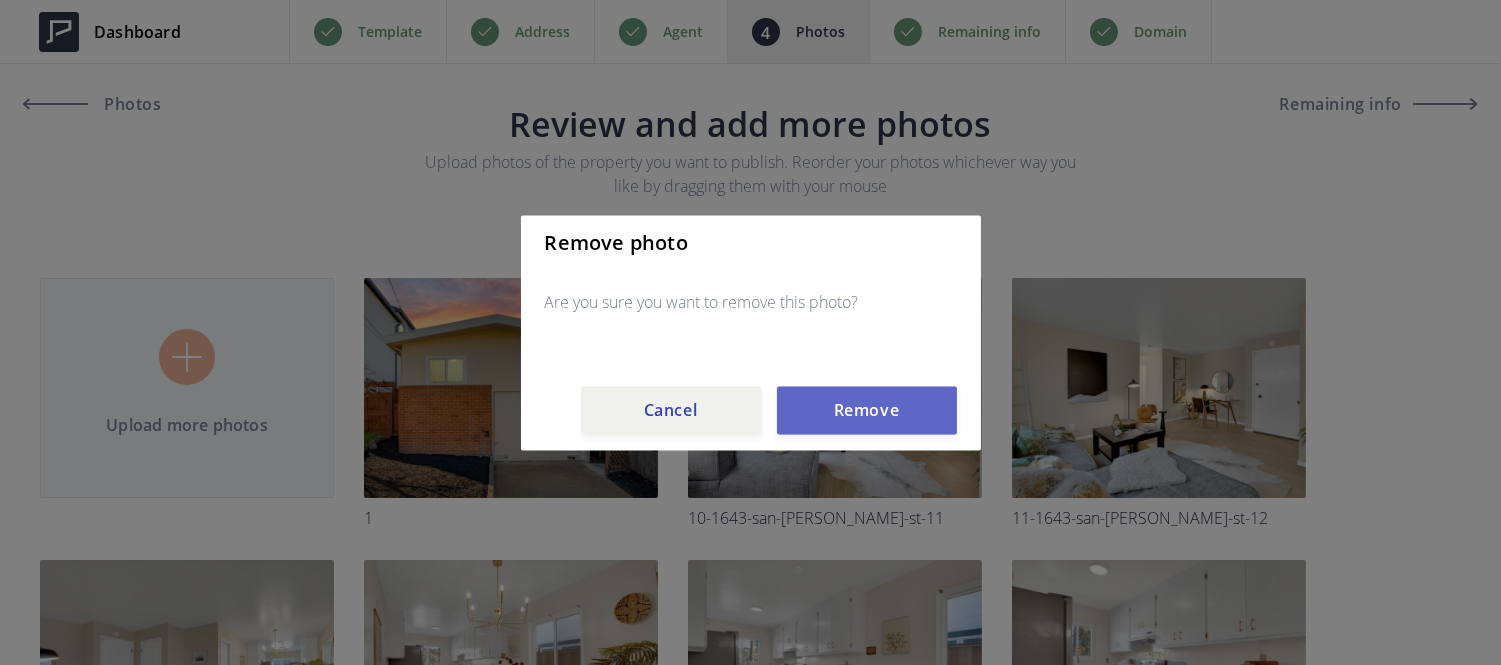 click on "Remove" at bounding box center [867, 410] 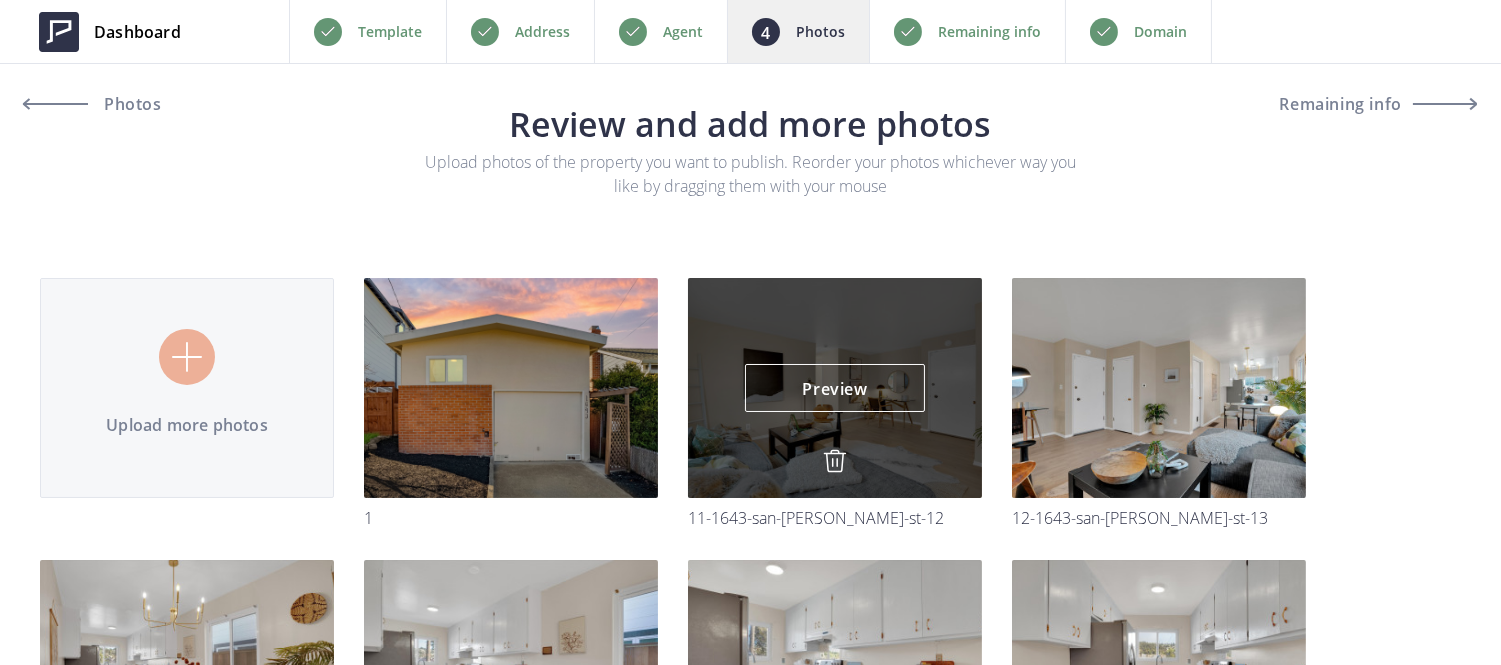 click at bounding box center (835, 461) 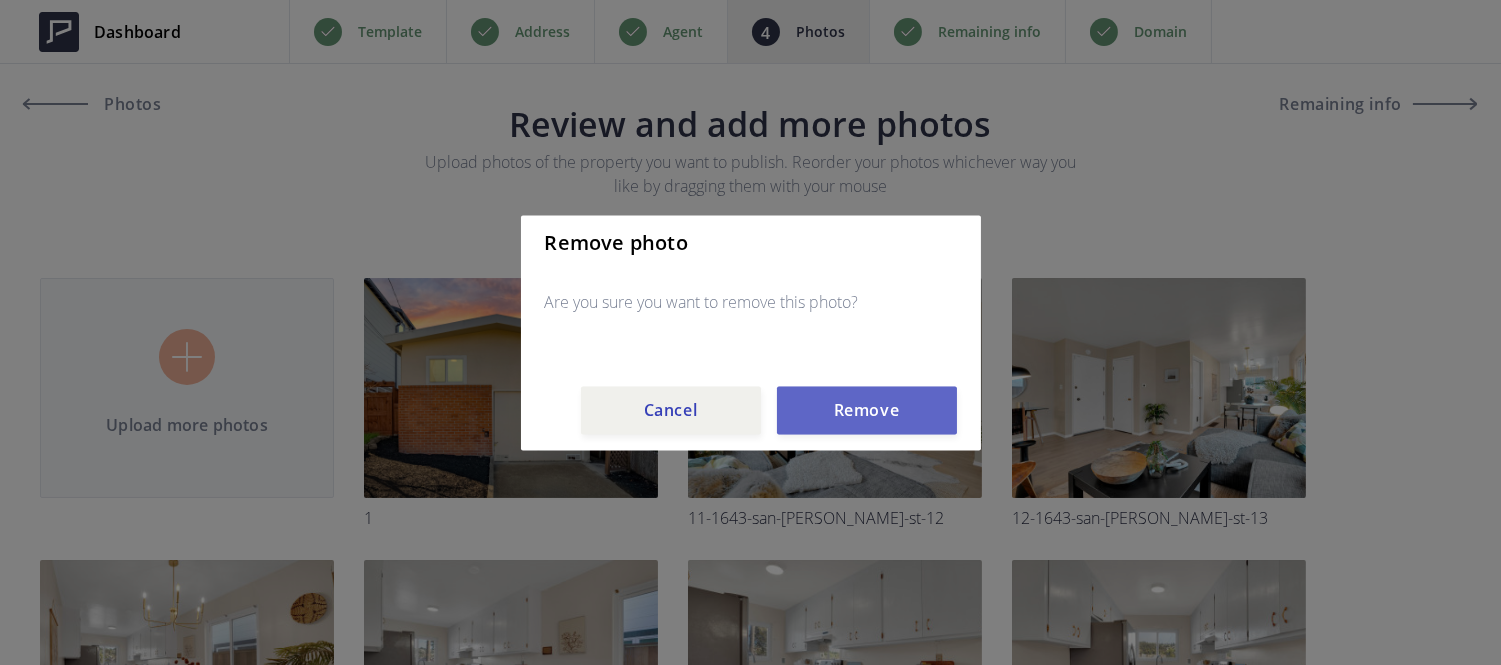click on "Remove" at bounding box center [867, 410] 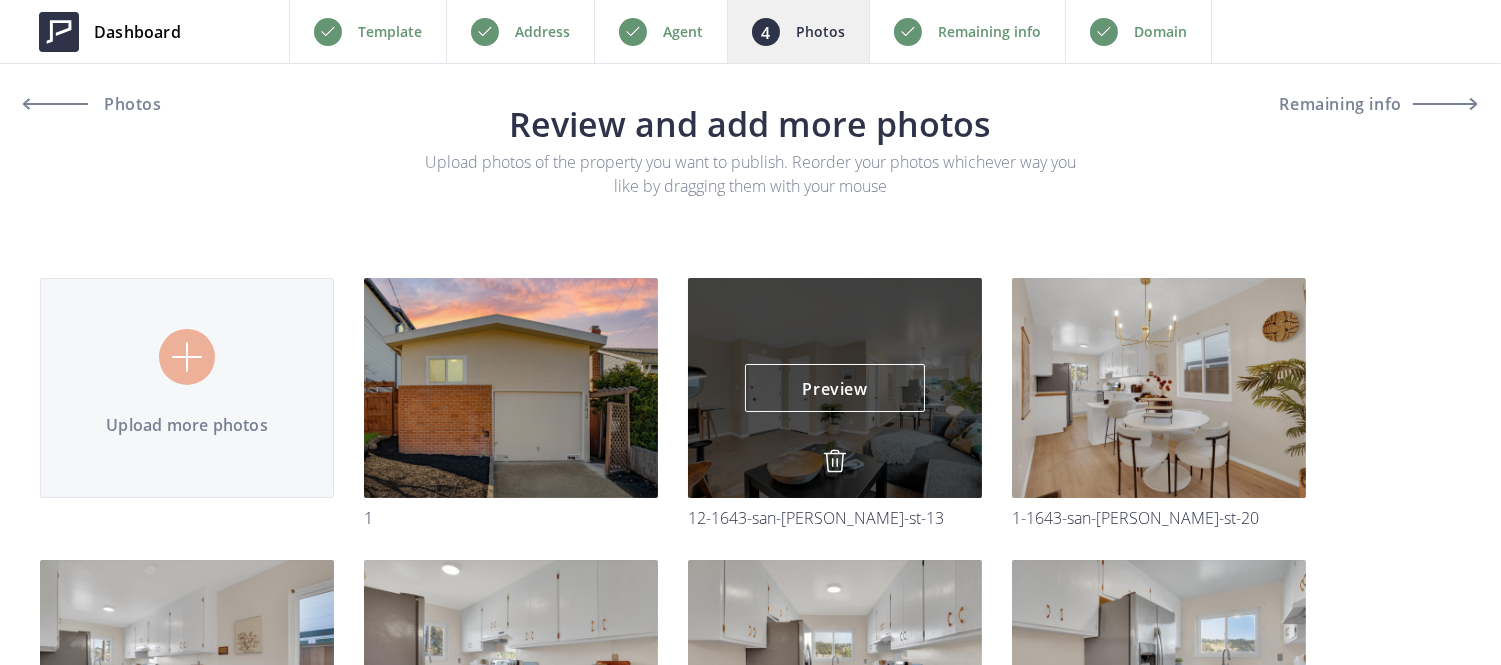 click at bounding box center (835, 461) 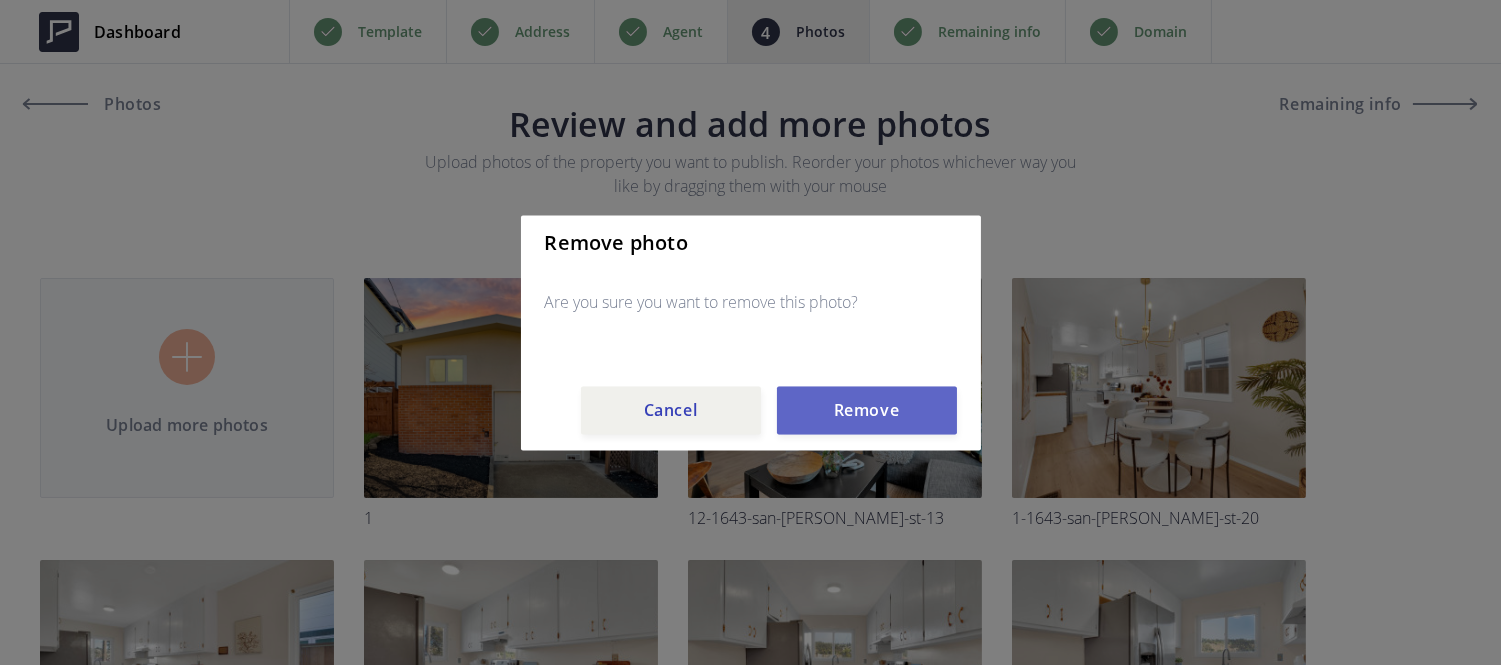 click on "Remove" at bounding box center (867, 410) 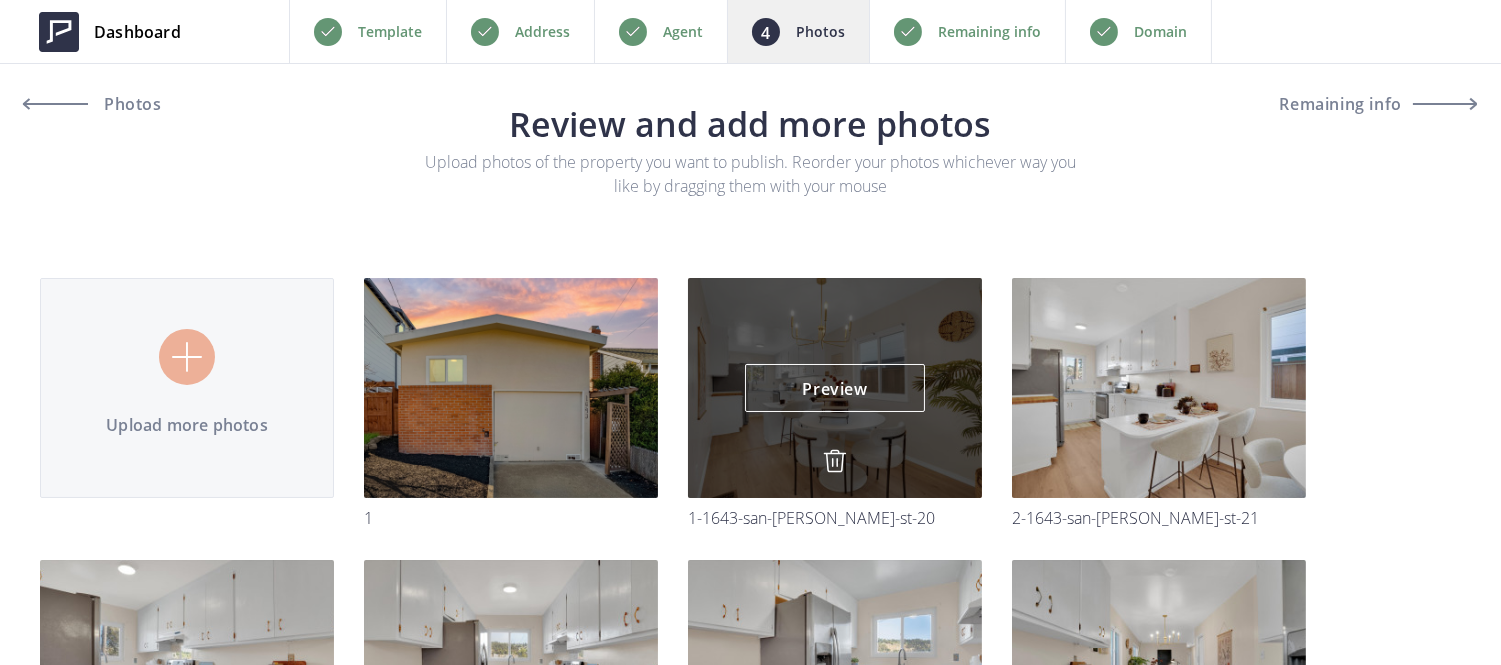 click on "Preview   Preview" at bounding box center [835, 388] 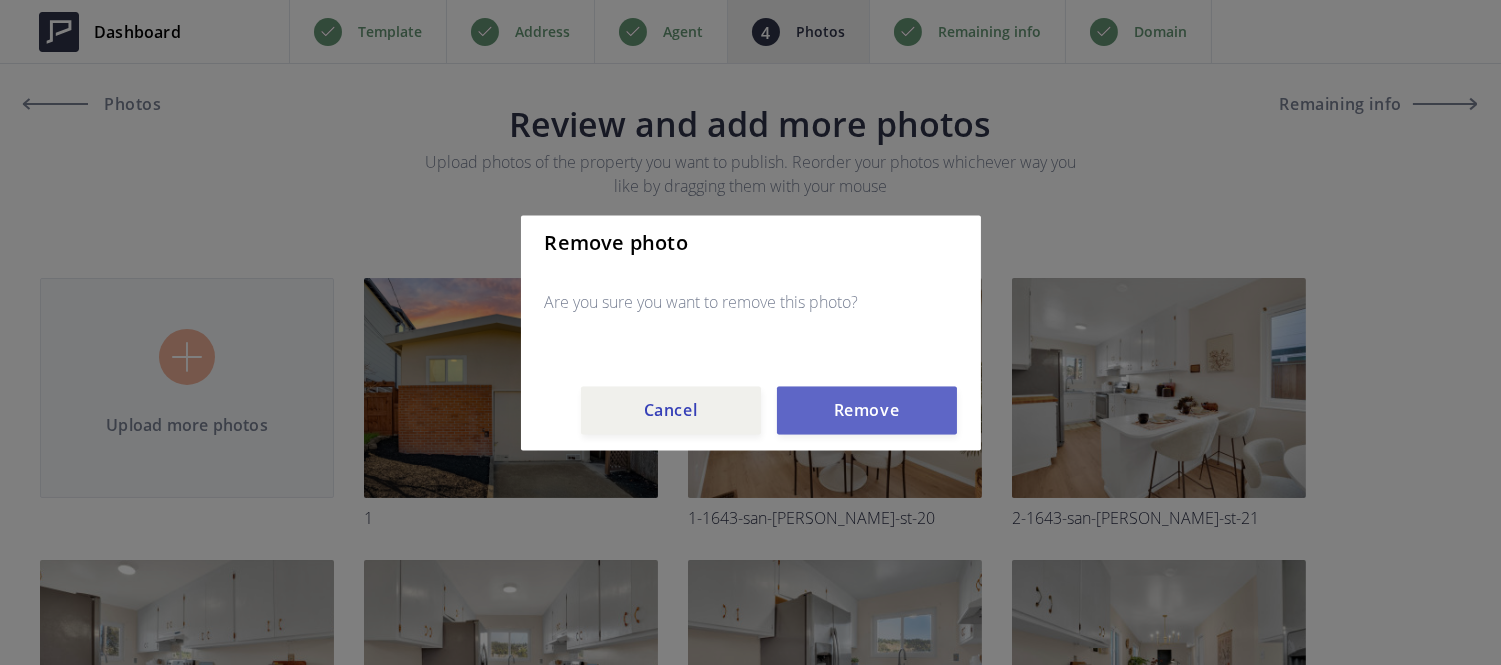 click on "Remove" at bounding box center [867, 410] 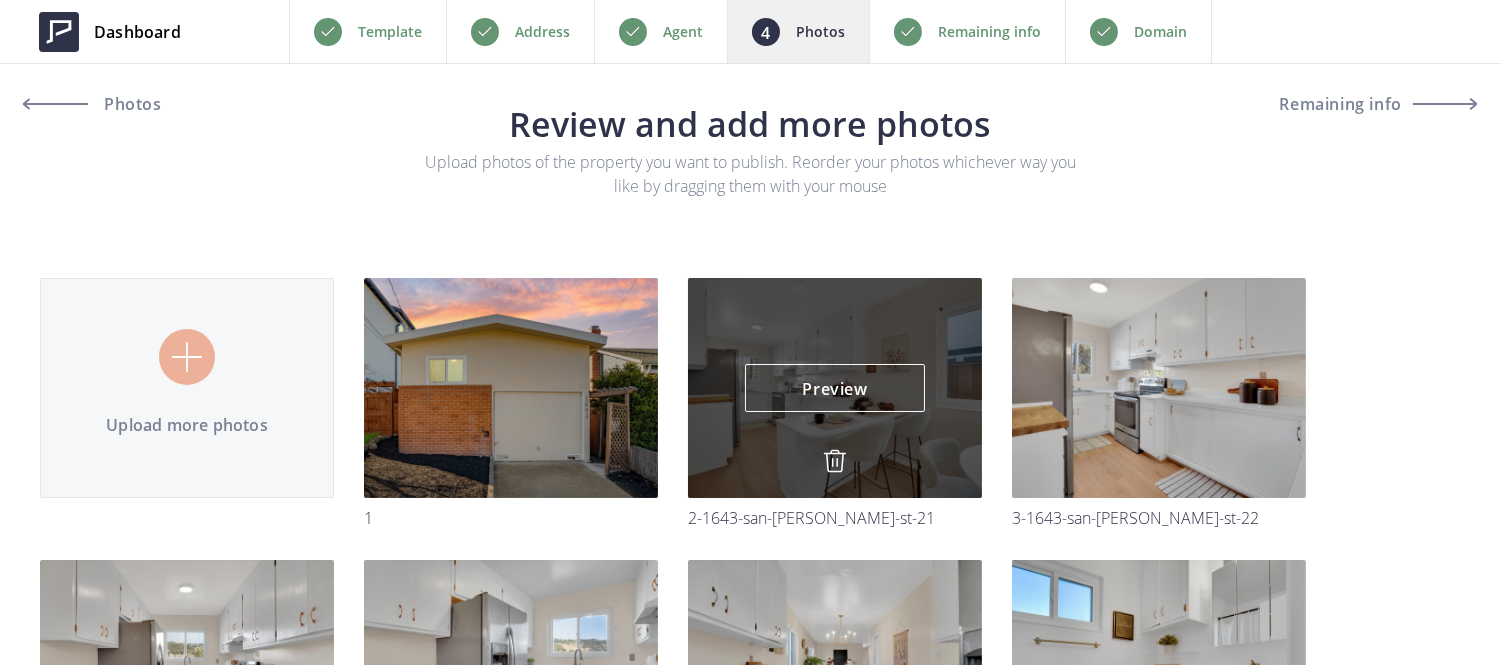 click at bounding box center (835, 461) 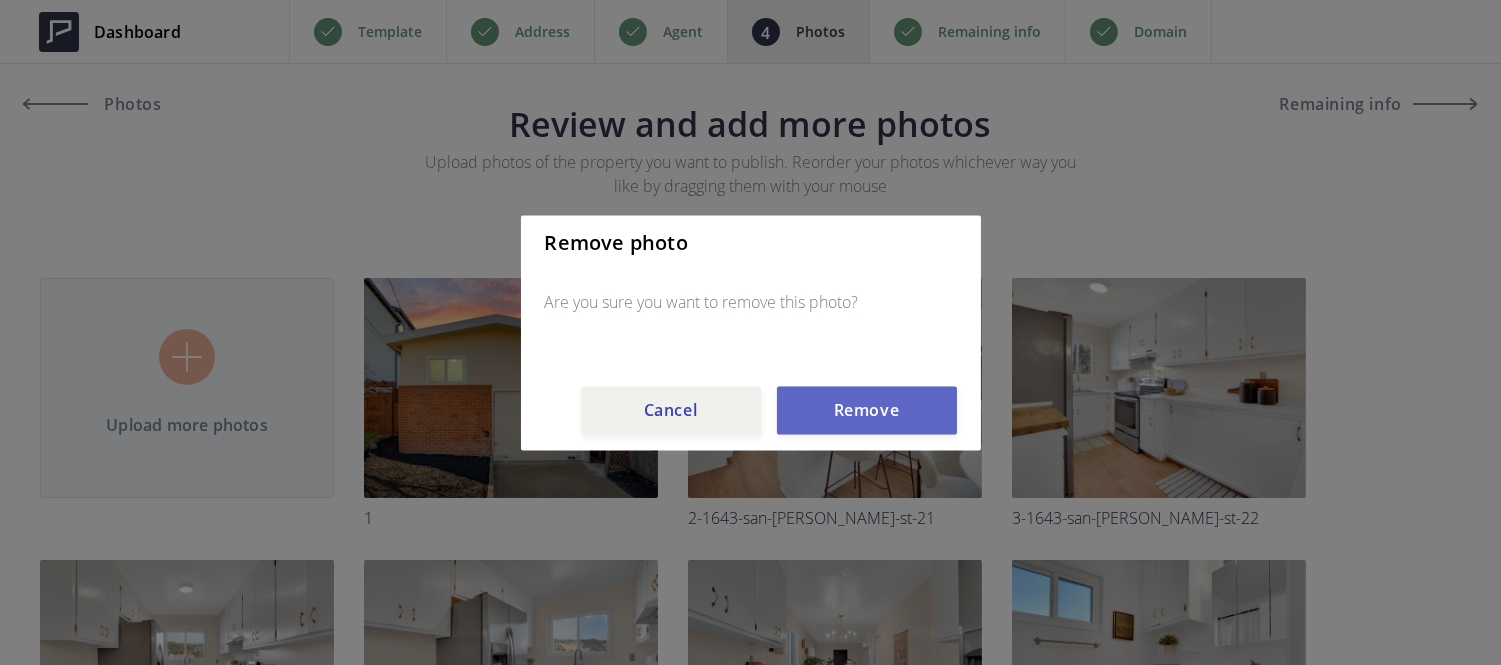 click on "Remove" at bounding box center (867, 410) 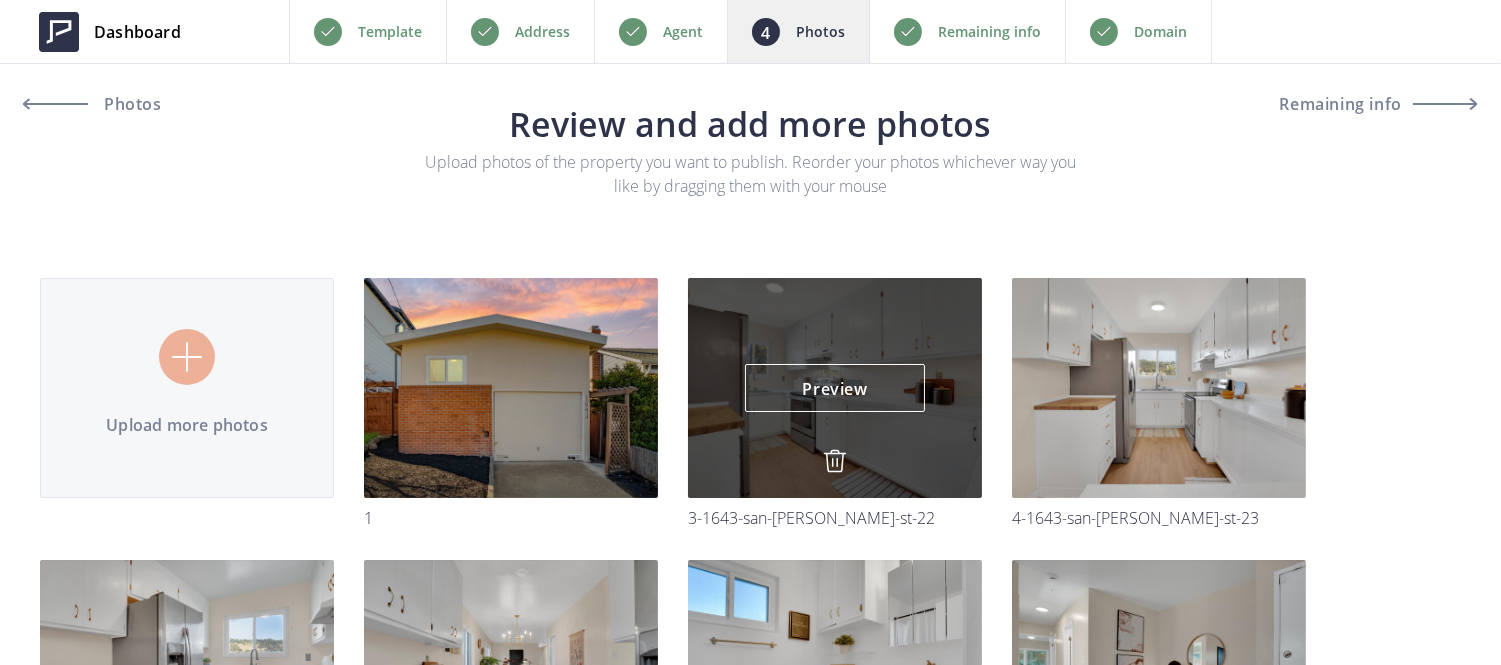 click at bounding box center (835, 461) 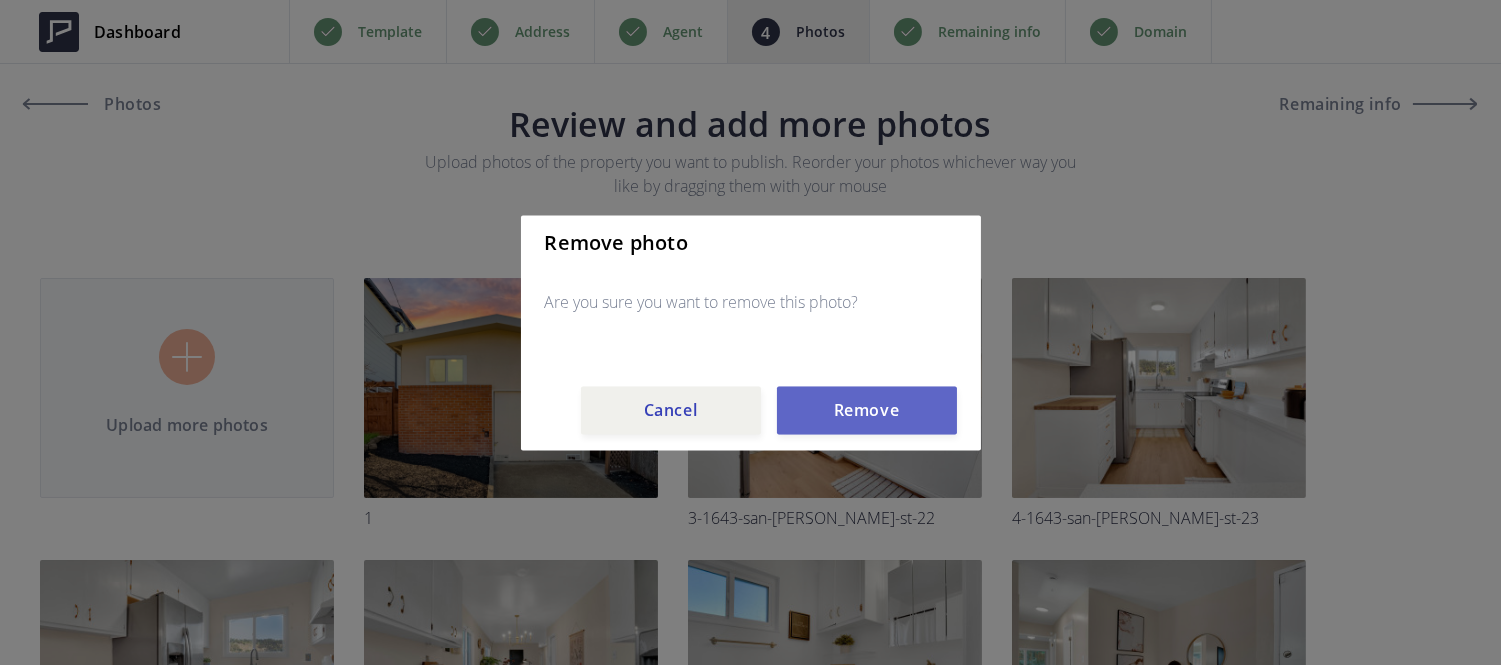click on "Remove" at bounding box center [867, 410] 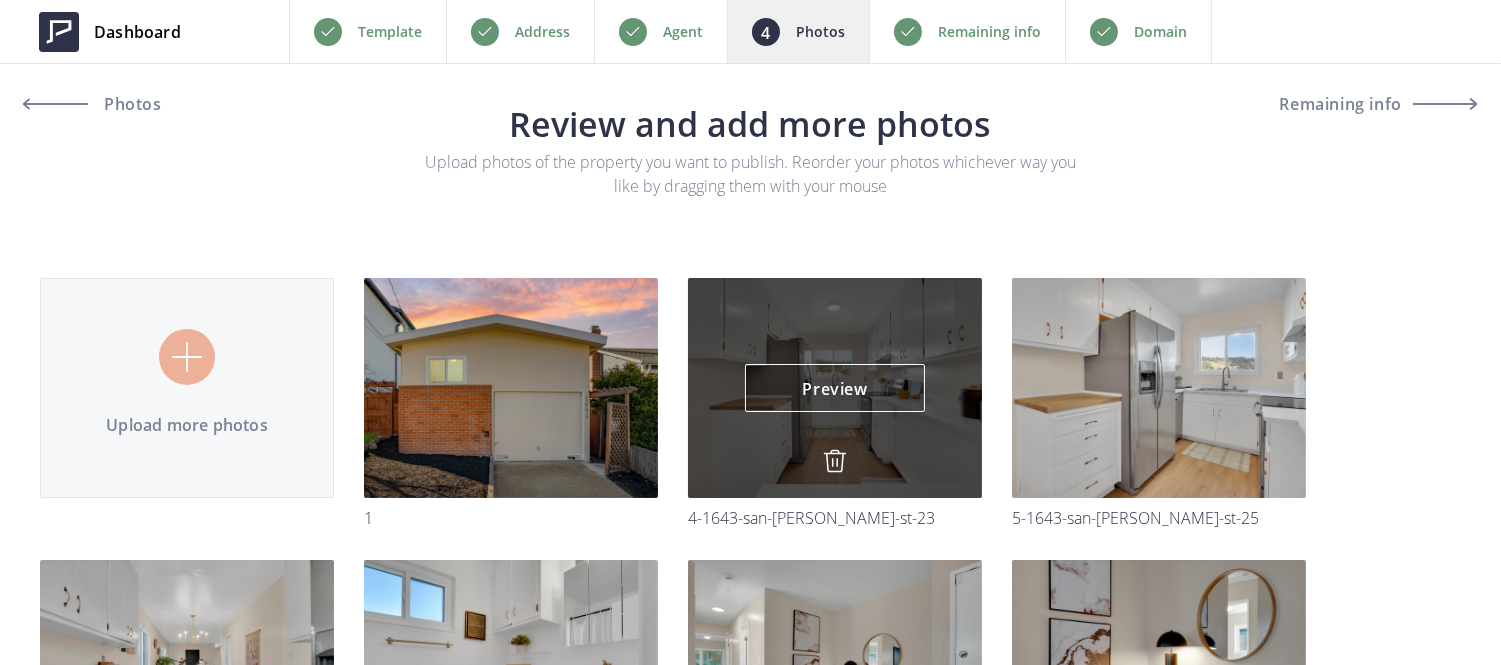 click on "Preview   Preview" at bounding box center [835, 388] 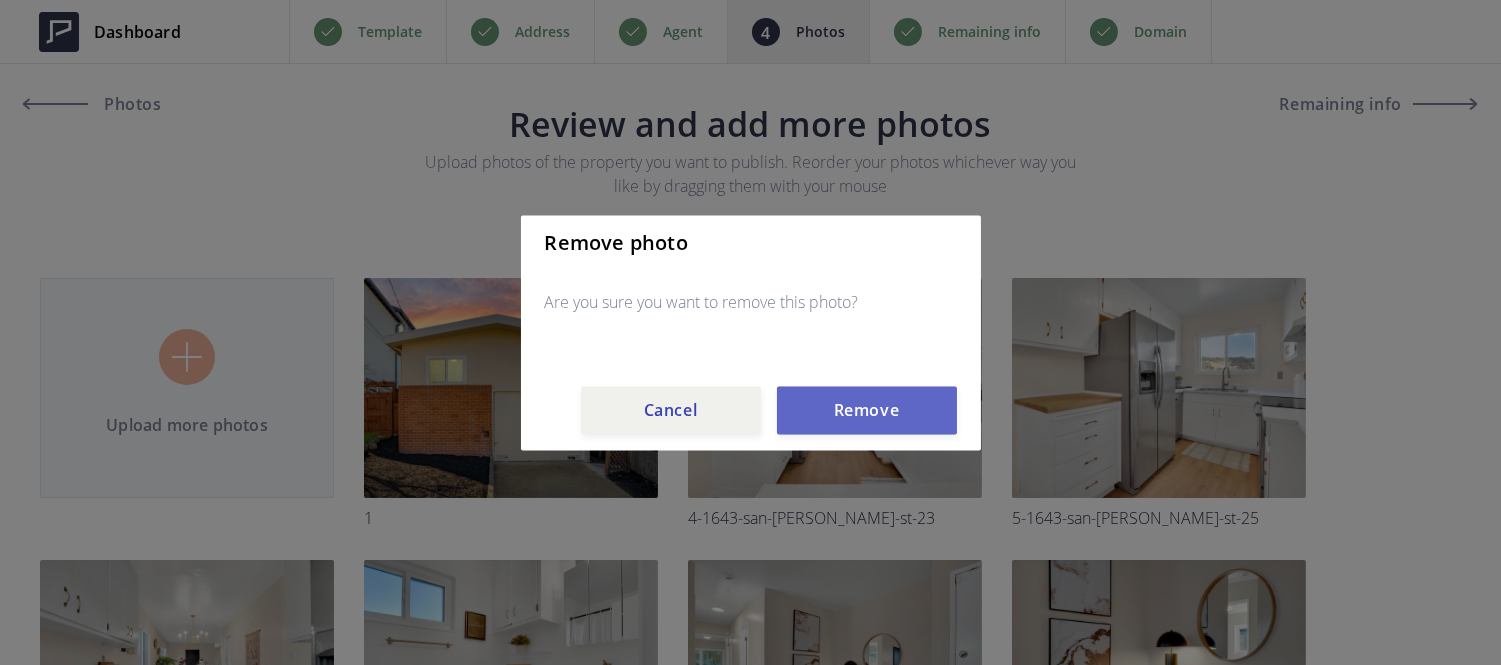 click on "Remove" at bounding box center (867, 410) 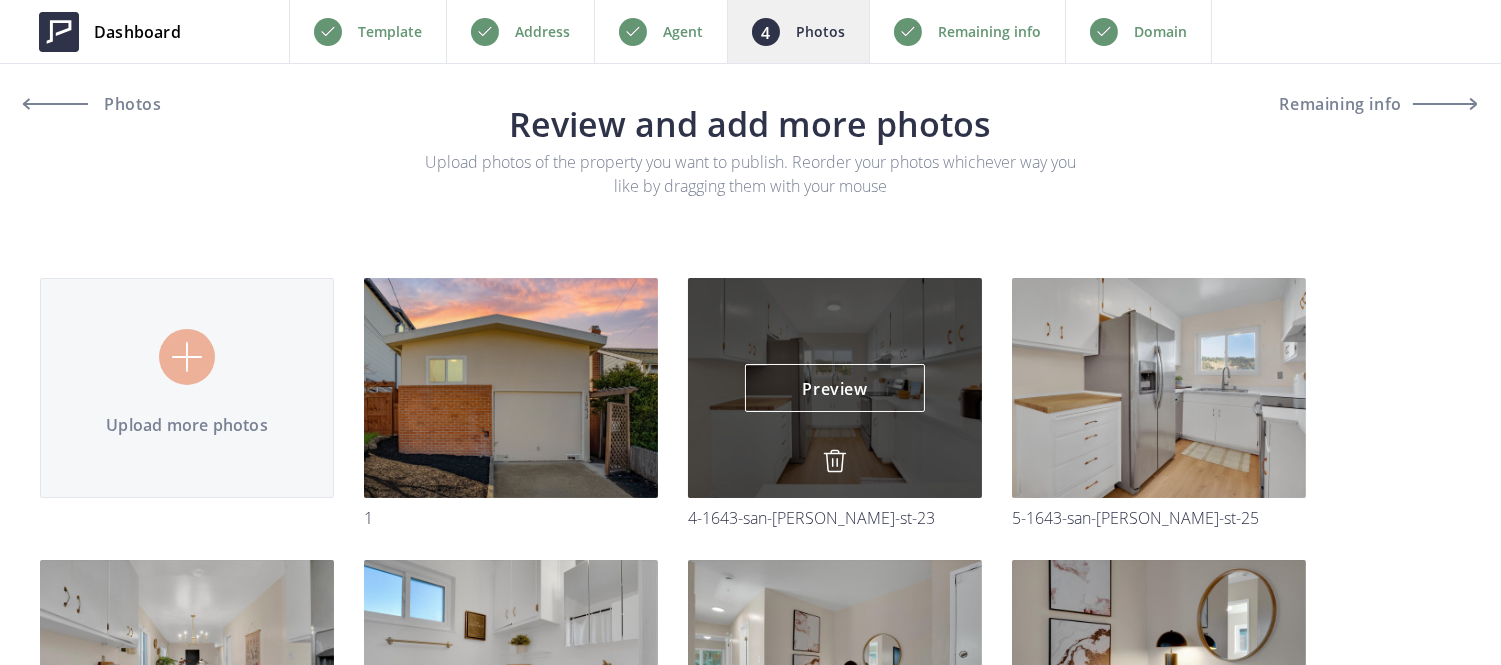 click at bounding box center [0, 0] 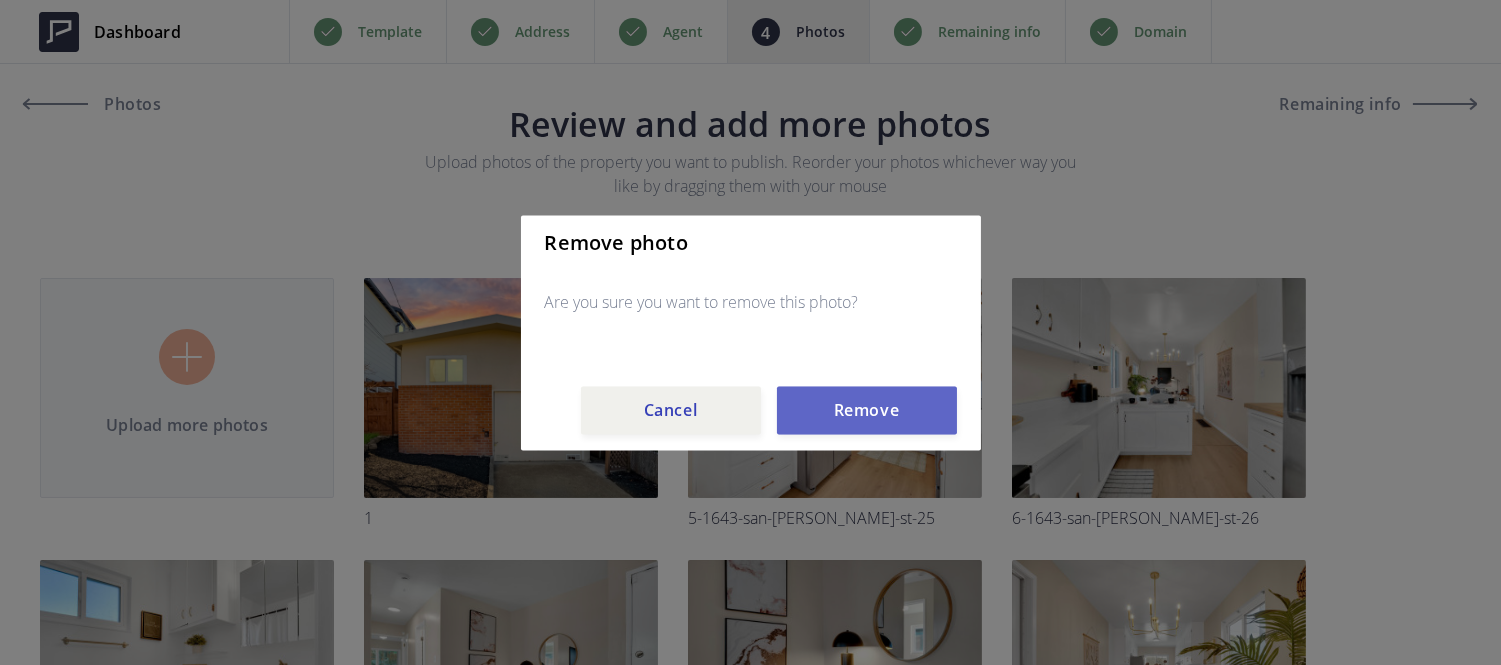 click on "Remove" at bounding box center (867, 410) 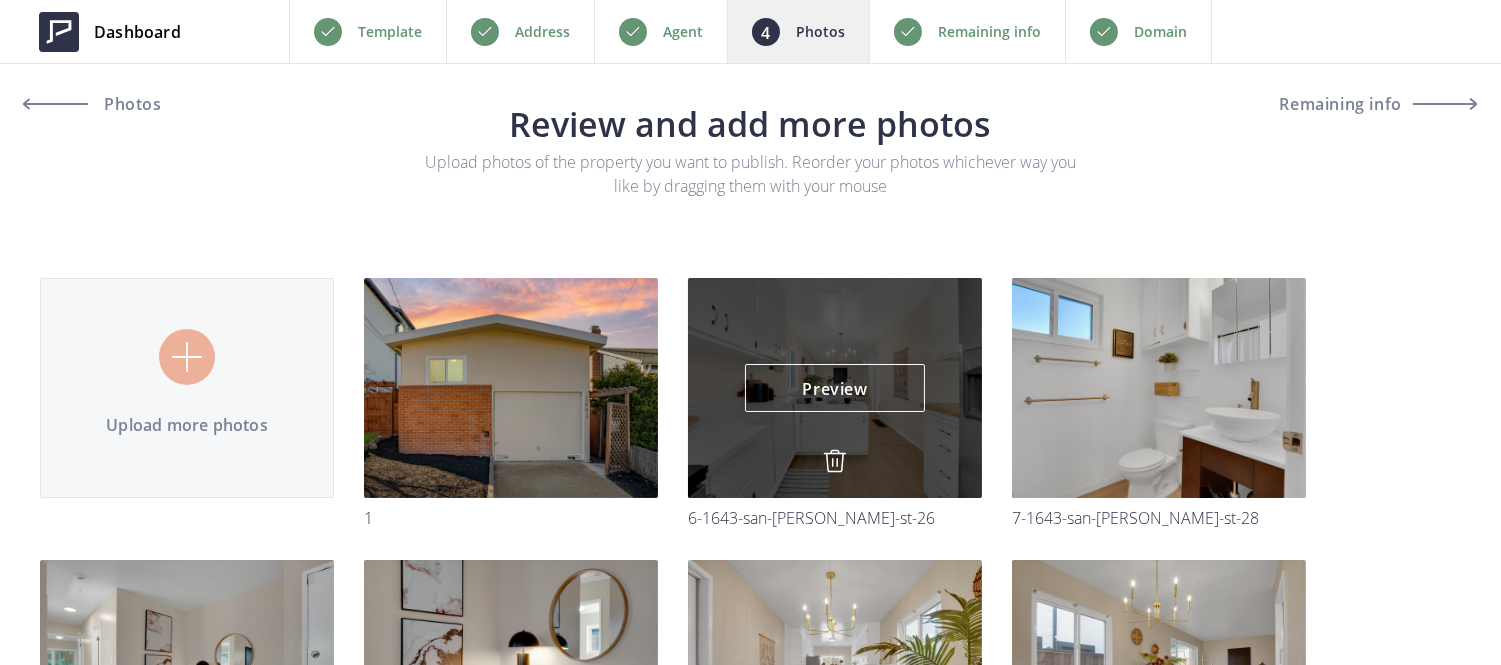 click at bounding box center [835, 461] 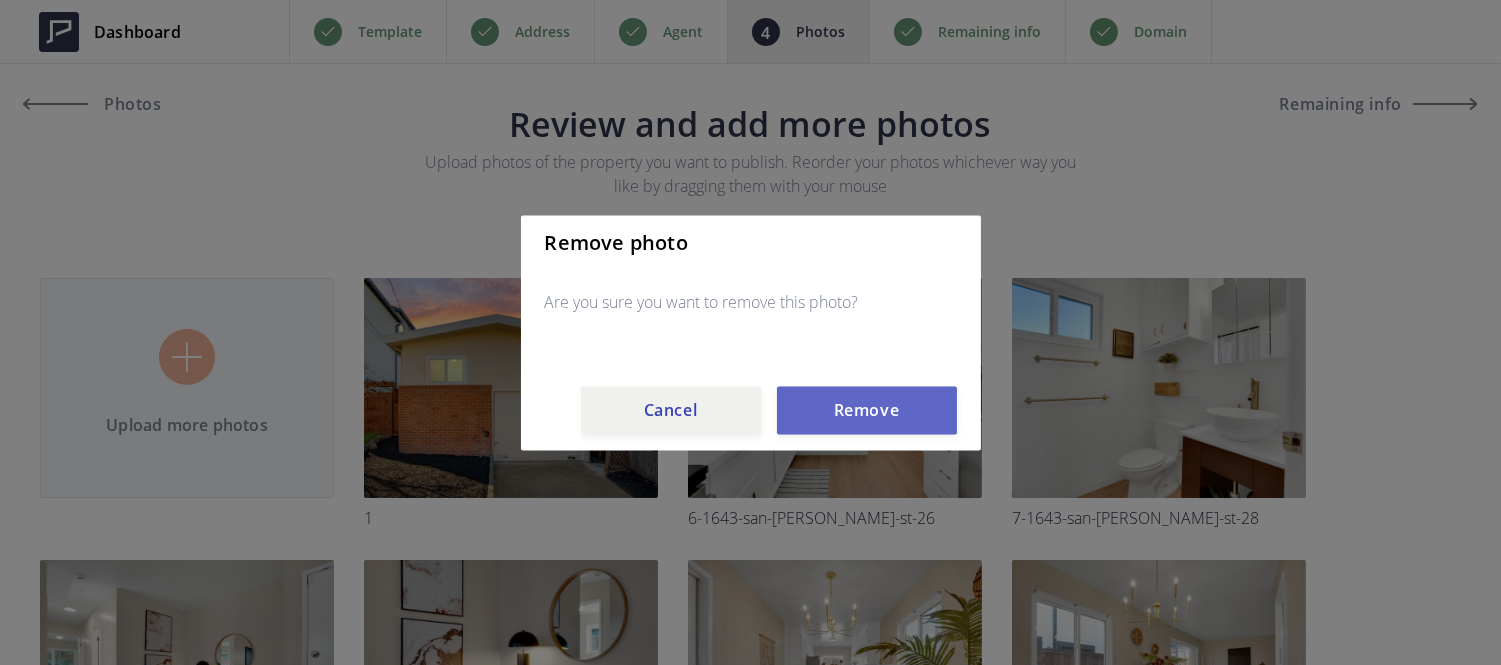click on "Remove" at bounding box center (867, 410) 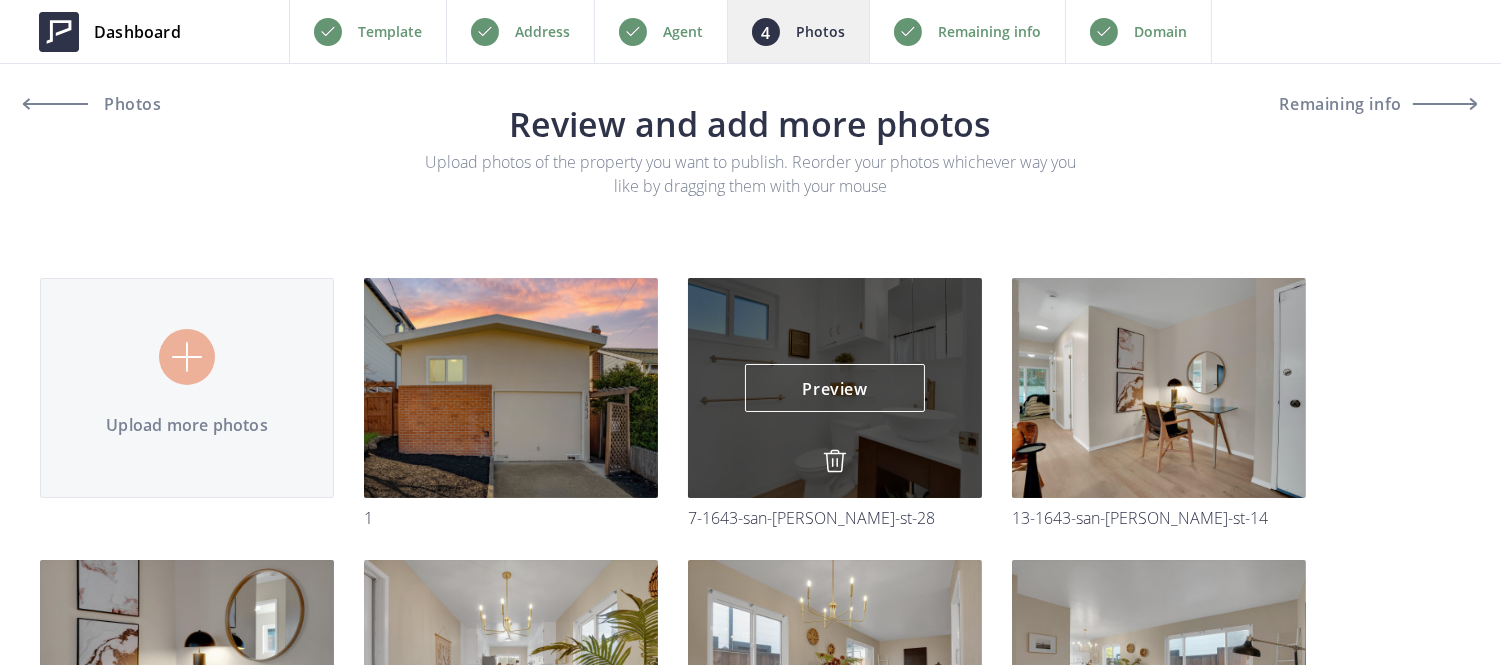 click at bounding box center [835, 461] 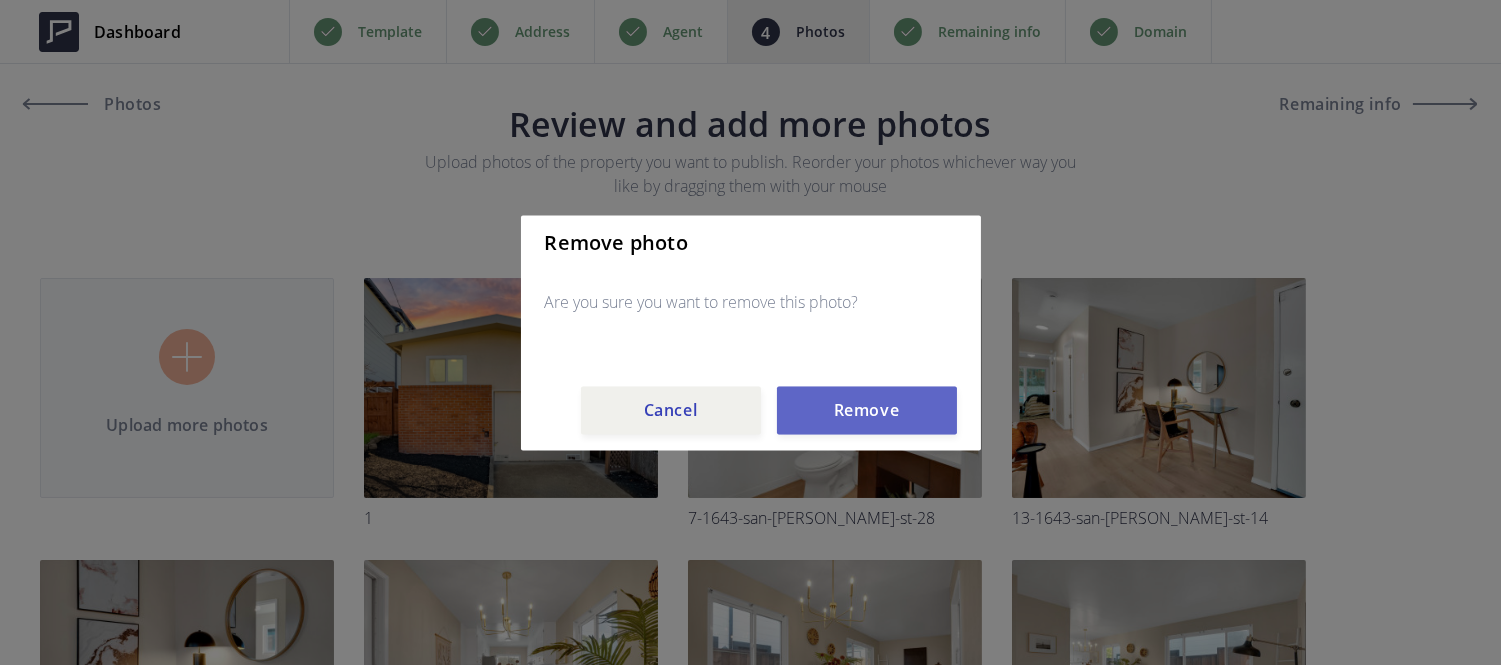 click on "Remove" at bounding box center [867, 410] 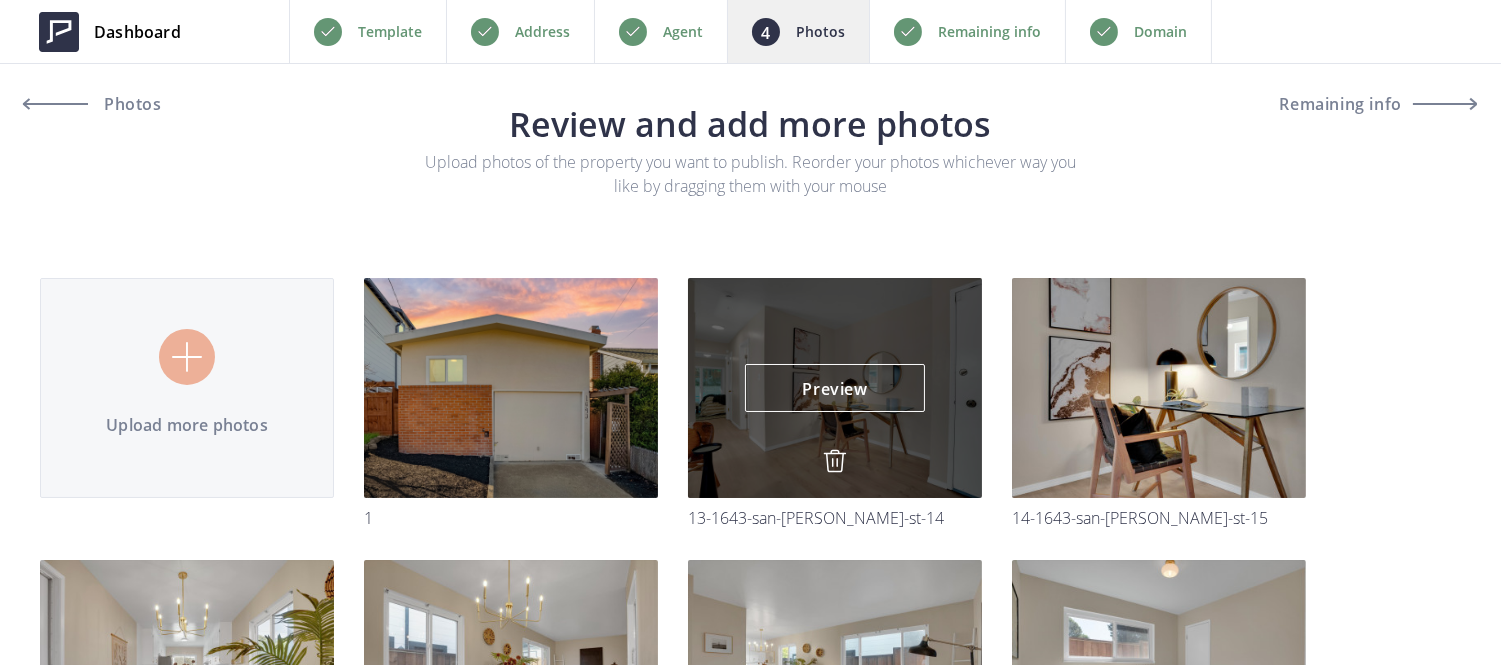 click at bounding box center (835, 461) 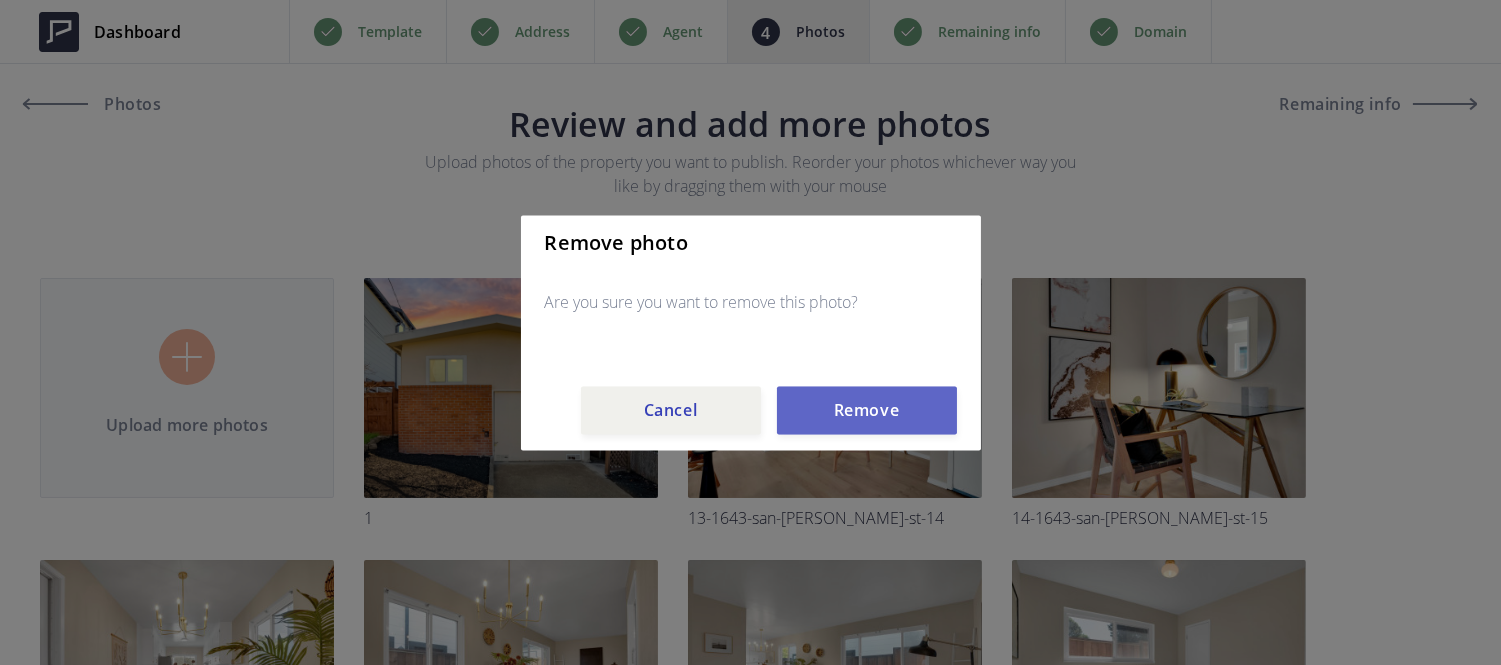 click on "Remove" at bounding box center [867, 410] 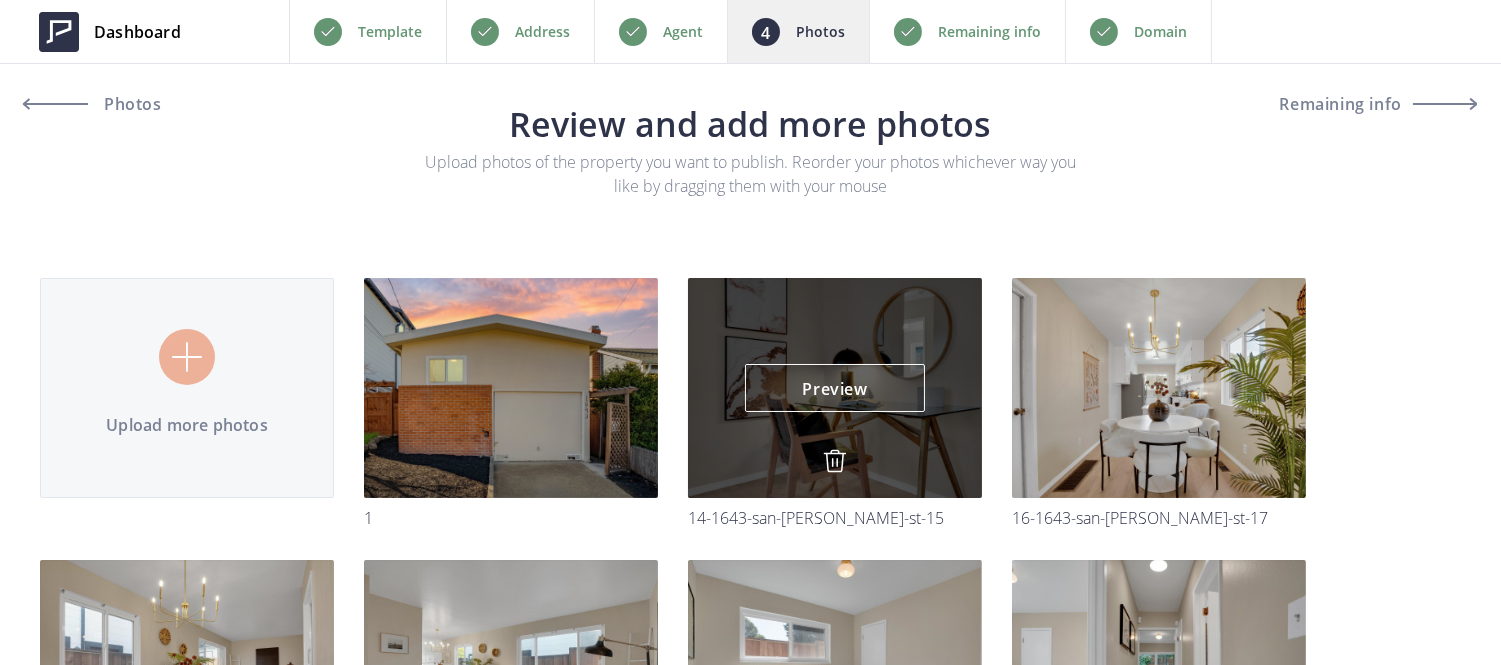 click at bounding box center [835, 461] 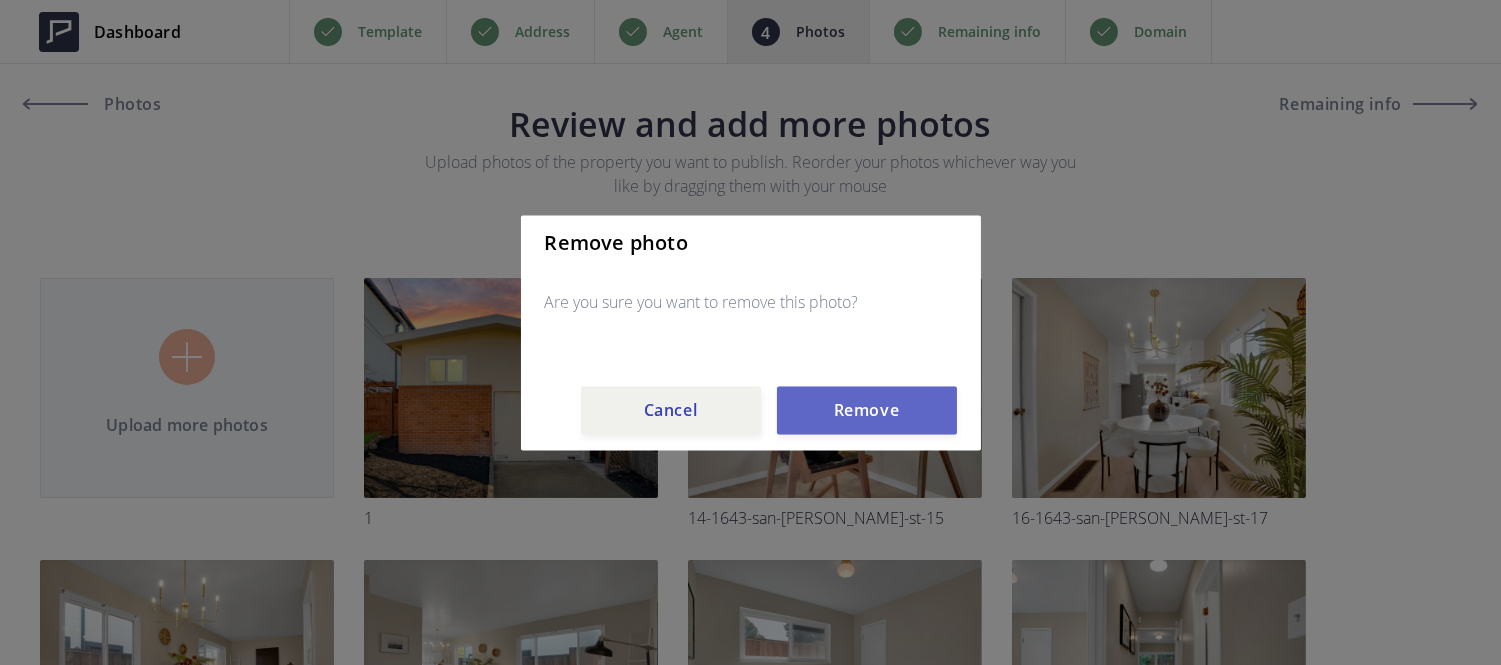 click on "Remove" at bounding box center (867, 410) 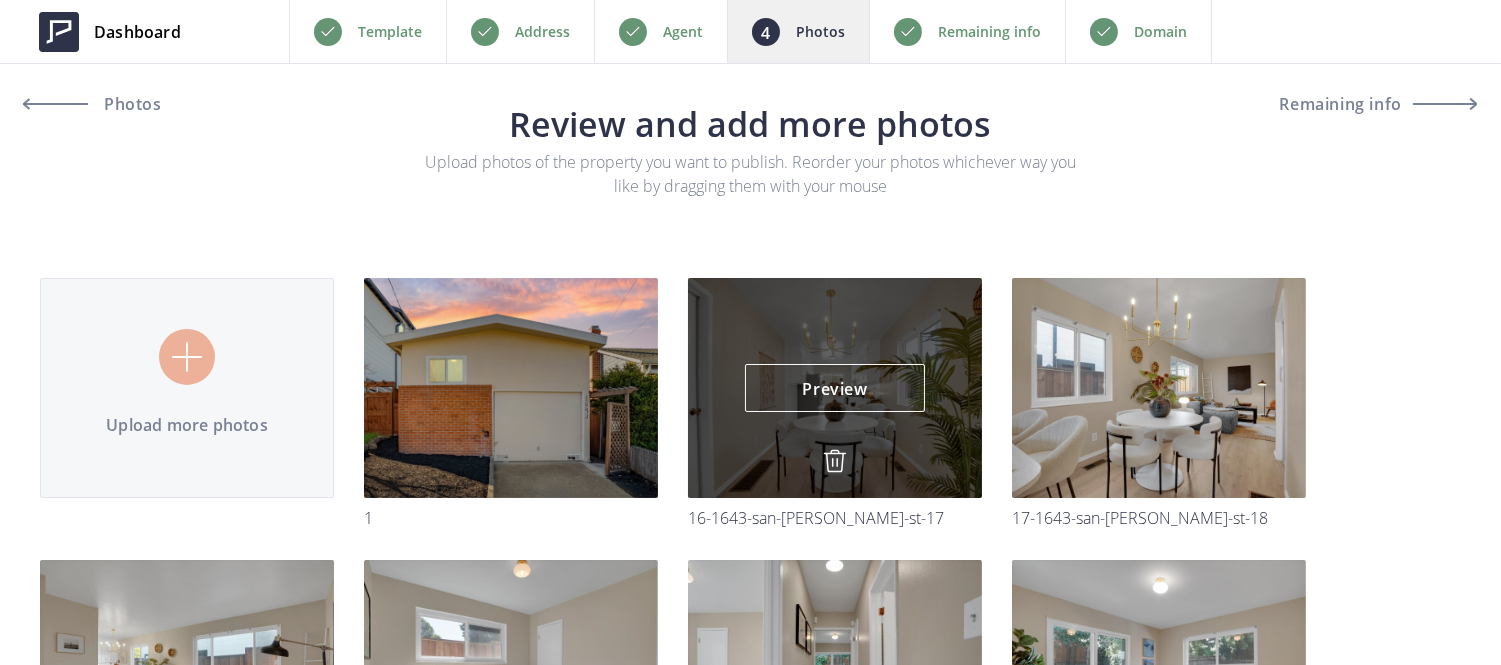 click at bounding box center [835, 461] 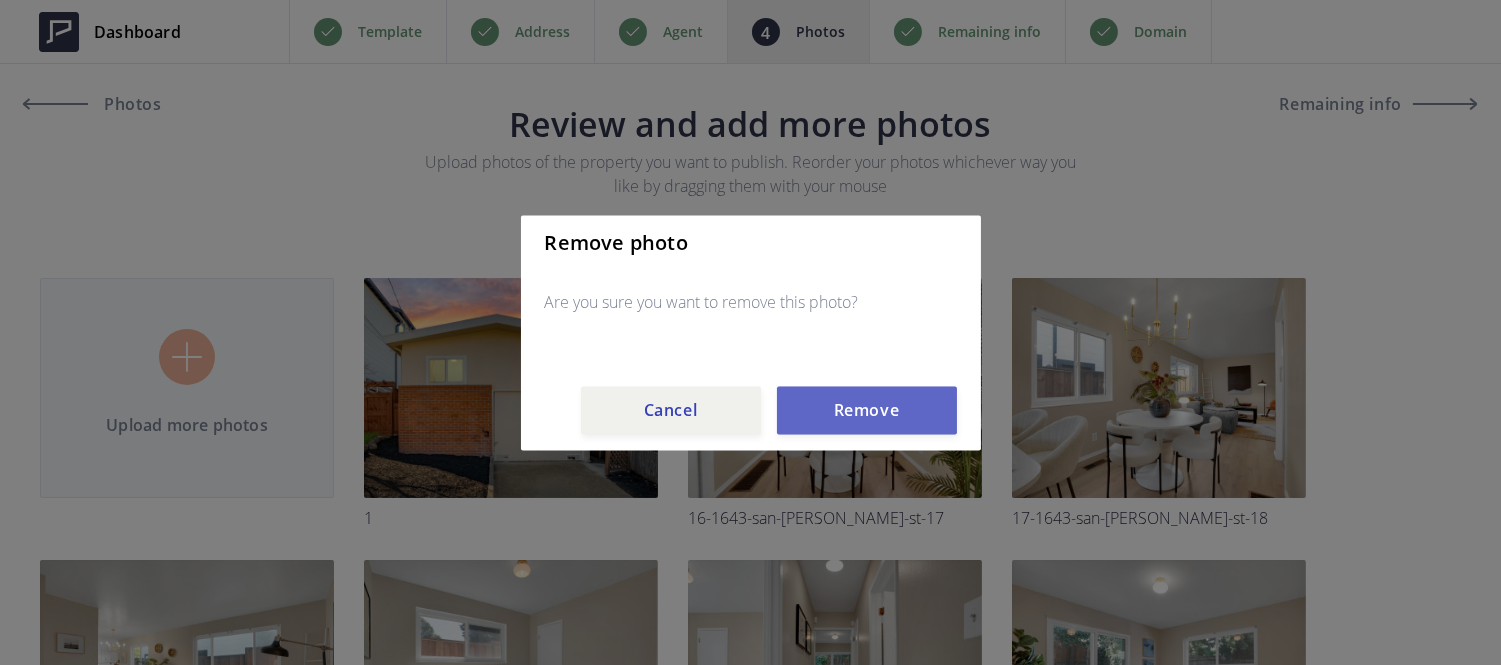 click on "Remove" at bounding box center [867, 410] 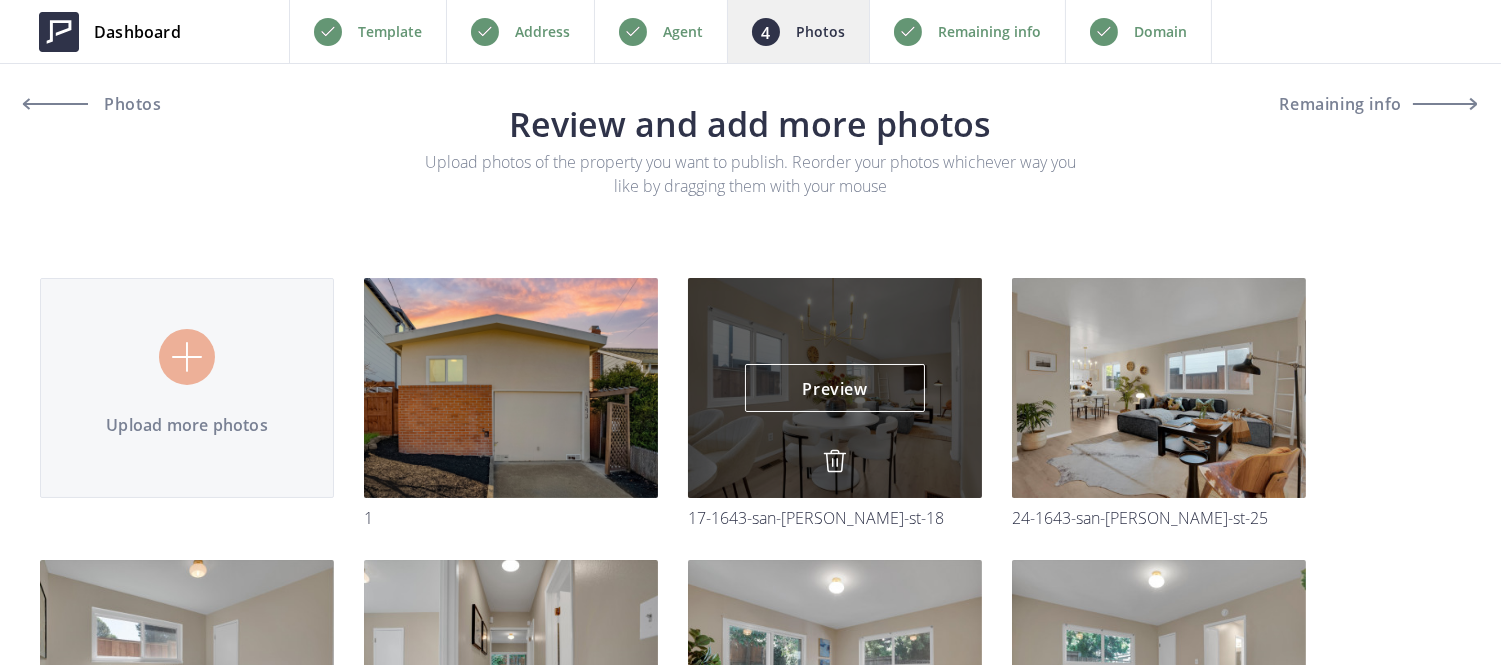 click at bounding box center (835, 461) 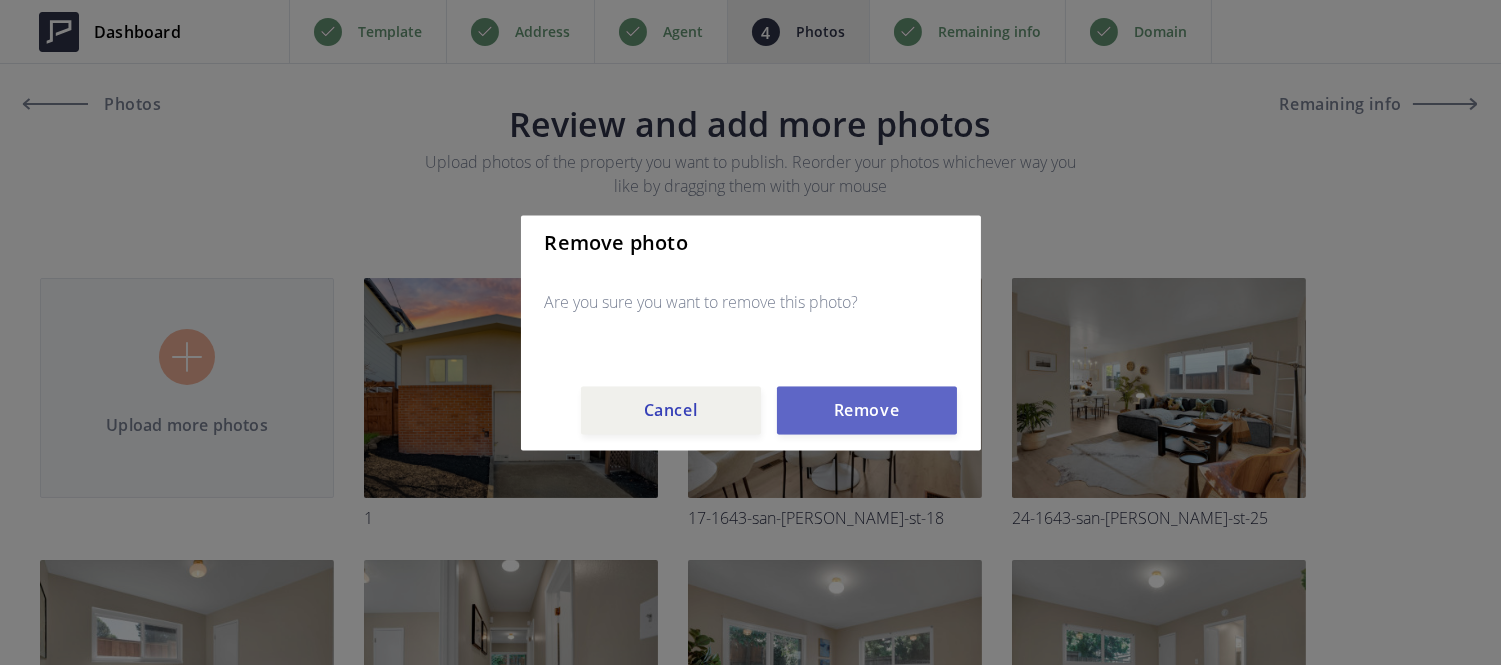 click on "Remove" at bounding box center [867, 410] 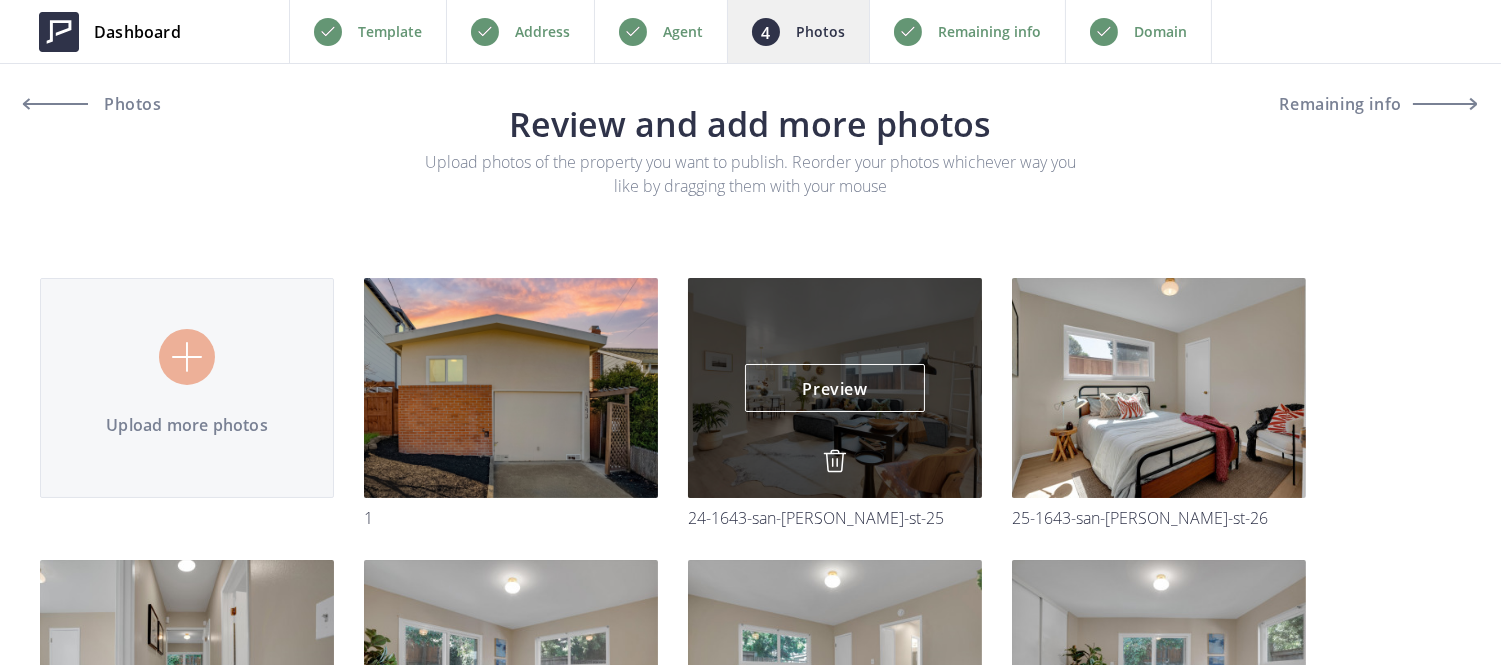 click at bounding box center [835, 461] 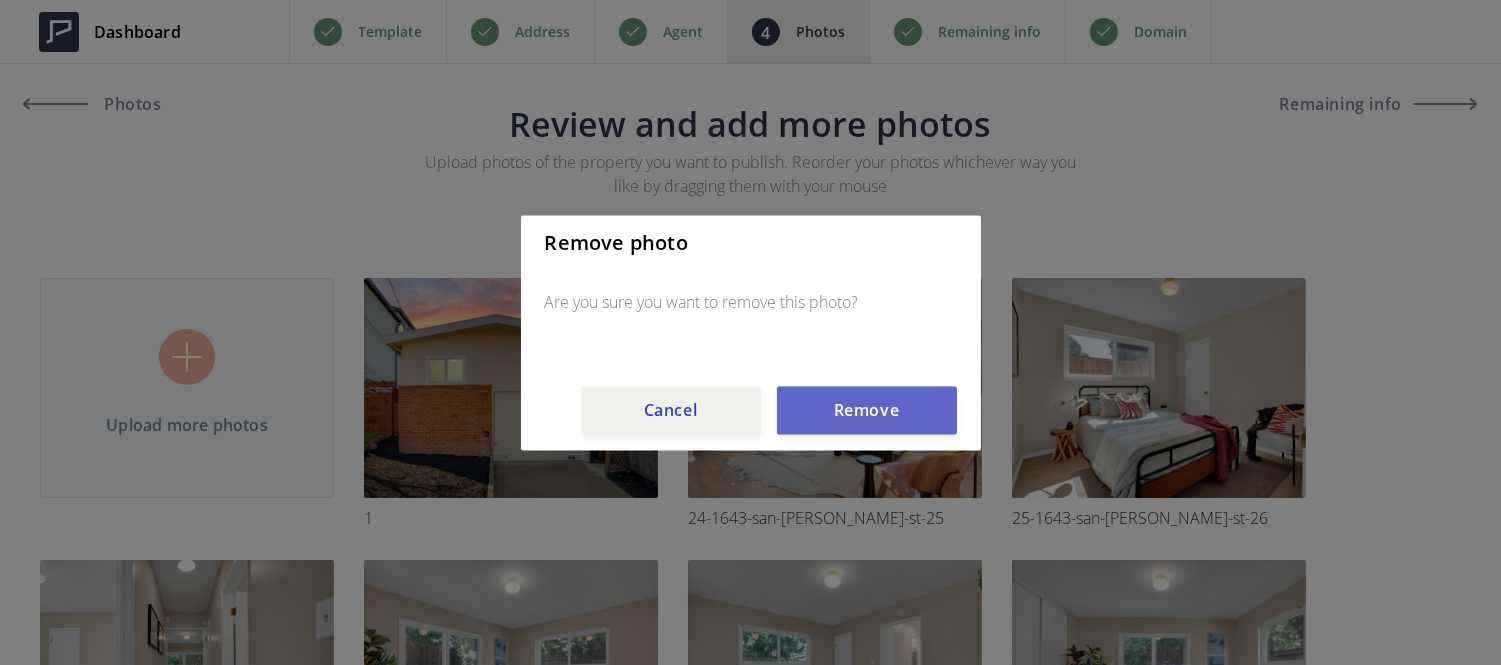 click on "Remove" at bounding box center [867, 410] 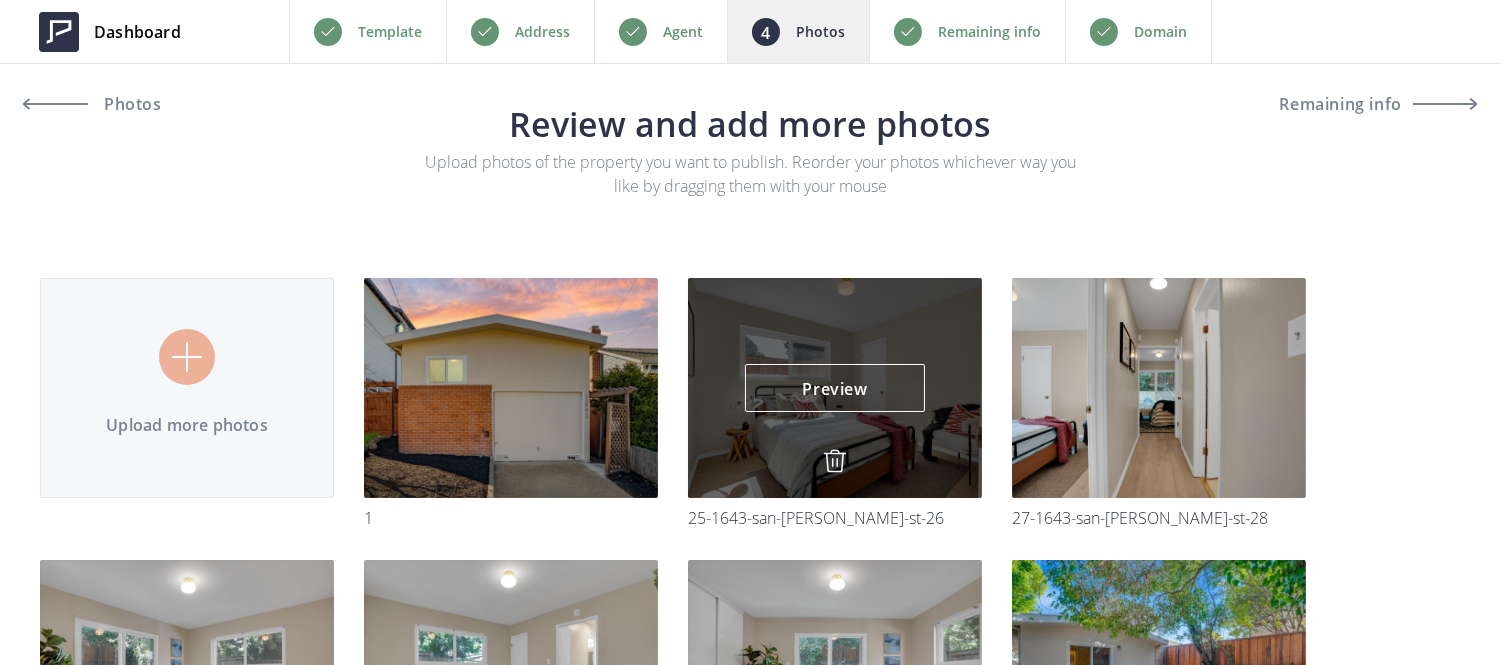 click at bounding box center (835, 461) 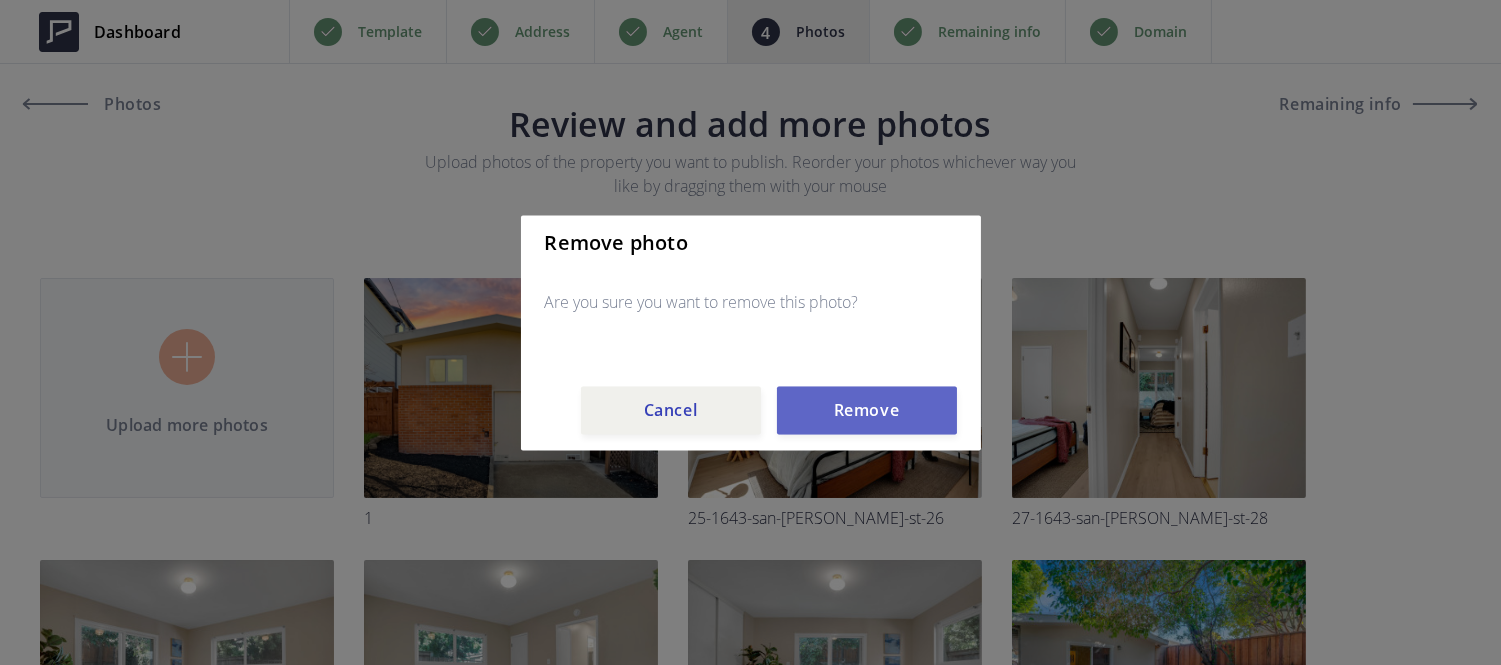 click on "Remove" at bounding box center (867, 410) 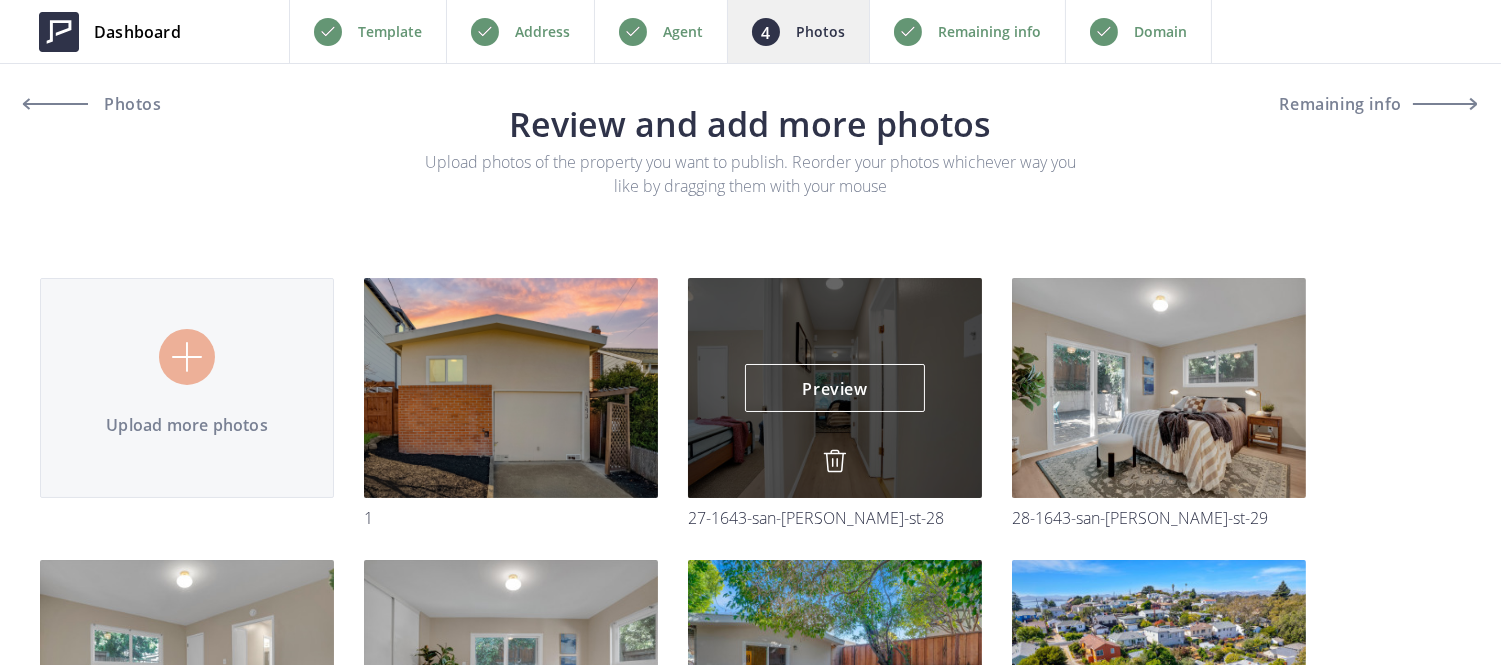 click at bounding box center [835, 461] 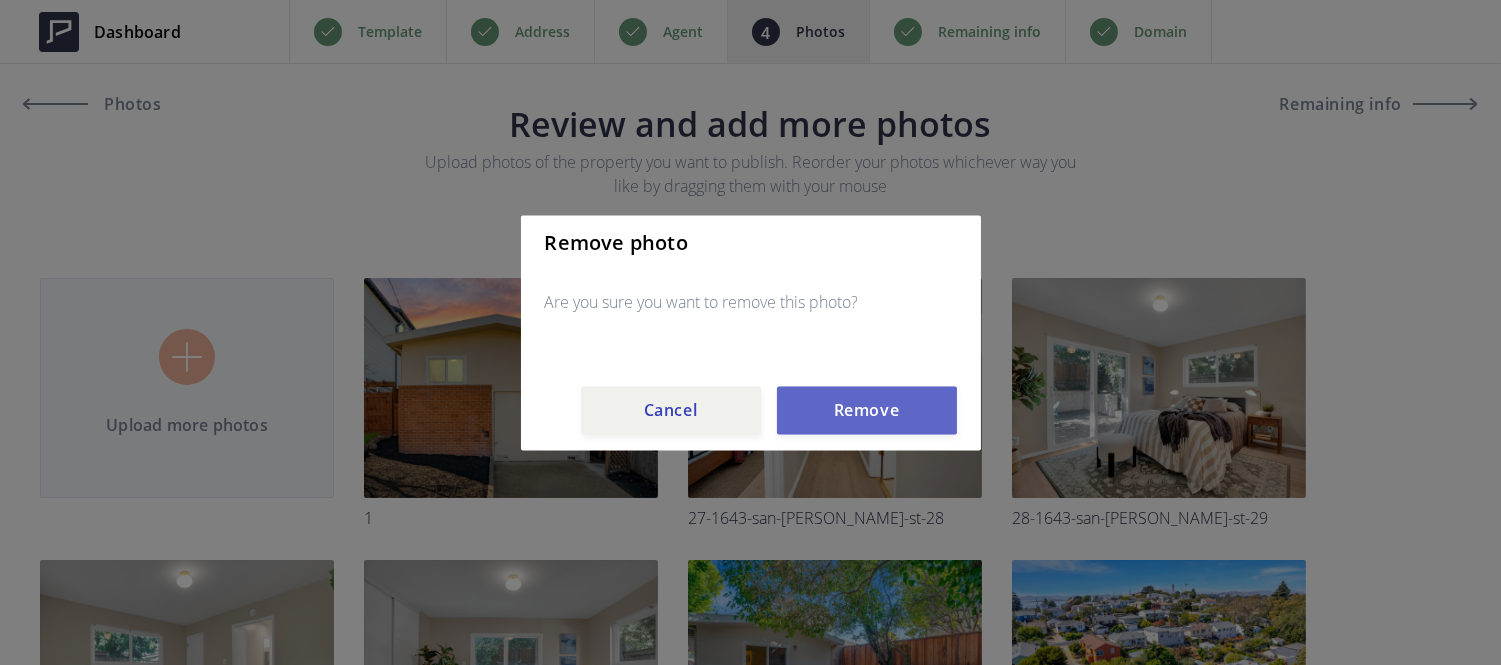 click on "Remove" at bounding box center [867, 410] 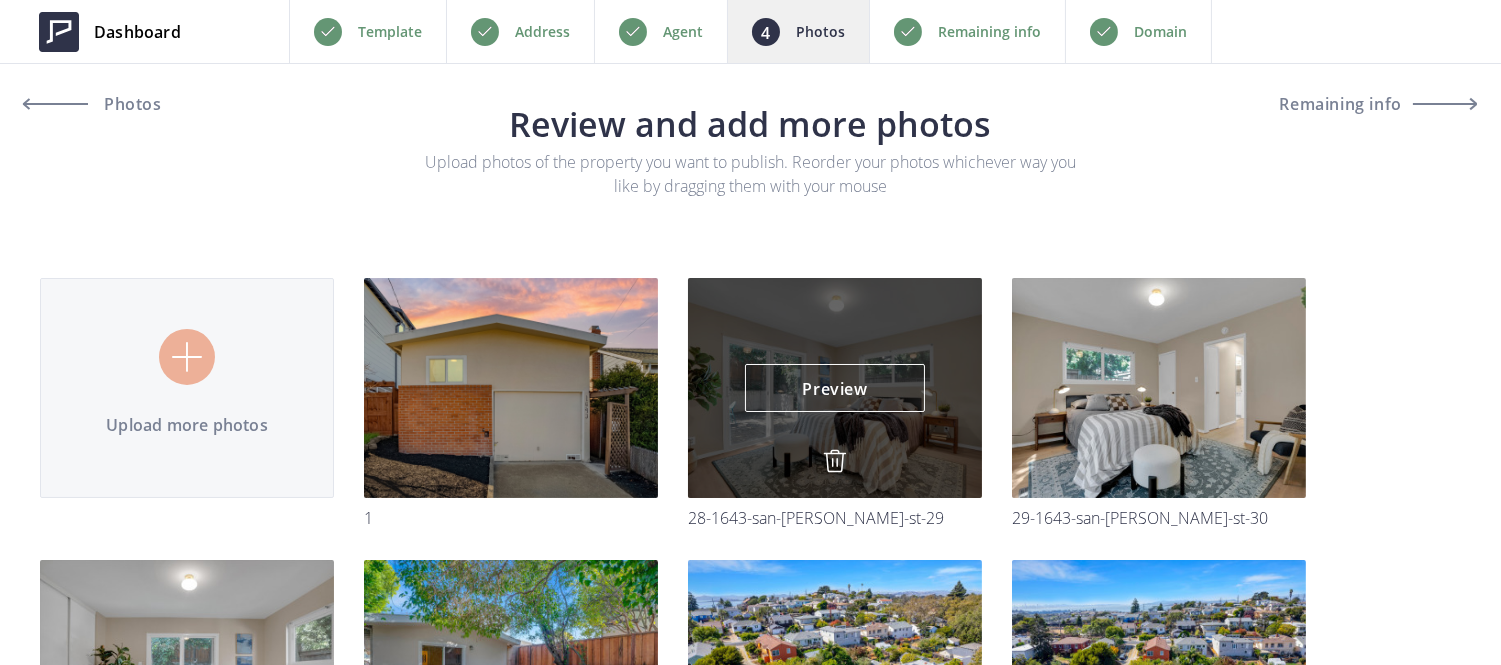 click at bounding box center (835, 461) 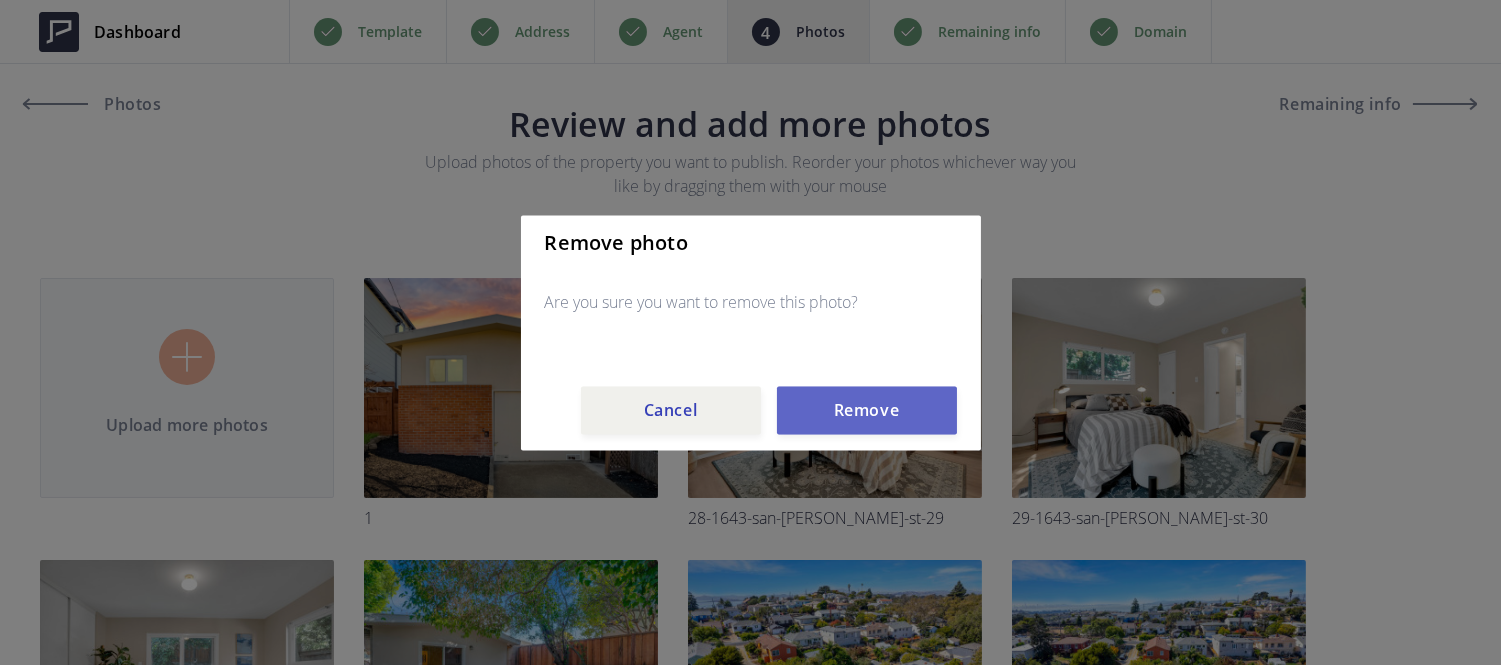 click on "Remove" at bounding box center [867, 410] 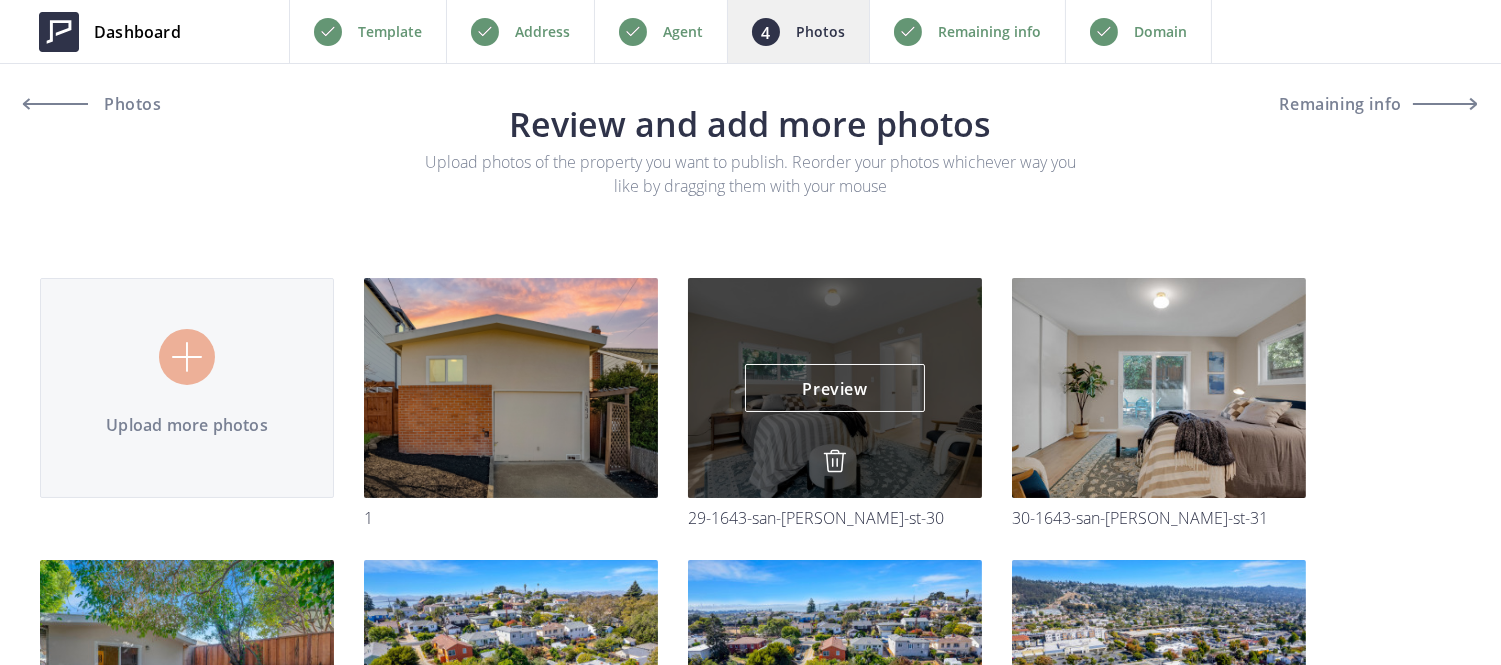click at bounding box center [835, 461] 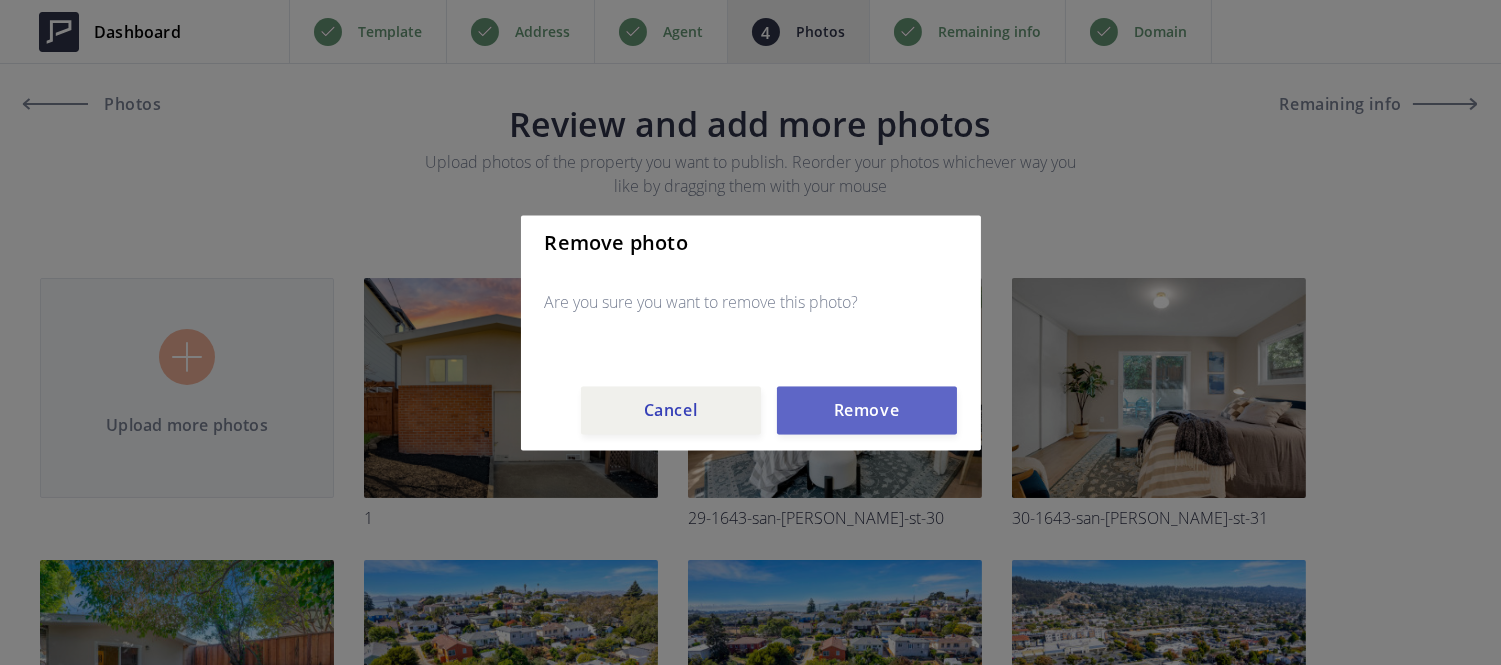 click on "Remove" at bounding box center (867, 410) 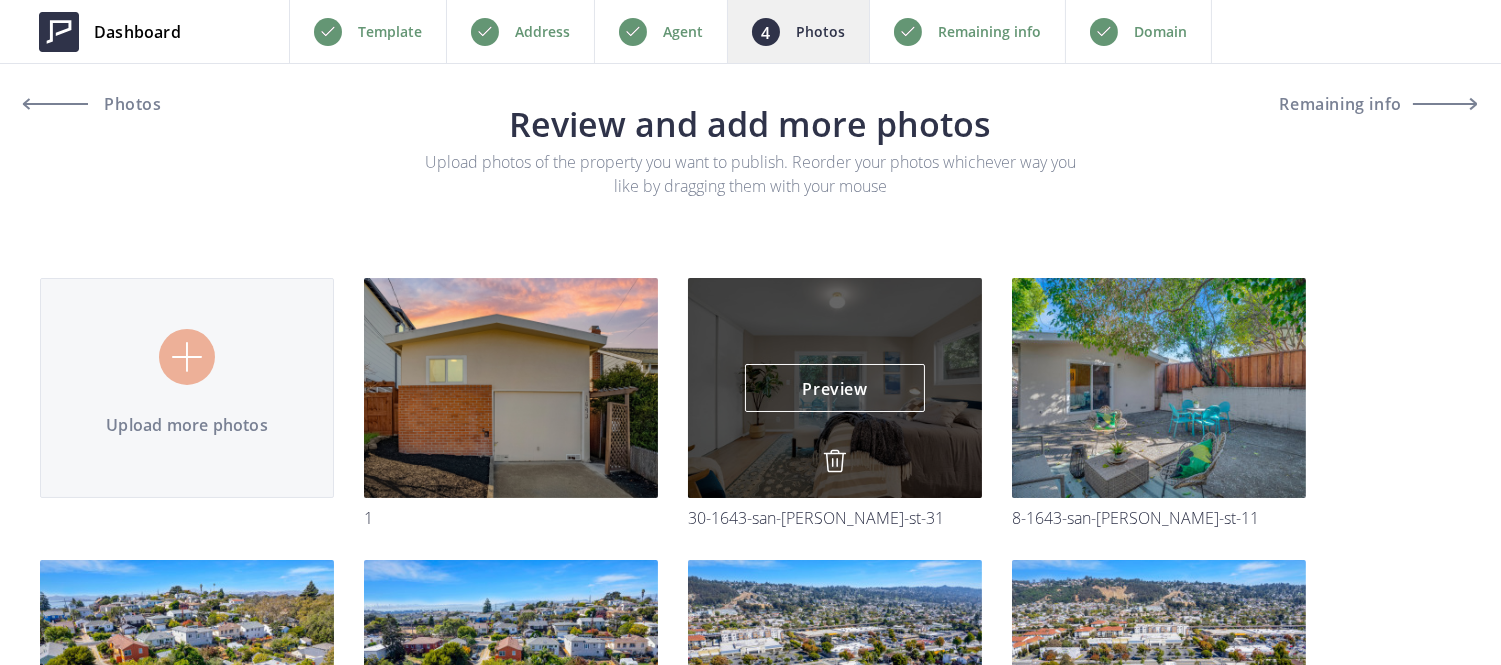 click at bounding box center (835, 461) 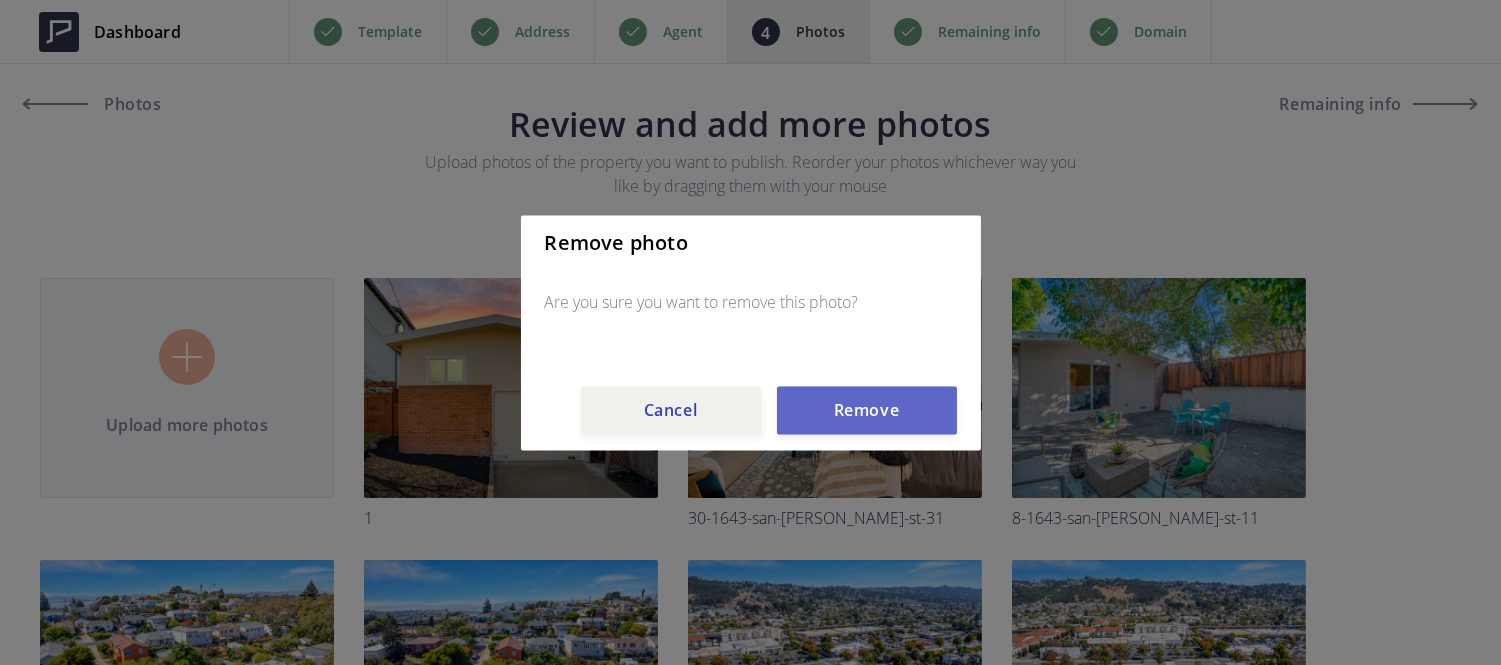 click on "Remove" at bounding box center (867, 410) 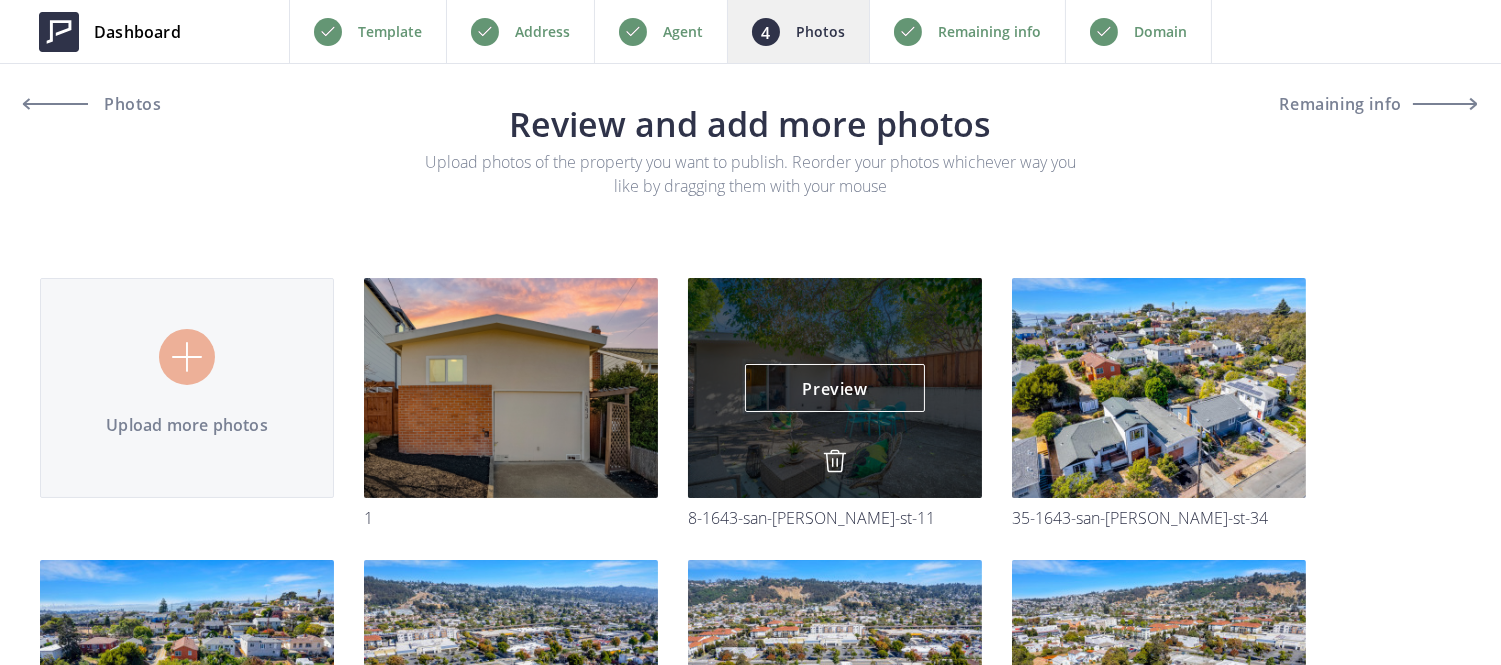 click at bounding box center [835, 461] 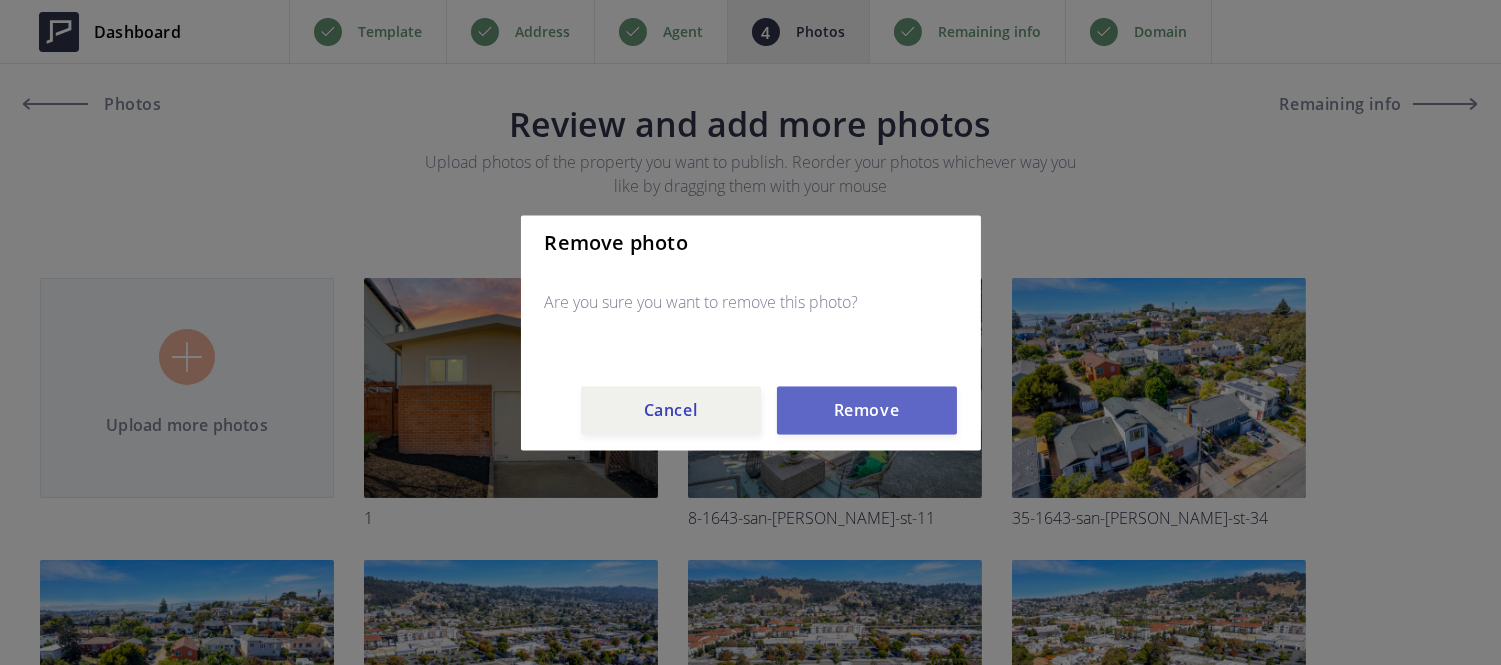 click on "Remove" at bounding box center [867, 410] 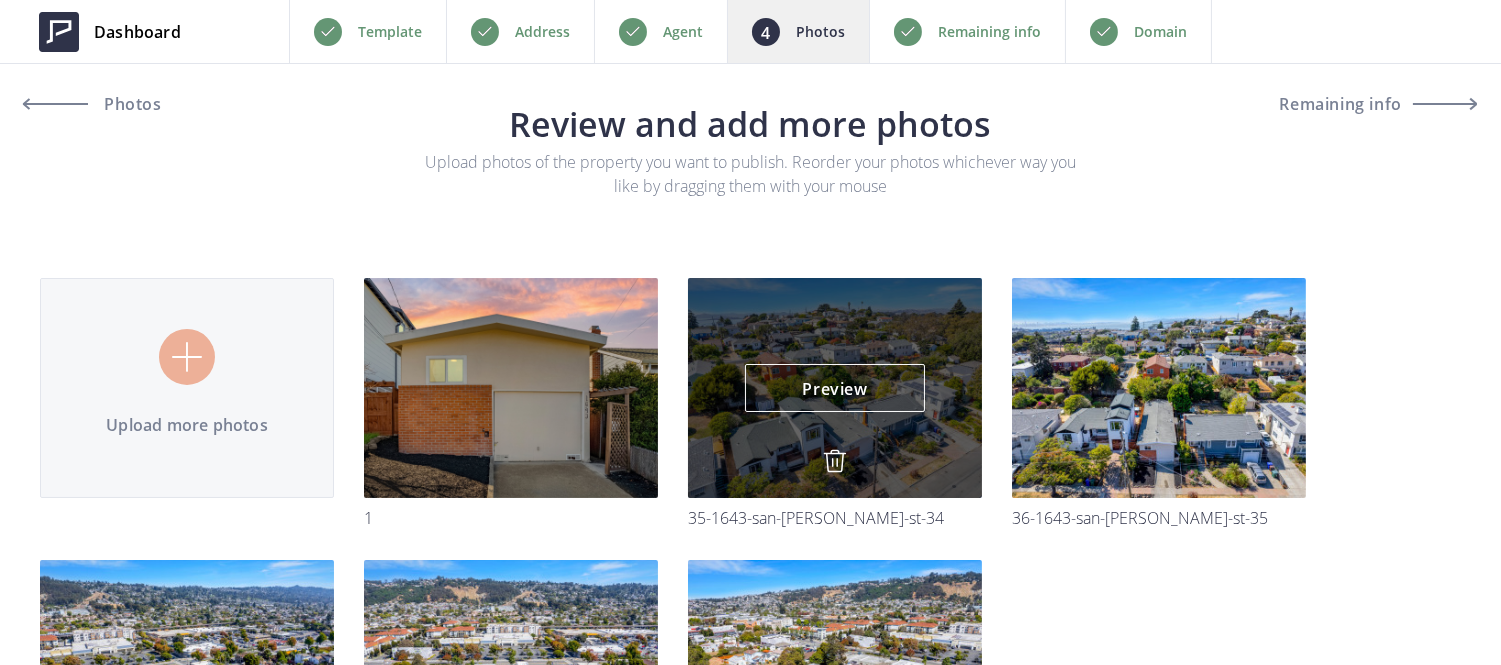 click at bounding box center [835, 463] 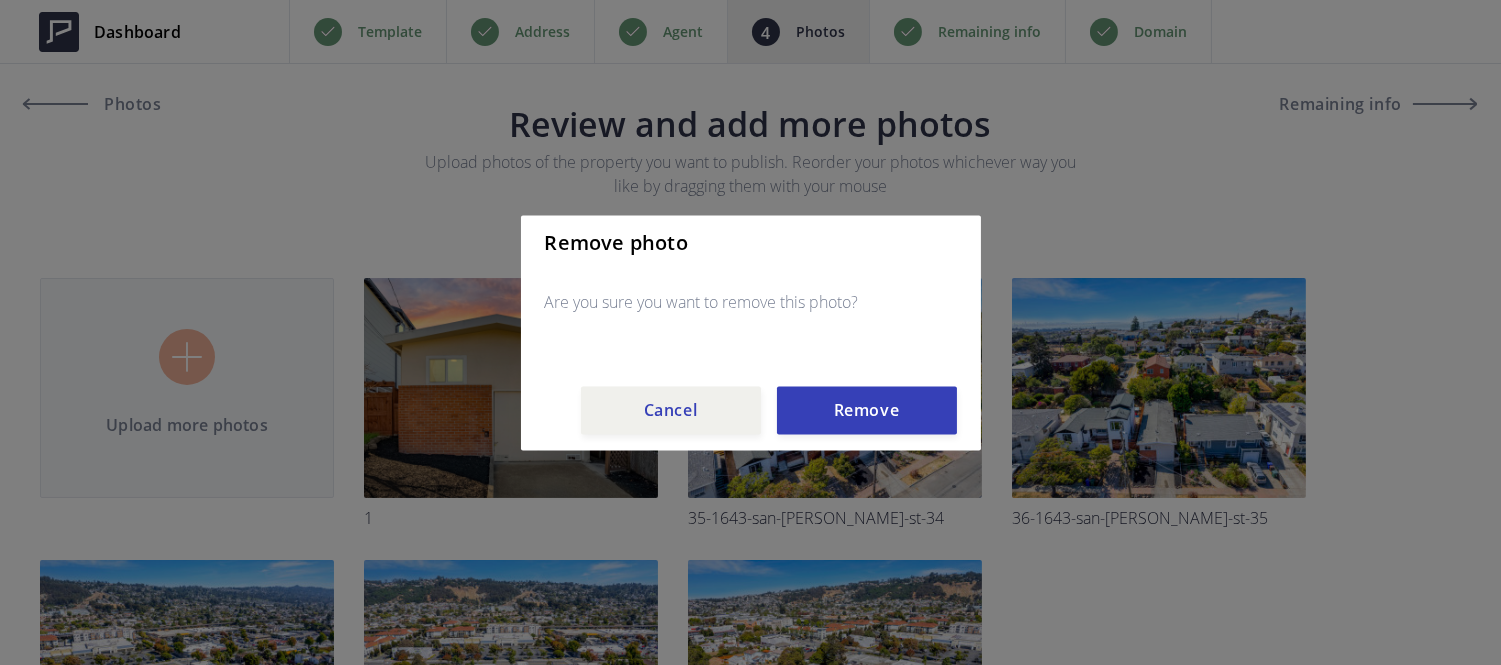 click on "Remove photo   Are you sure you want to remove this photo?   Cancel   Remove" at bounding box center (751, 332) 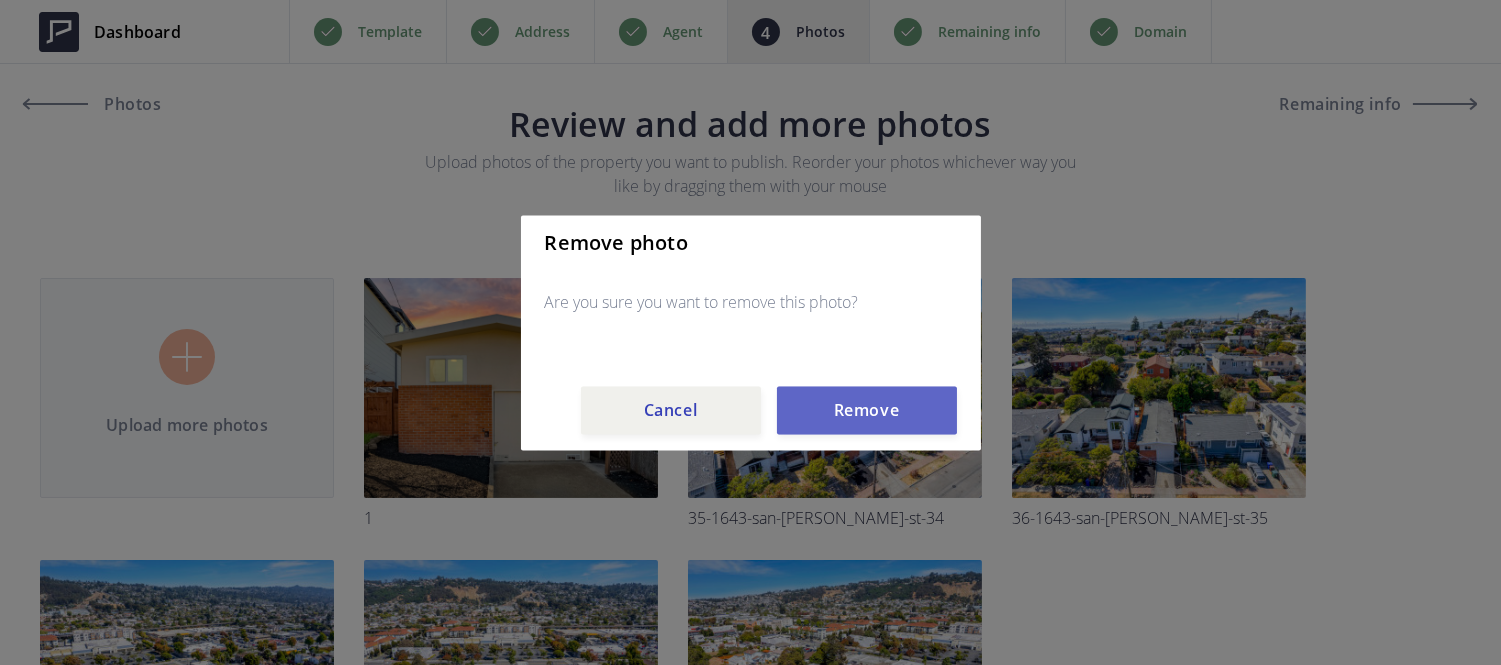 click on "Remove" at bounding box center (867, 410) 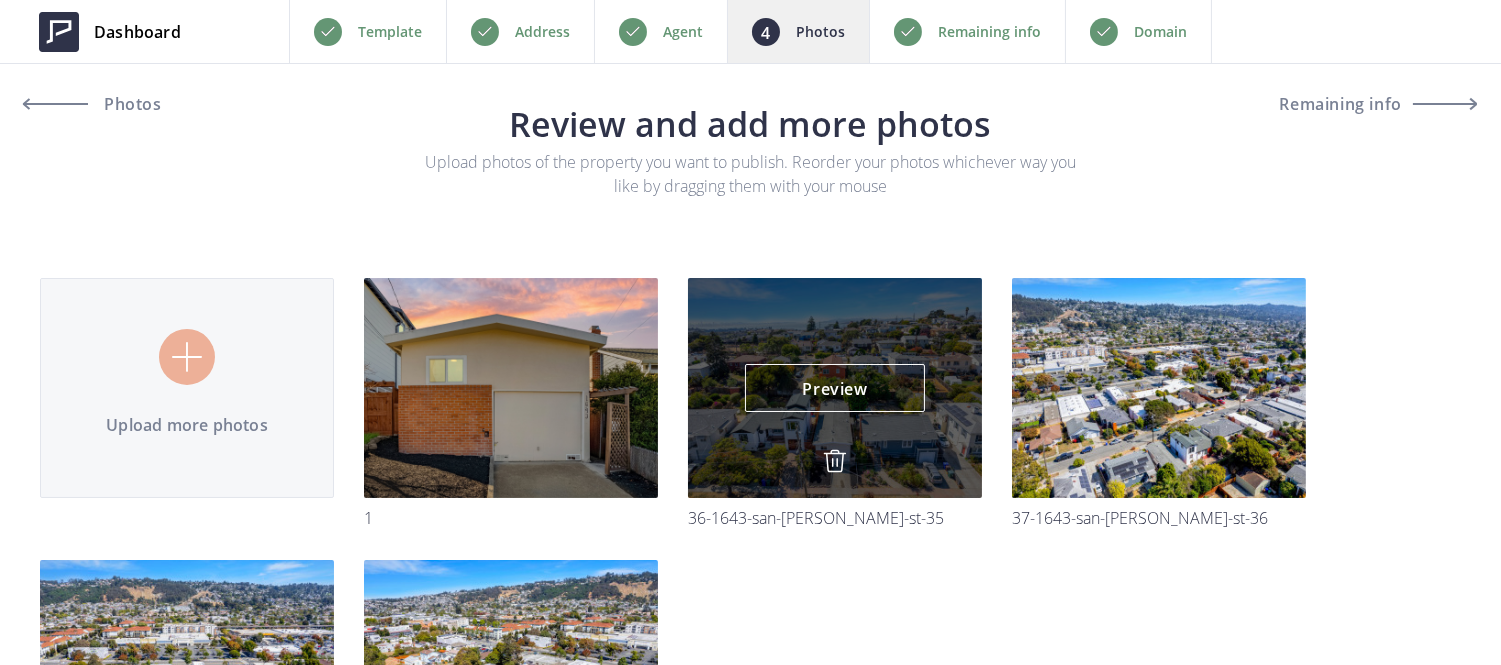 click at bounding box center (835, 461) 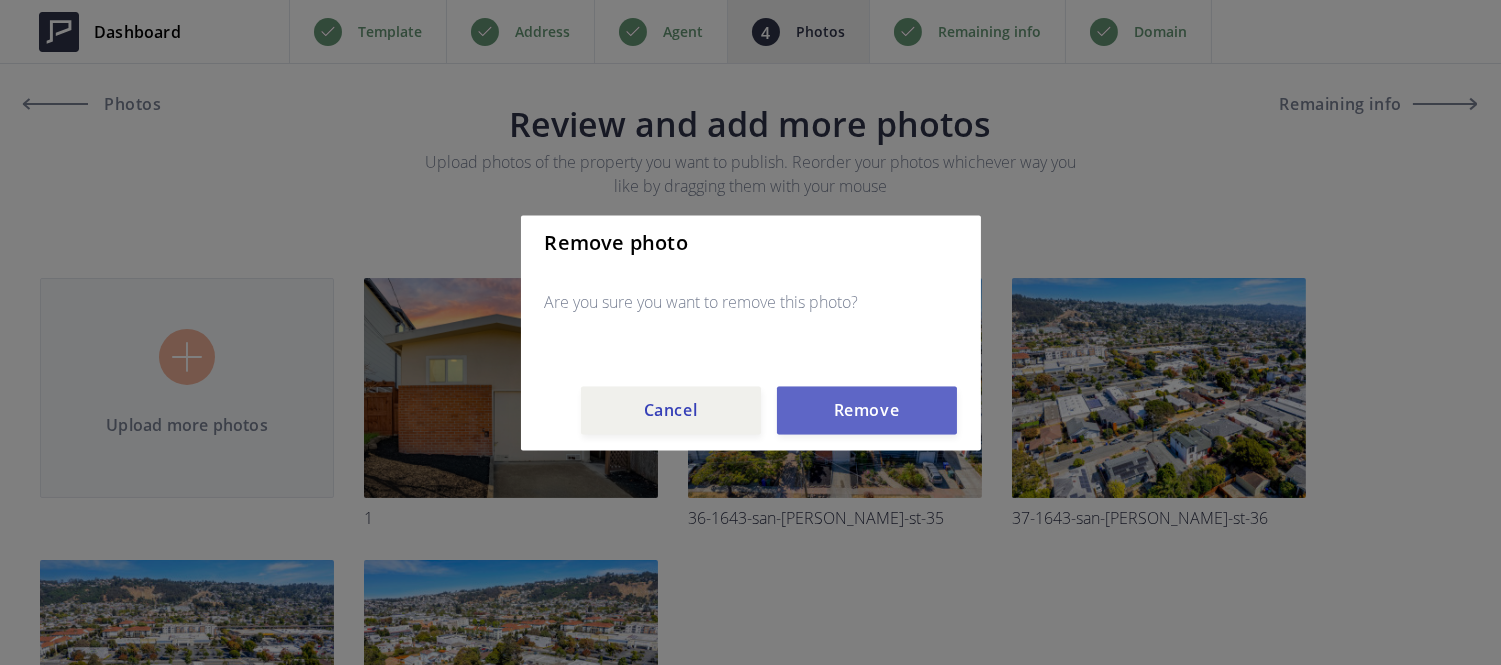 click on "Remove" at bounding box center [867, 410] 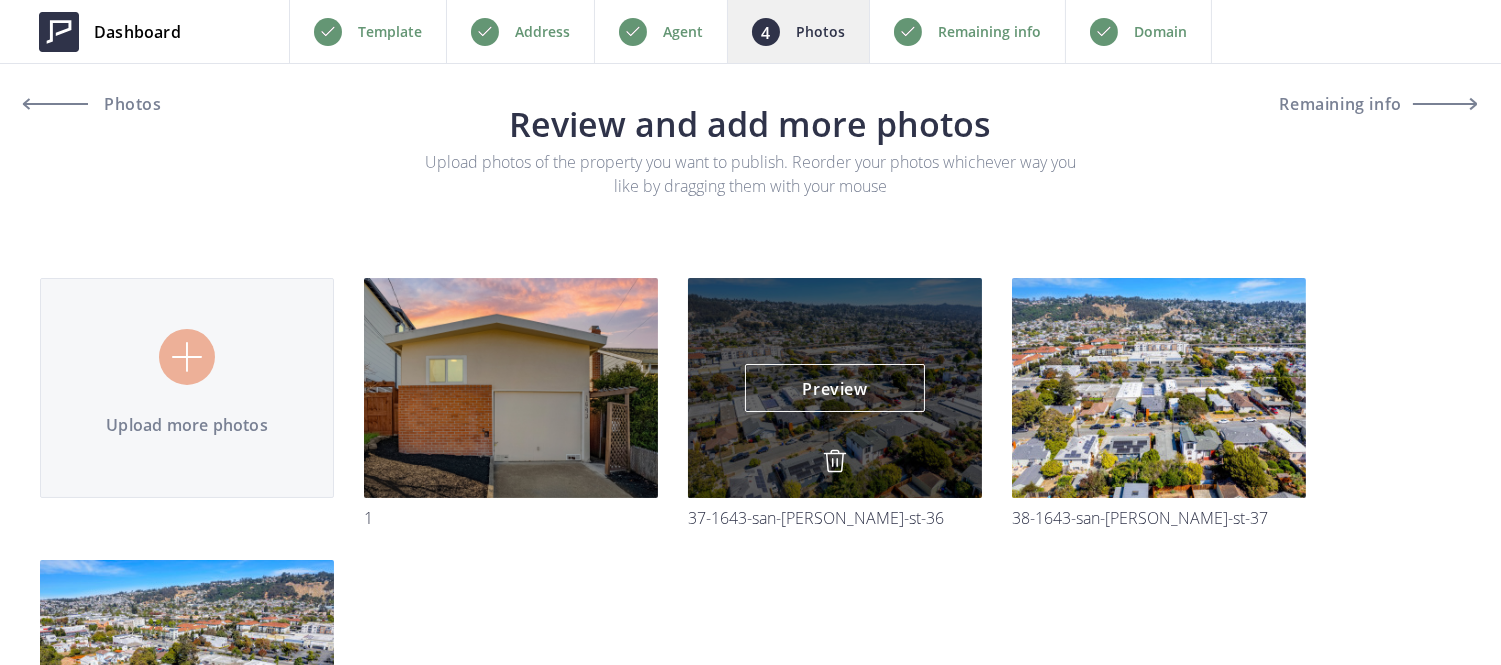 click at bounding box center [835, 461] 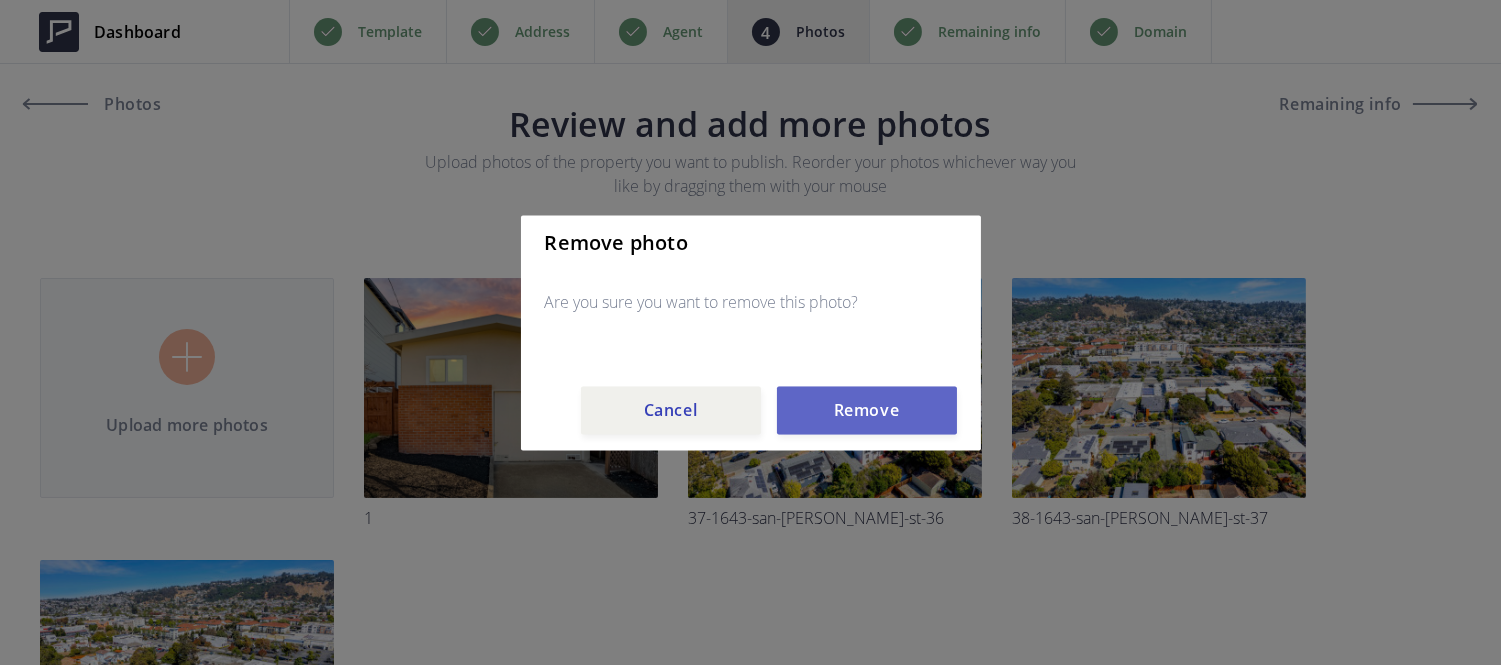 click on "Remove" at bounding box center [867, 410] 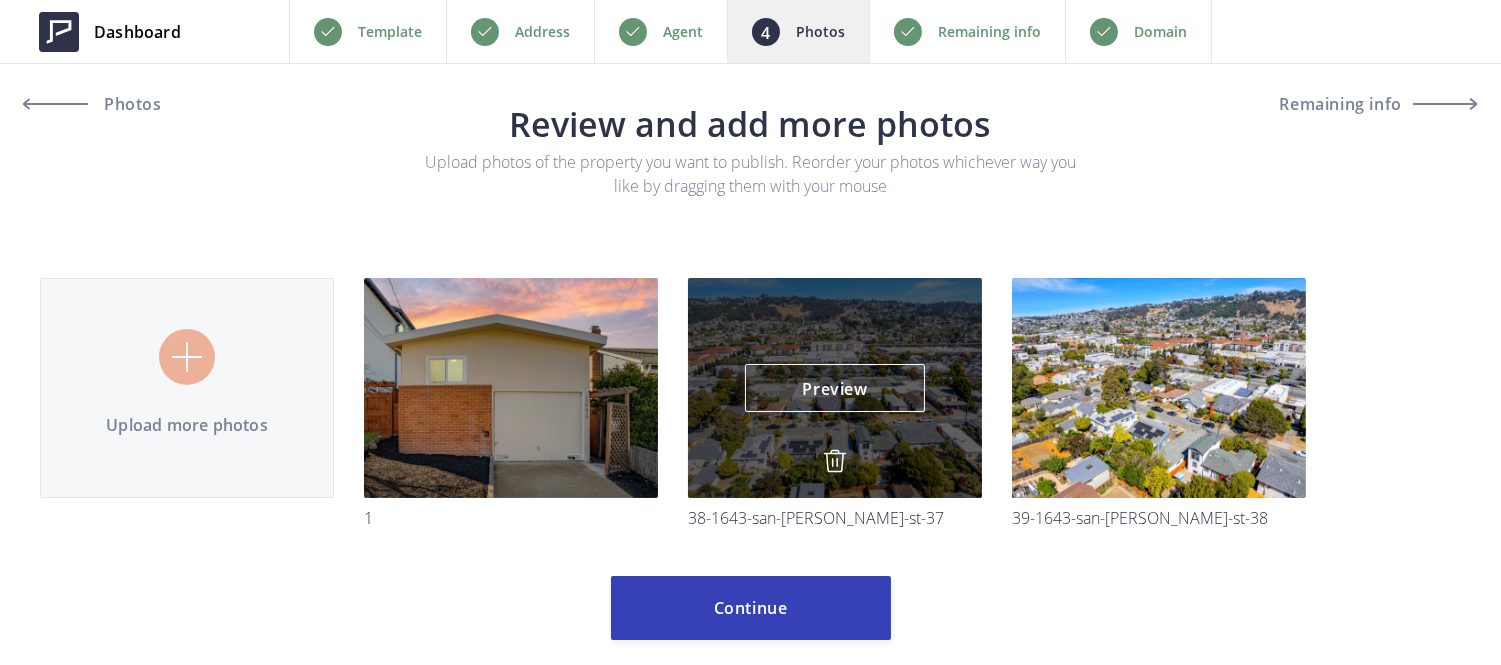 click at bounding box center (835, 461) 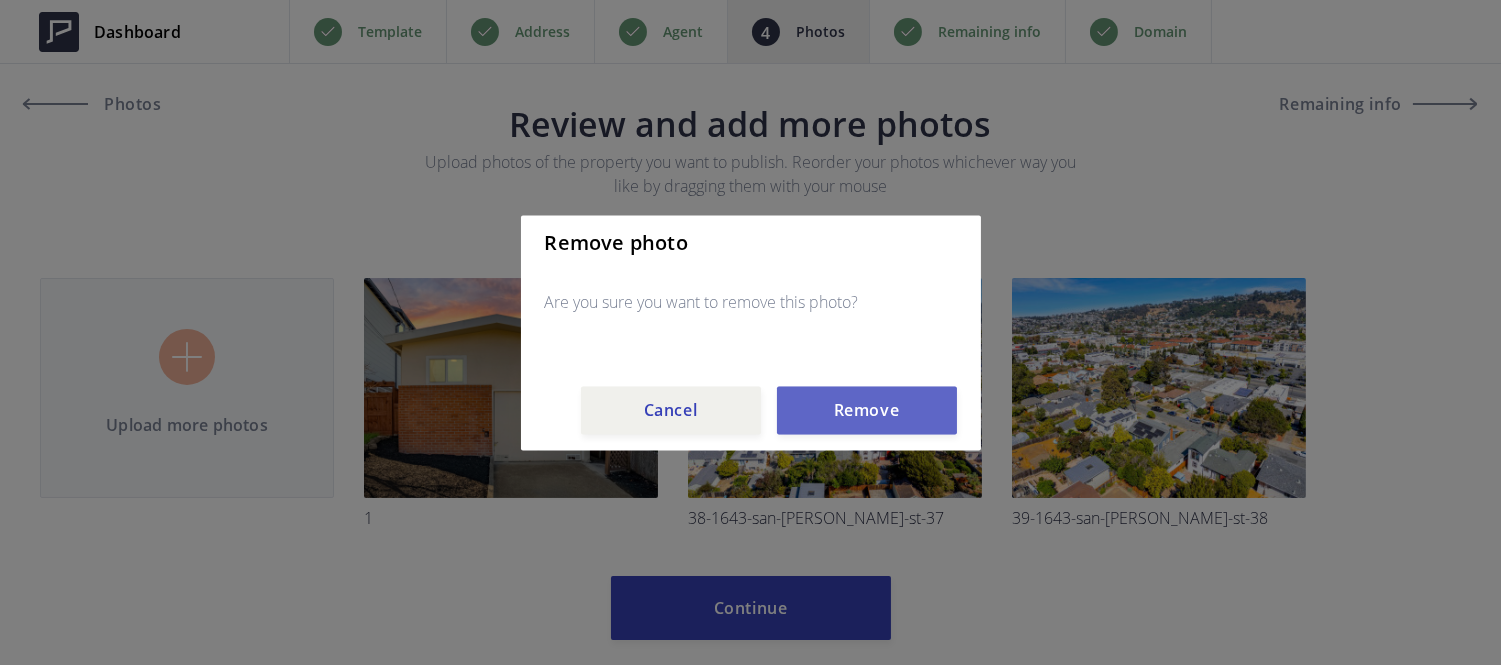 click on "Remove" at bounding box center (867, 410) 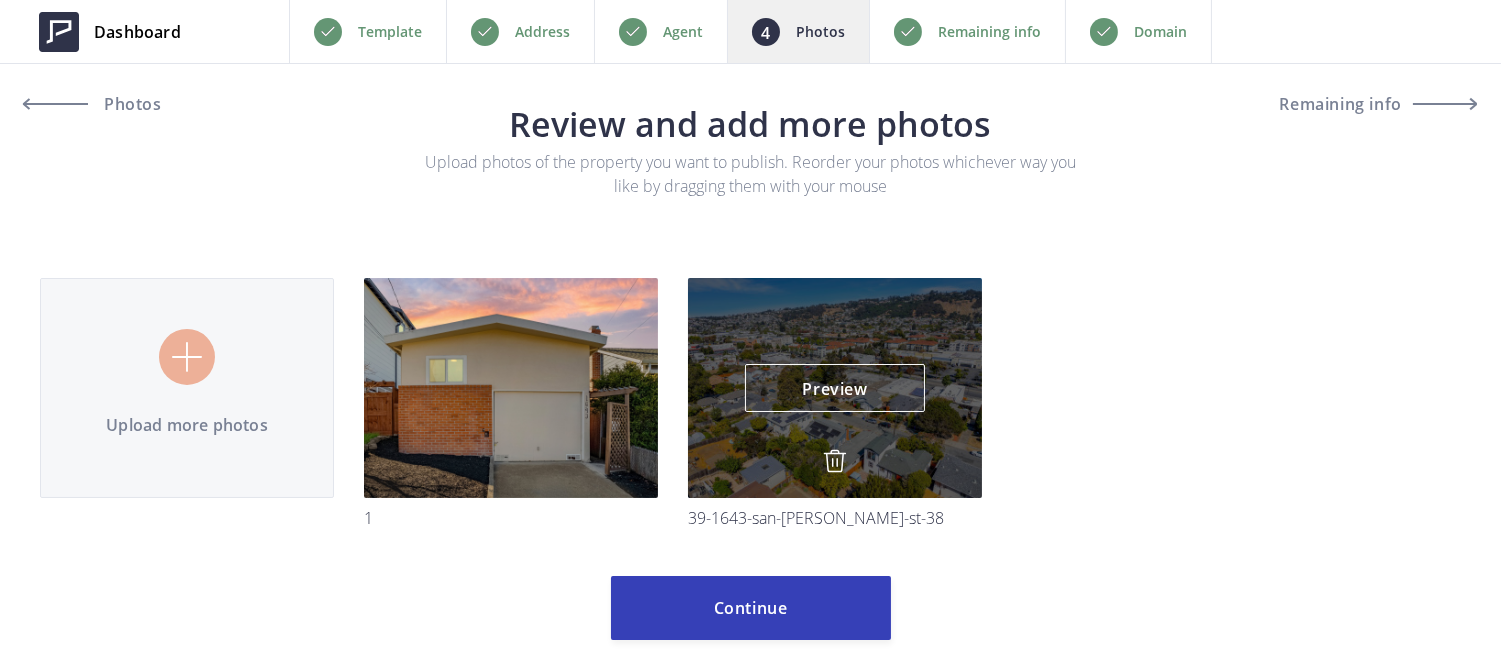click at bounding box center (835, 461) 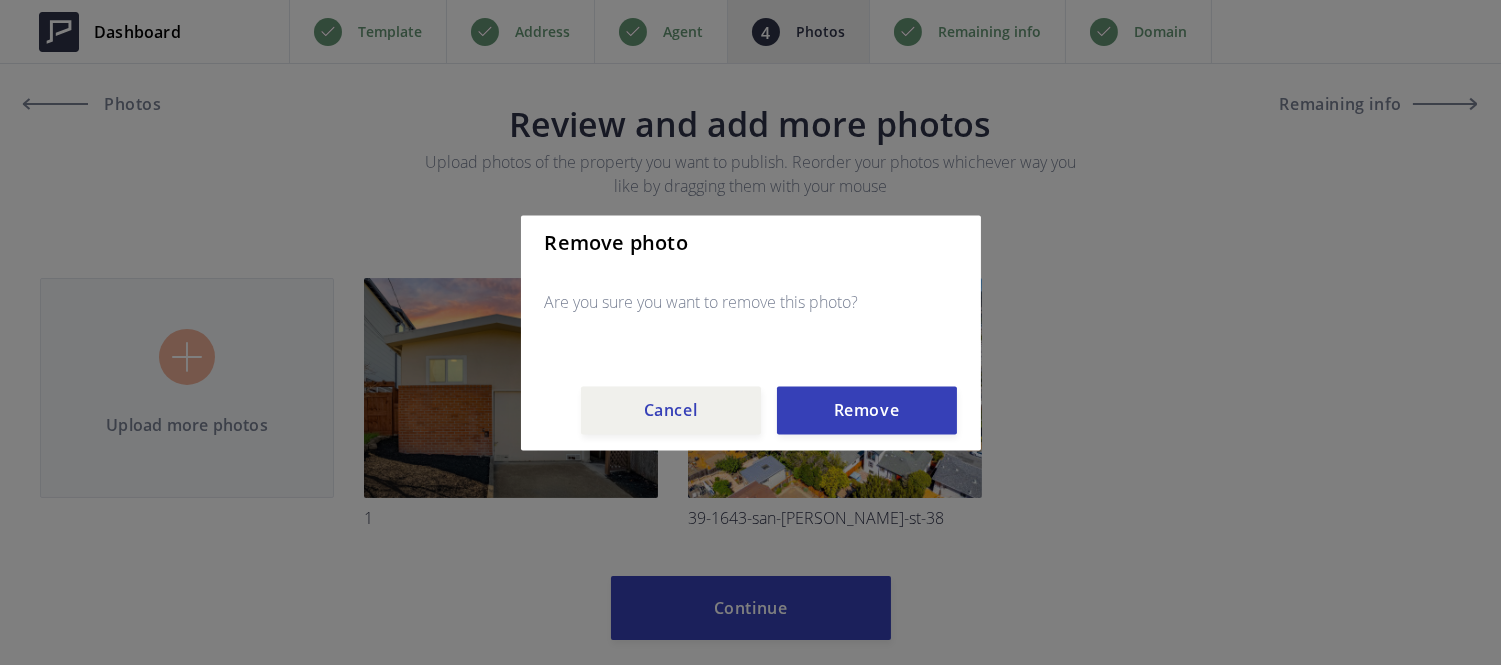 click on "Remove photo   Are you sure you want to remove this photo?   Cancel   Remove" at bounding box center [751, 332] 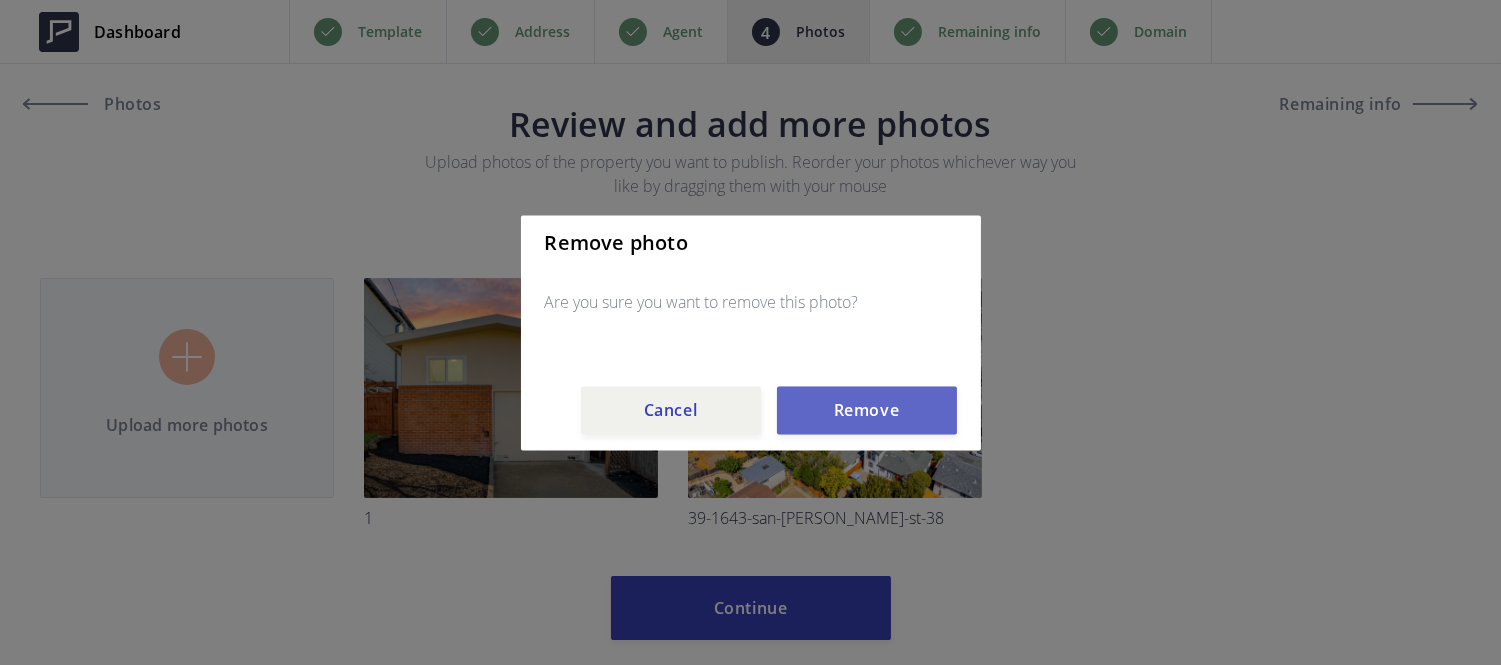 click on "Remove" at bounding box center [867, 410] 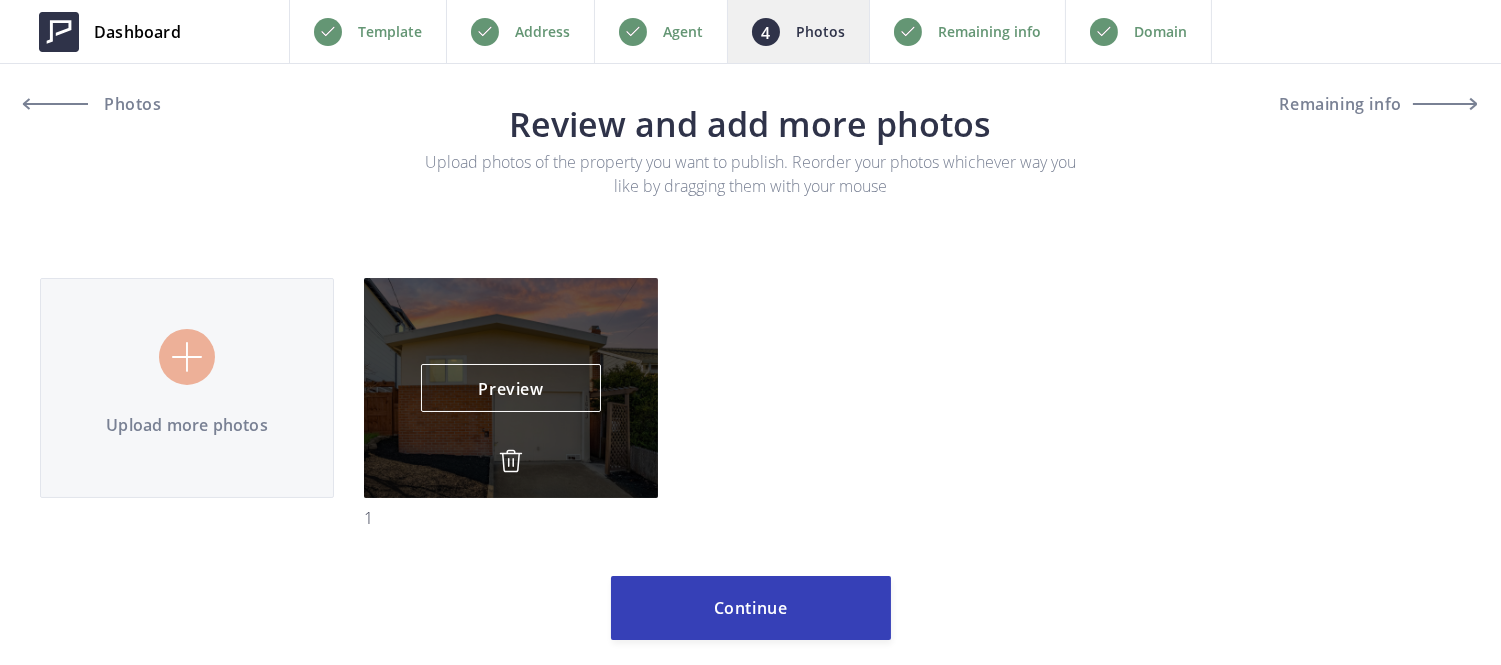 click at bounding box center (511, 461) 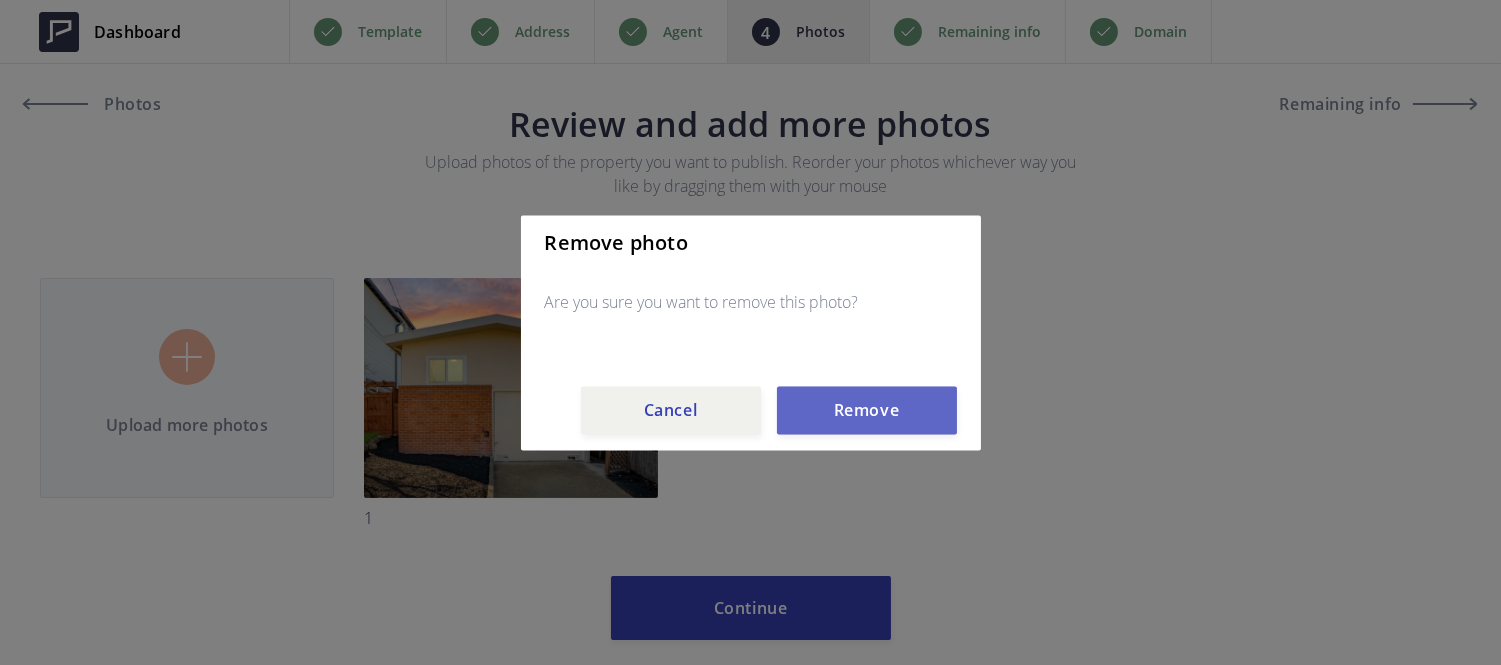 click on "Remove" at bounding box center (867, 410) 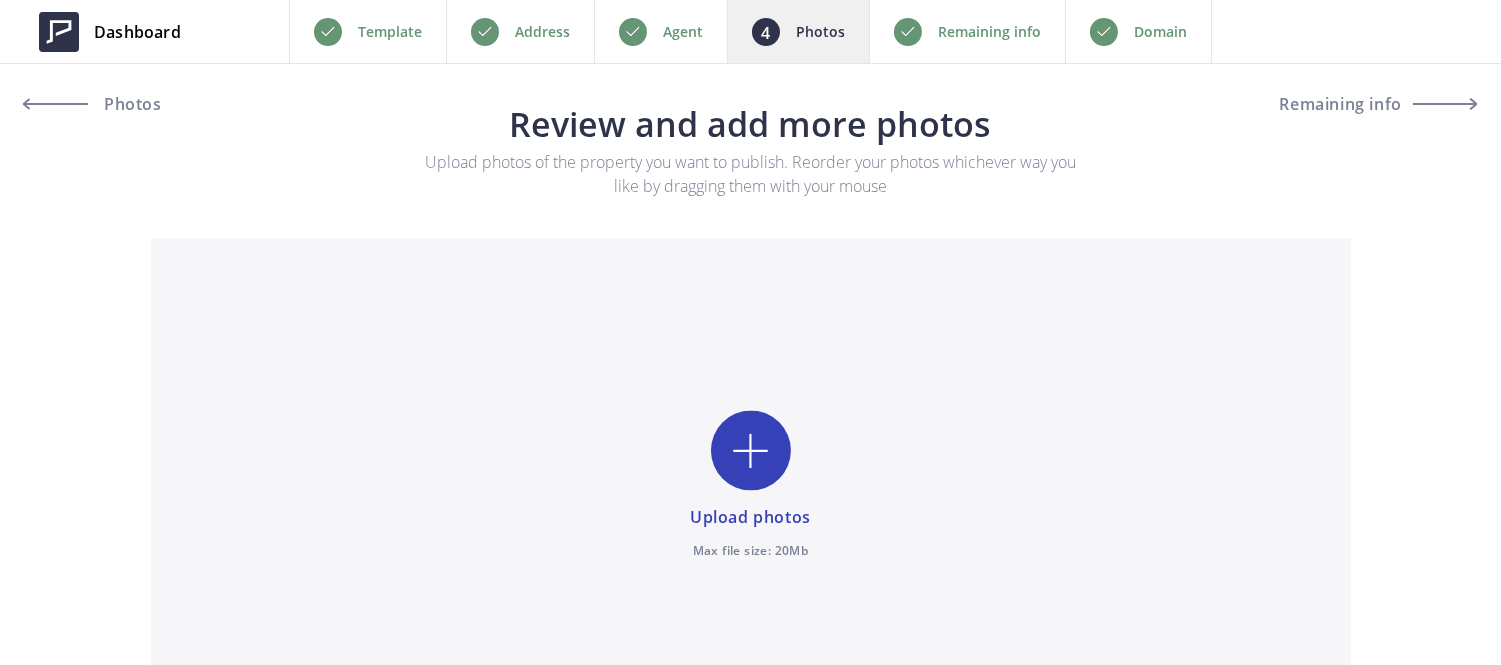 click on "Remaining info" at bounding box center (967, 31) 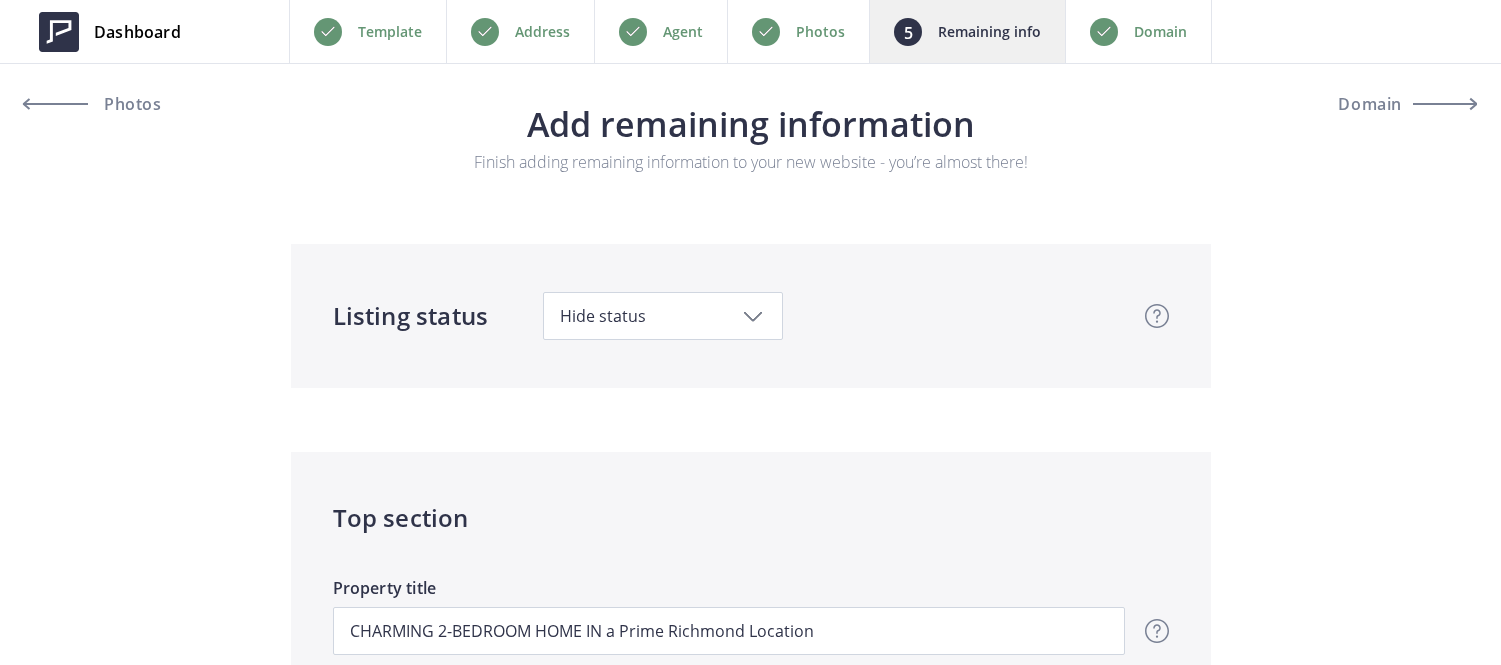 scroll, scrollTop: 0, scrollLeft: 0, axis: both 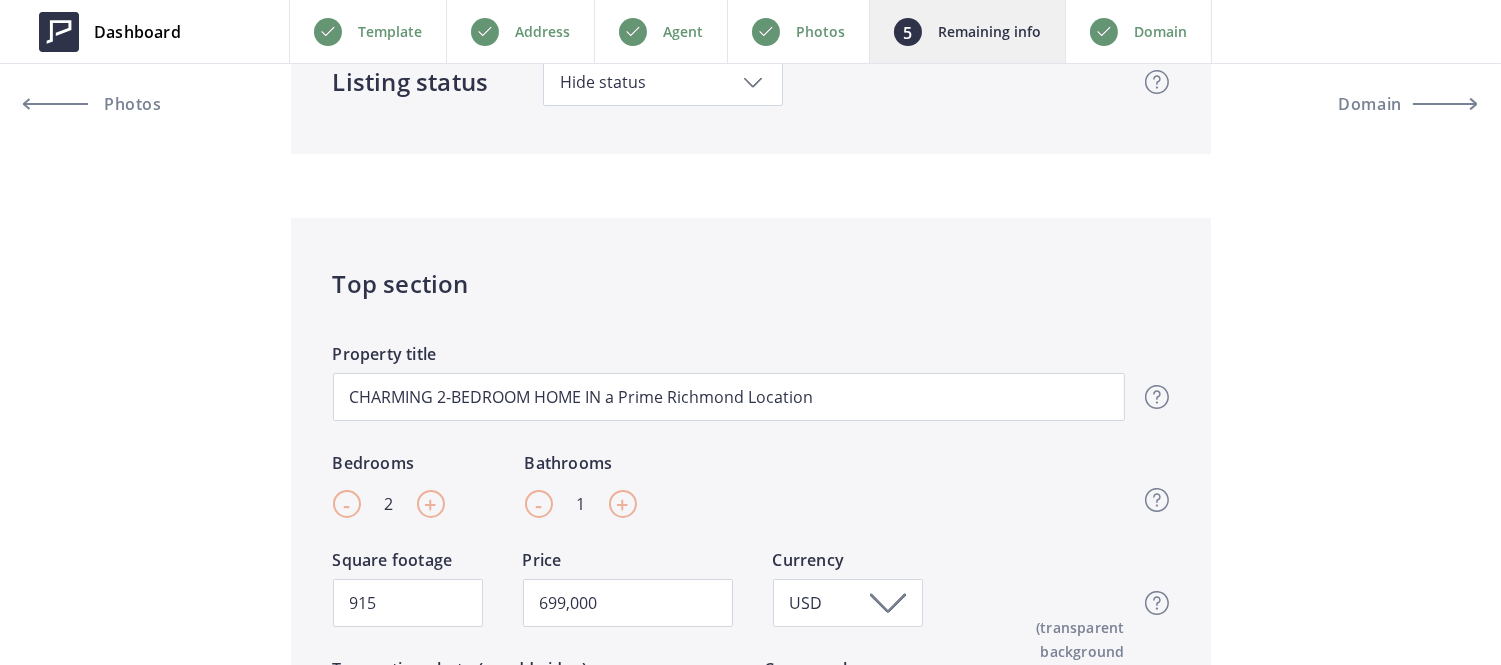 click on "Photos" at bounding box center [820, 32] 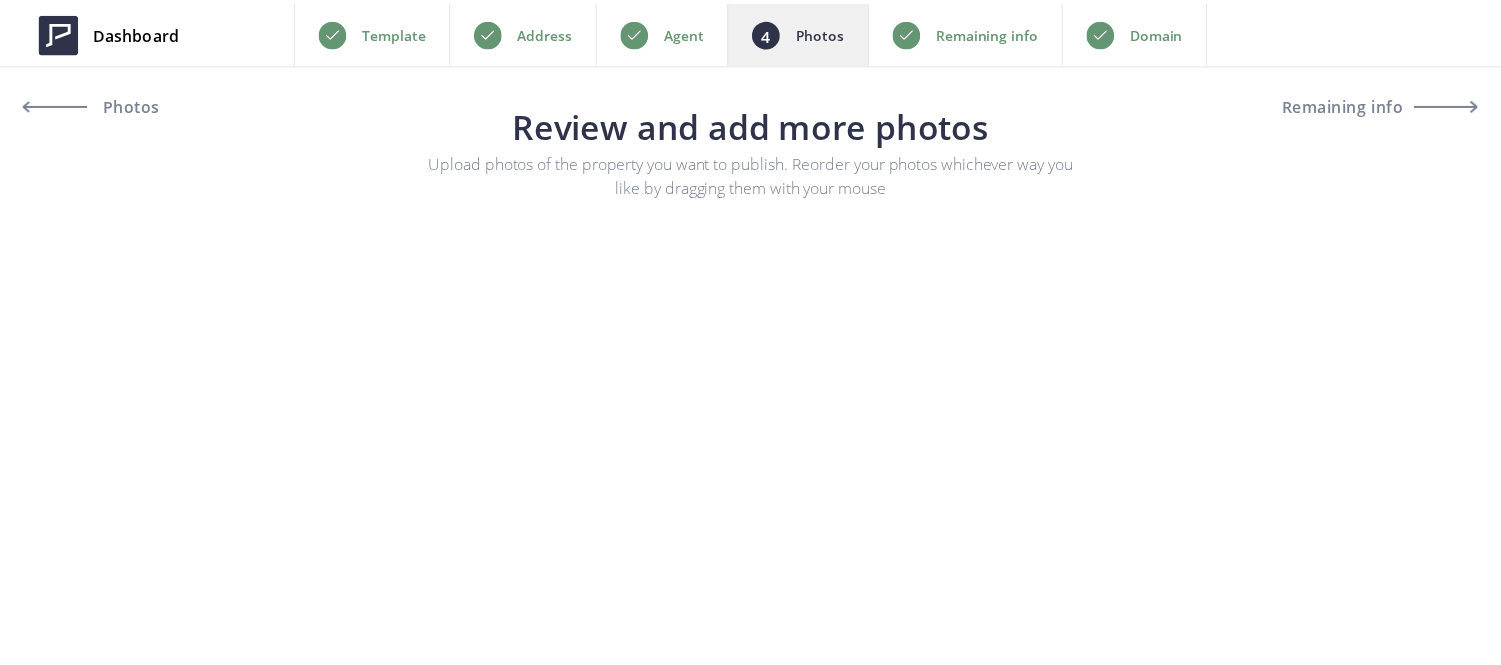 scroll, scrollTop: 0, scrollLeft: 0, axis: both 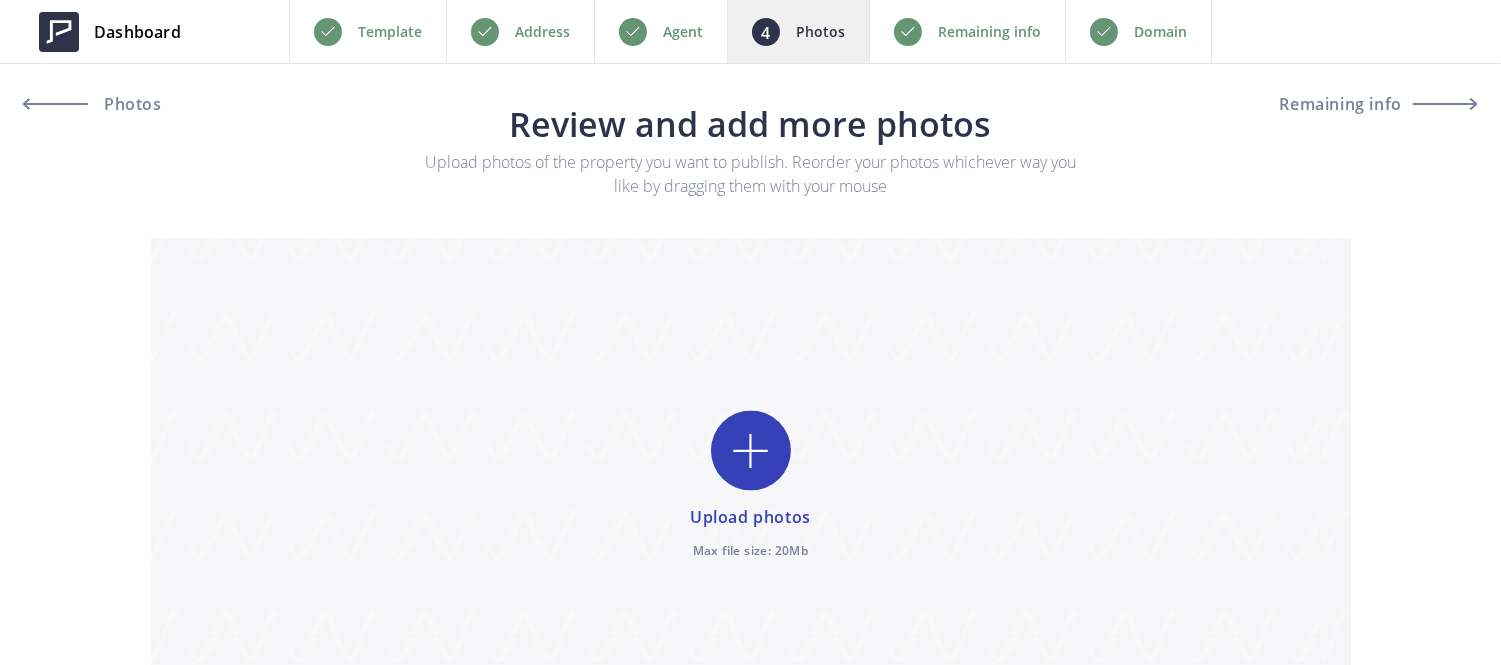 click at bounding box center [751, 487] 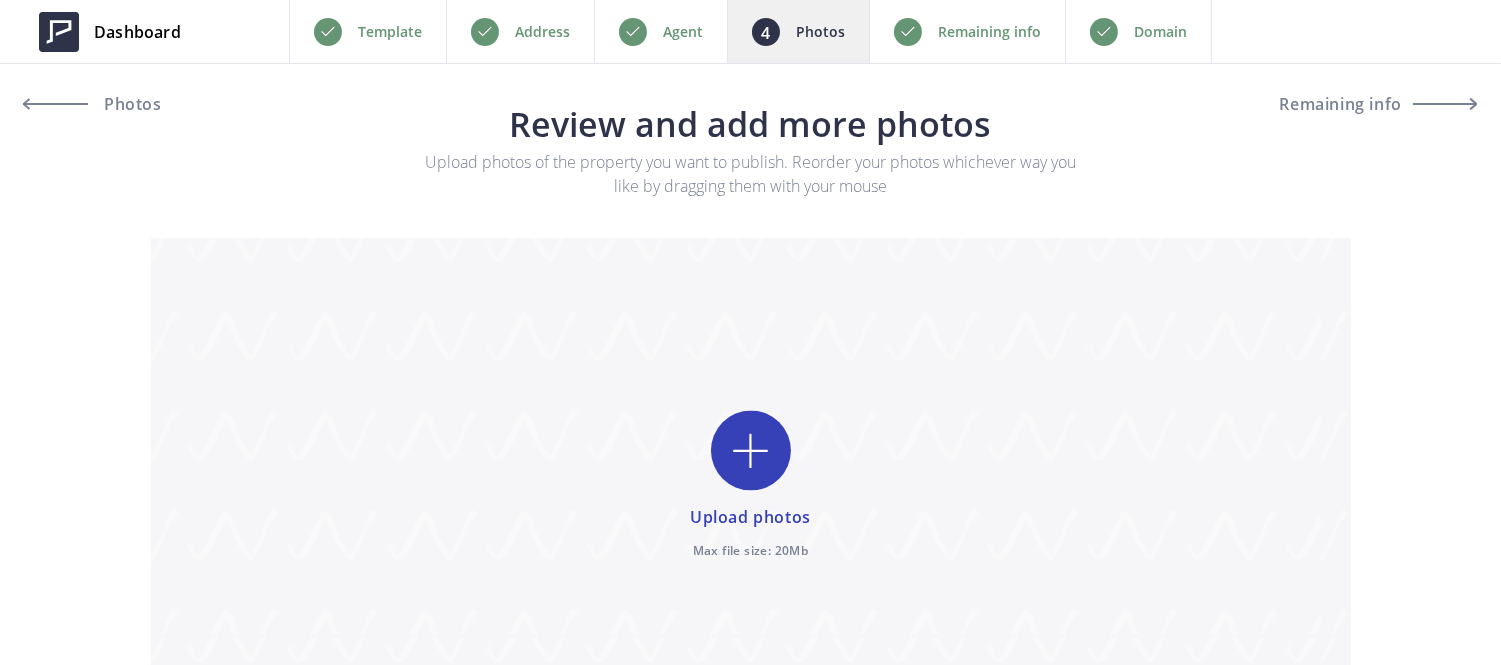 type on "C:\fakepath\01-769 bayshore st-15.jpg" 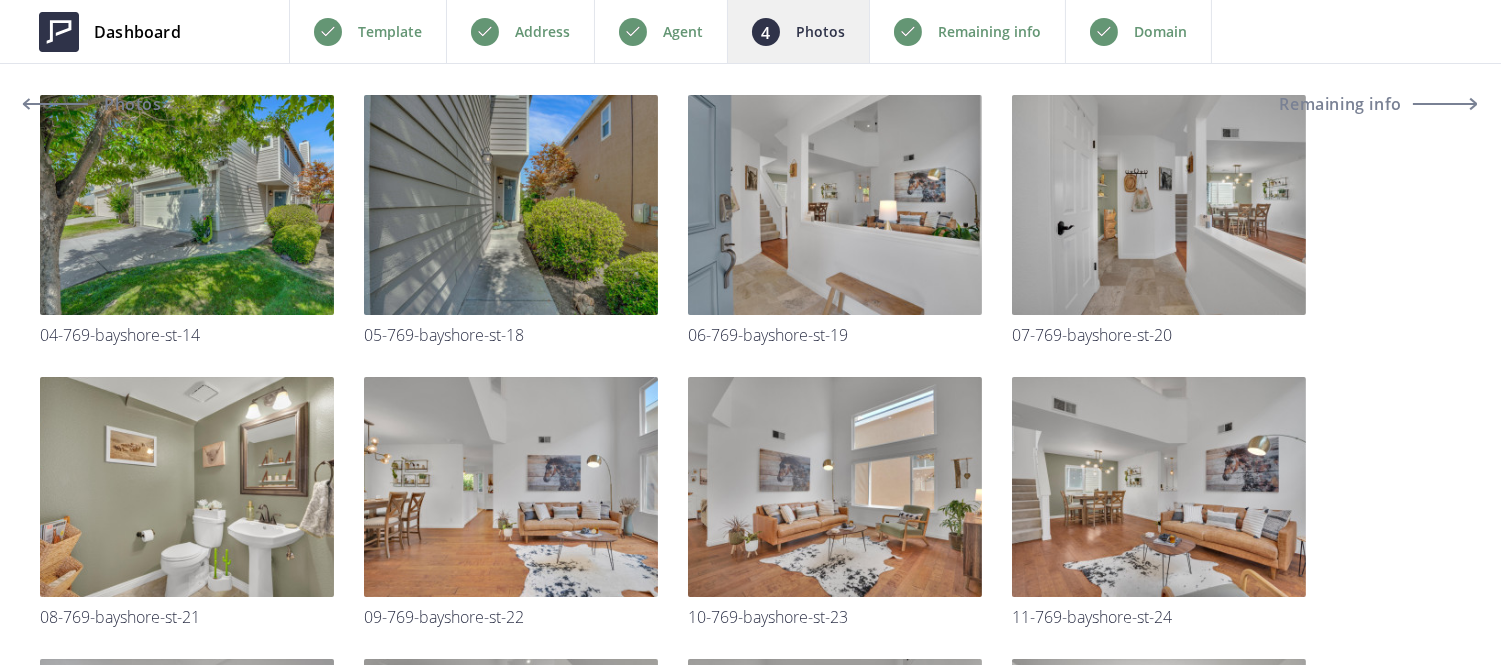 scroll, scrollTop: 0, scrollLeft: 0, axis: both 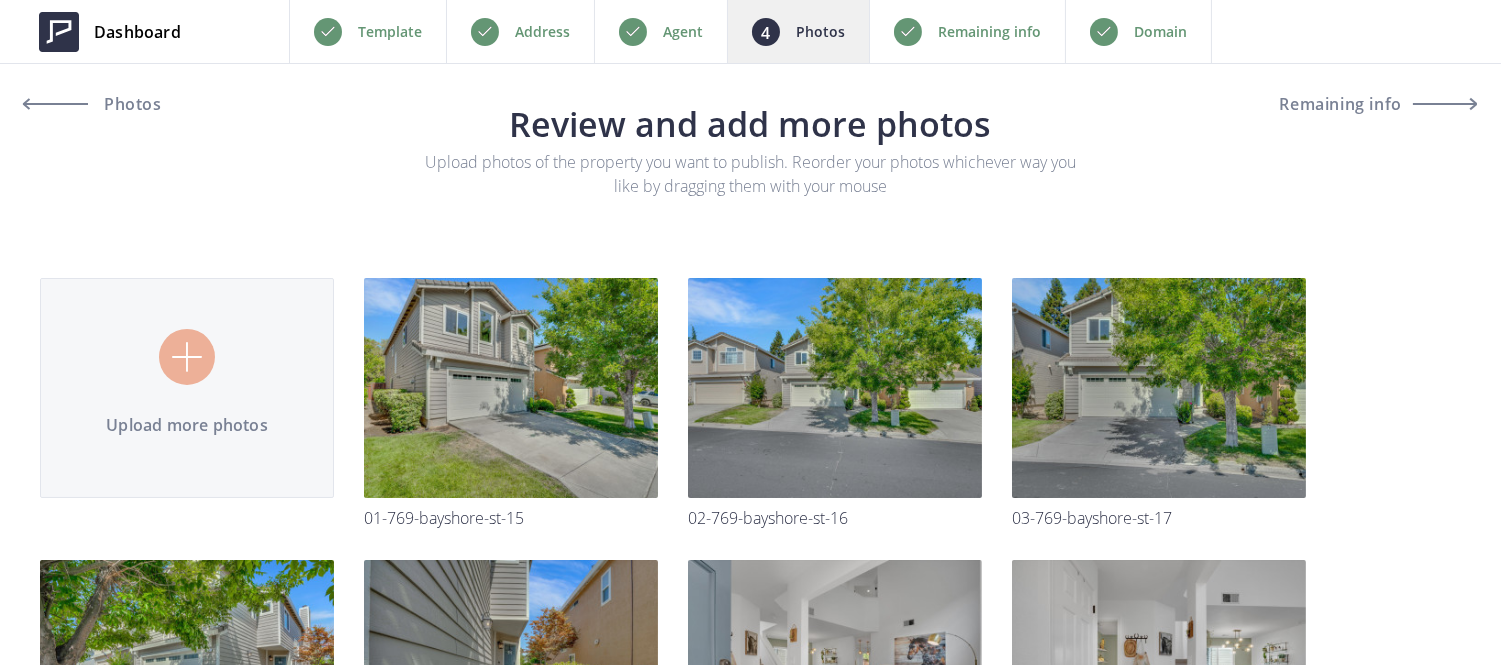 click on "Remaining info" at bounding box center (967, 31) 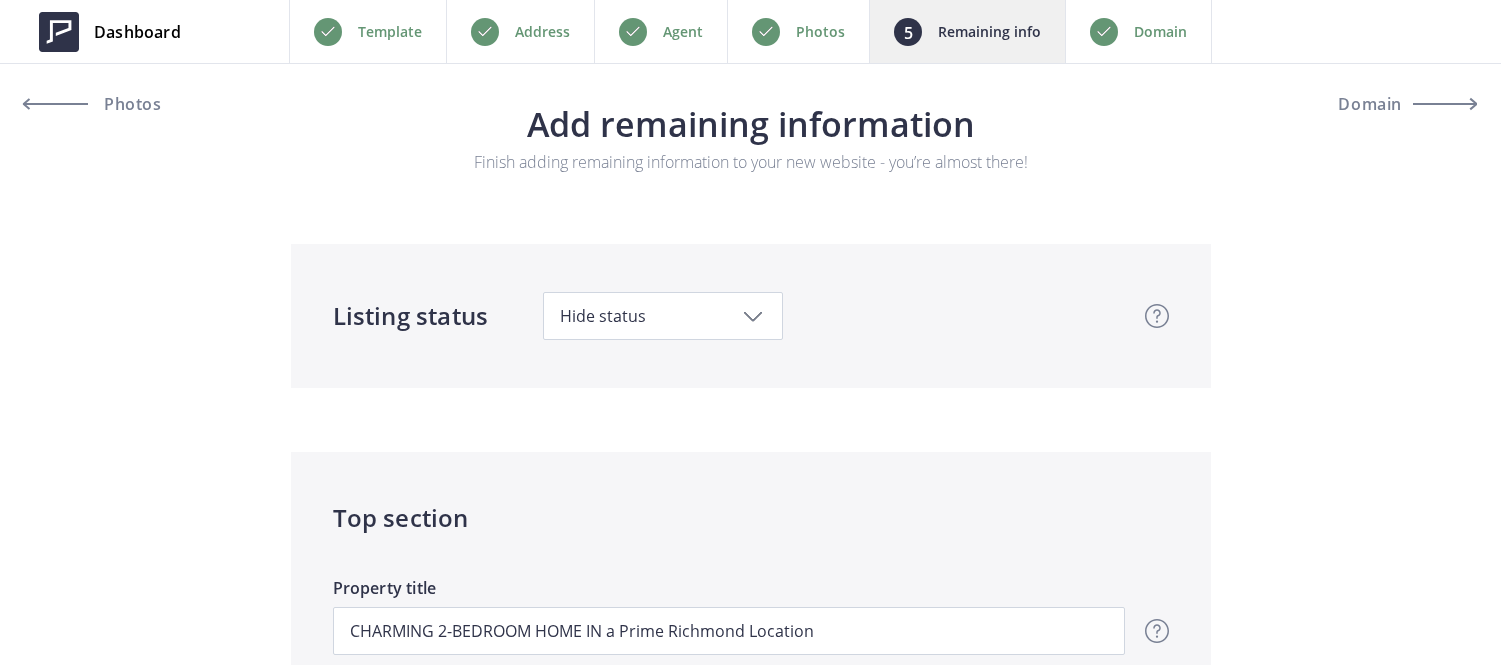 scroll, scrollTop: 0, scrollLeft: 0, axis: both 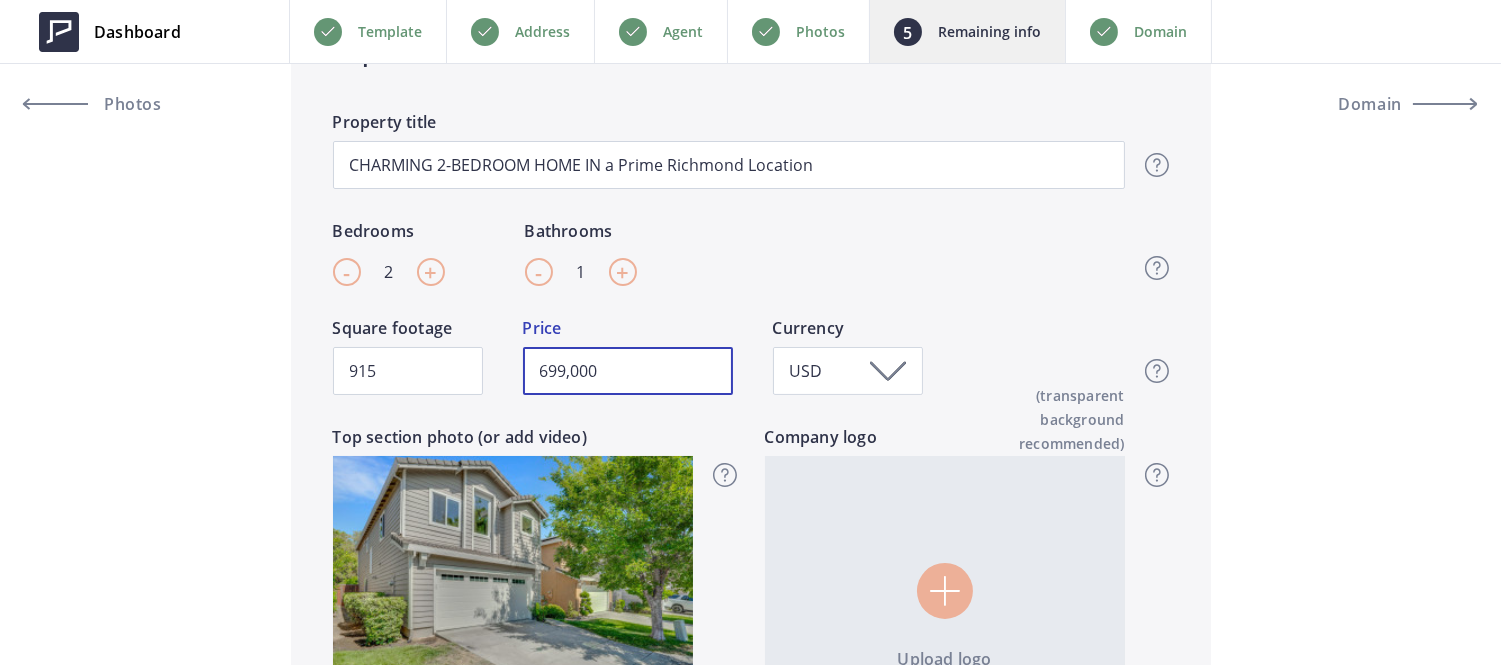 click on "699,000" at bounding box center [628, 371] 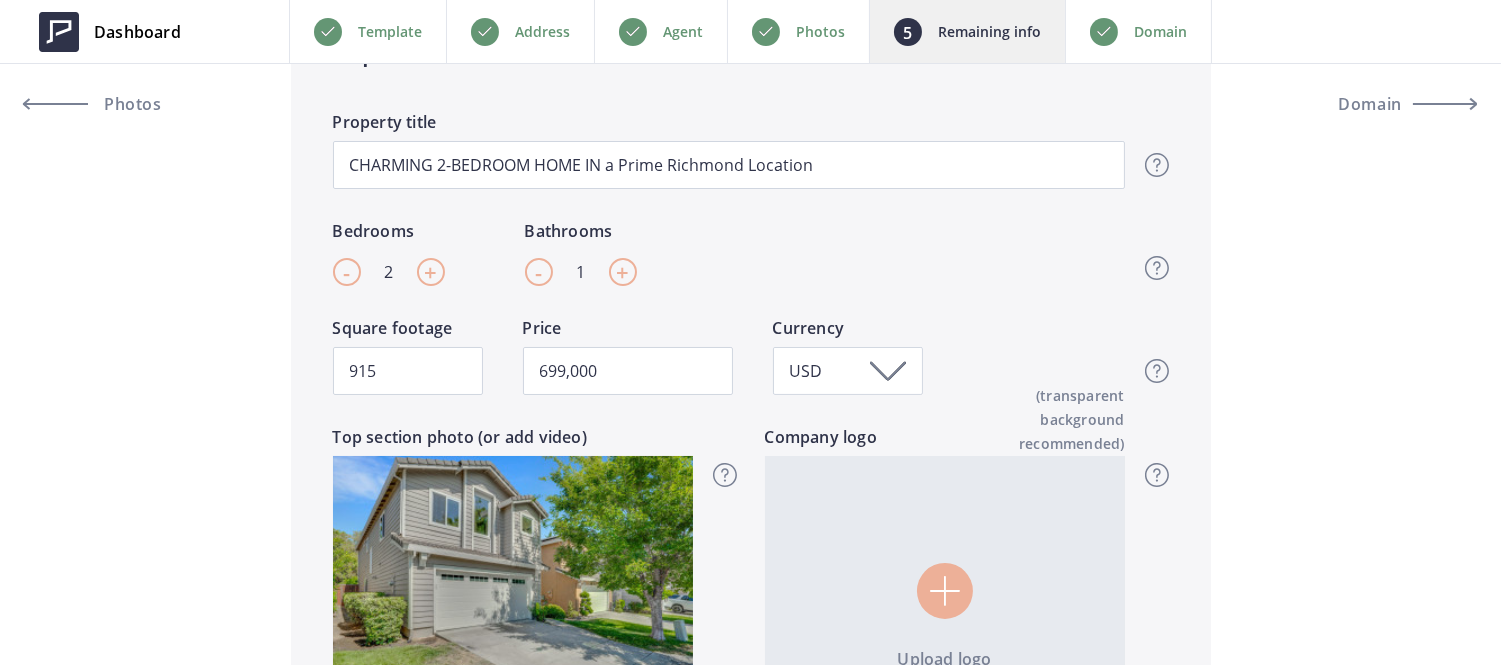 click on "+" at bounding box center [430, 272] 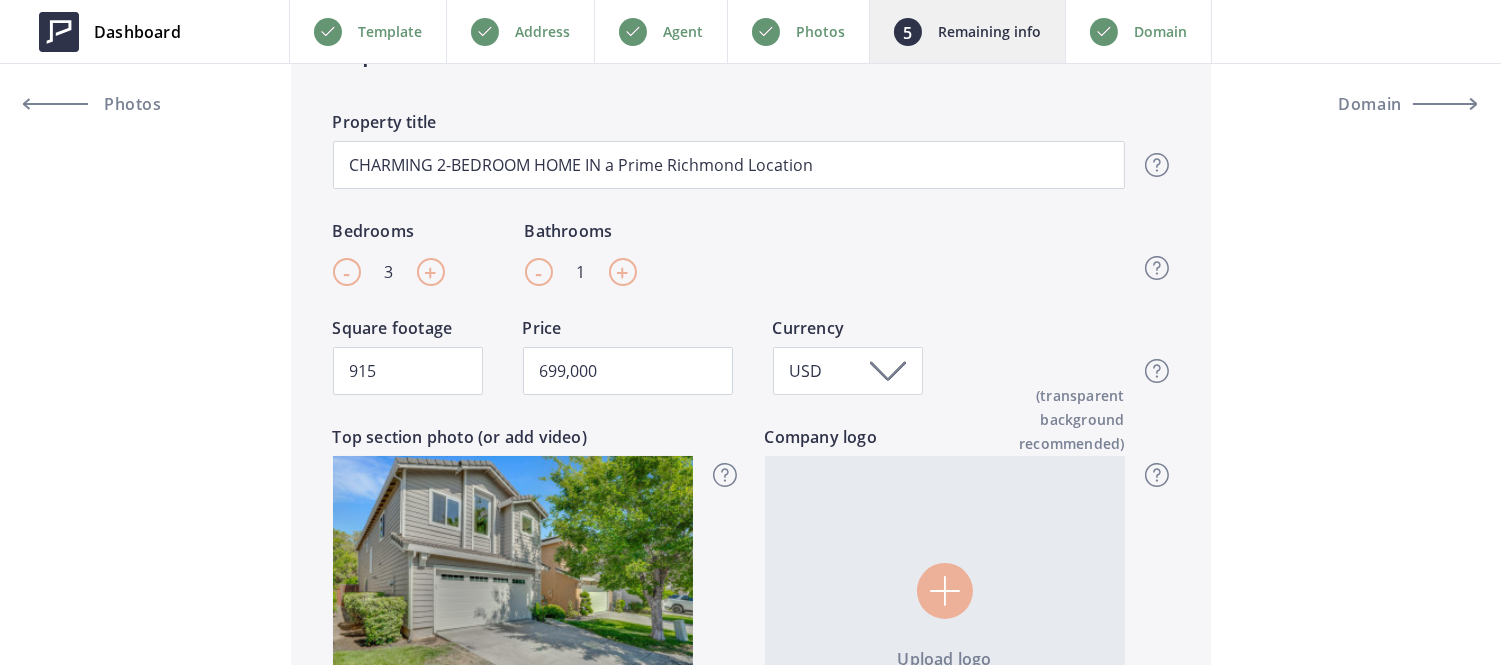 click on "+" at bounding box center (430, 272) 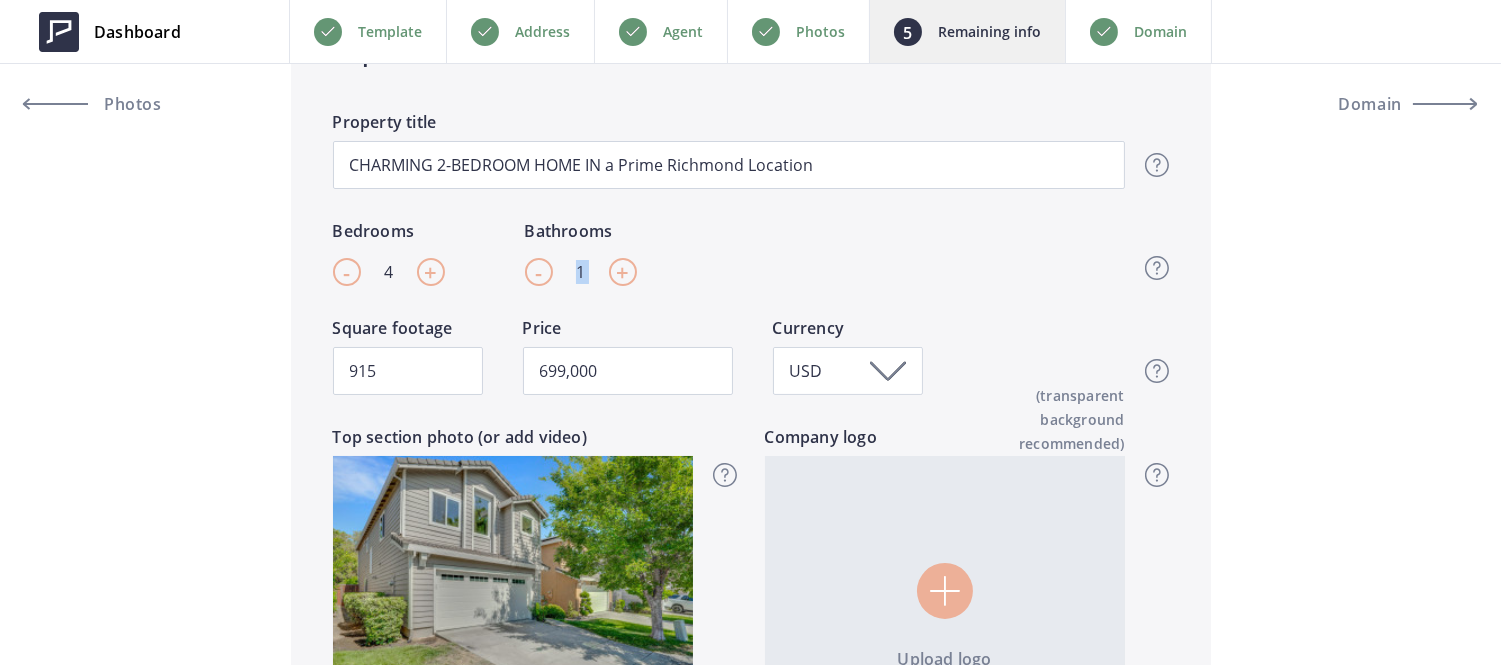 drag, startPoint x: 601, startPoint y: 270, endPoint x: 568, endPoint y: 260, distance: 34.48188 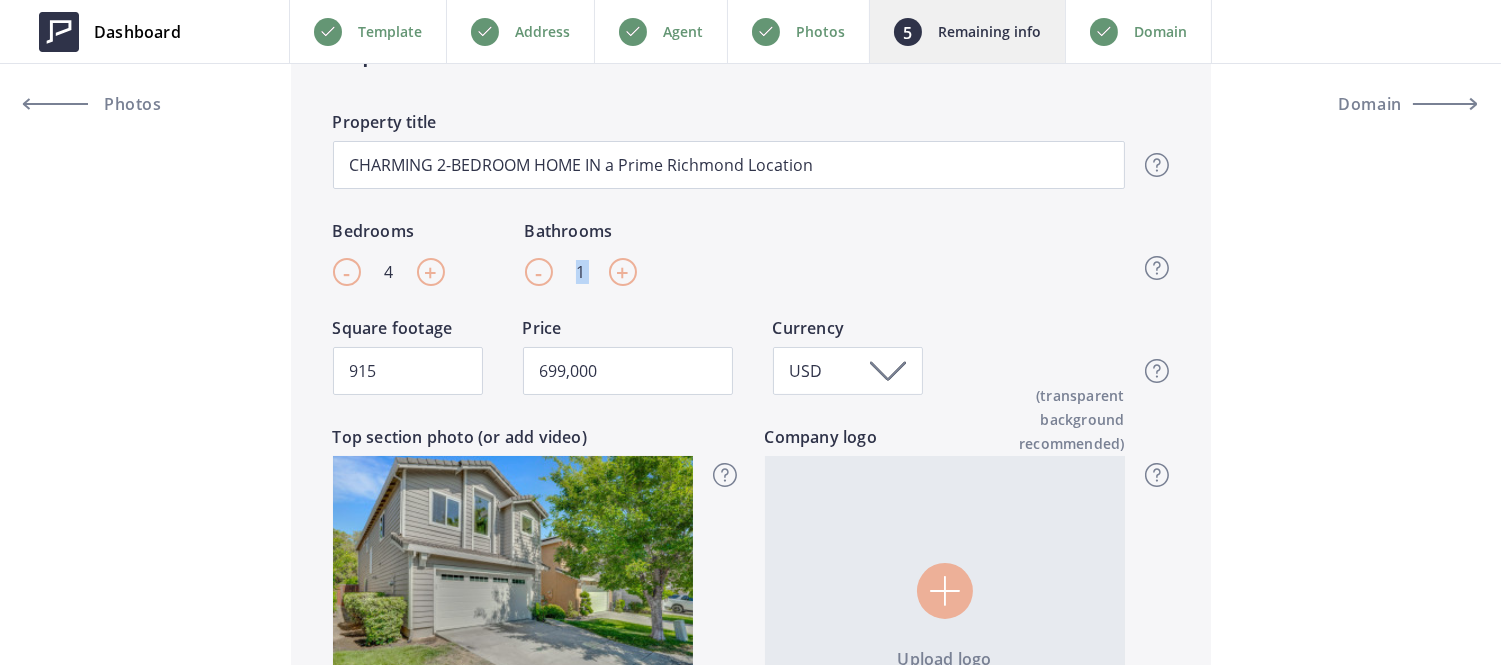 click on "-   1   +" at bounding box center [581, 272] 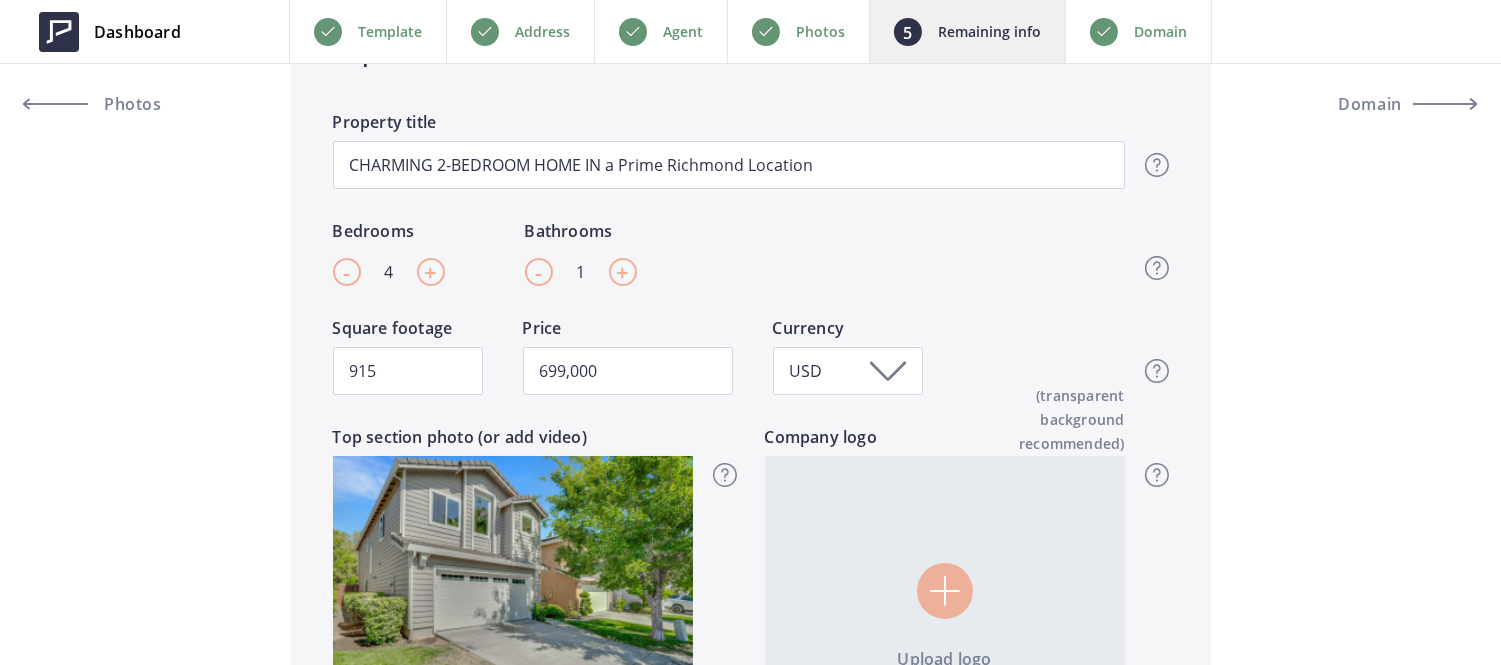 click on "-   1   +" at bounding box center [581, 272] 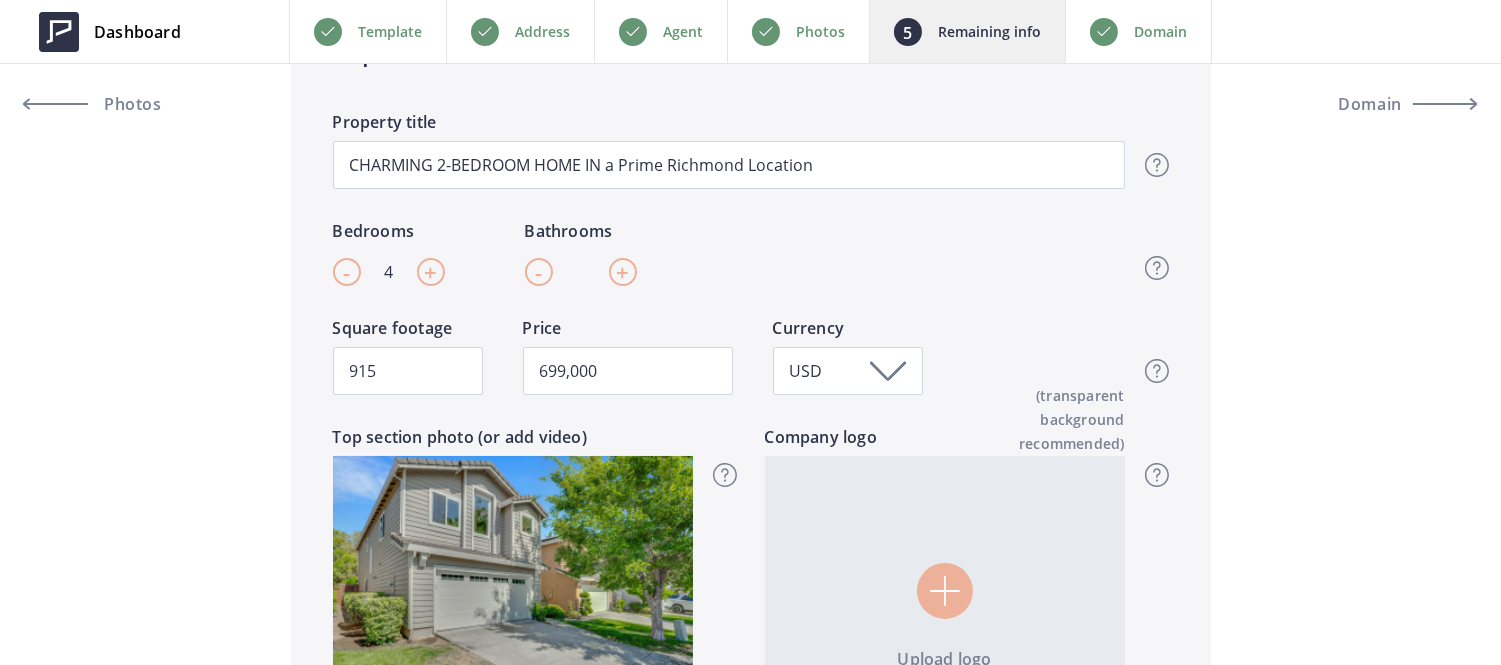 type on "2" 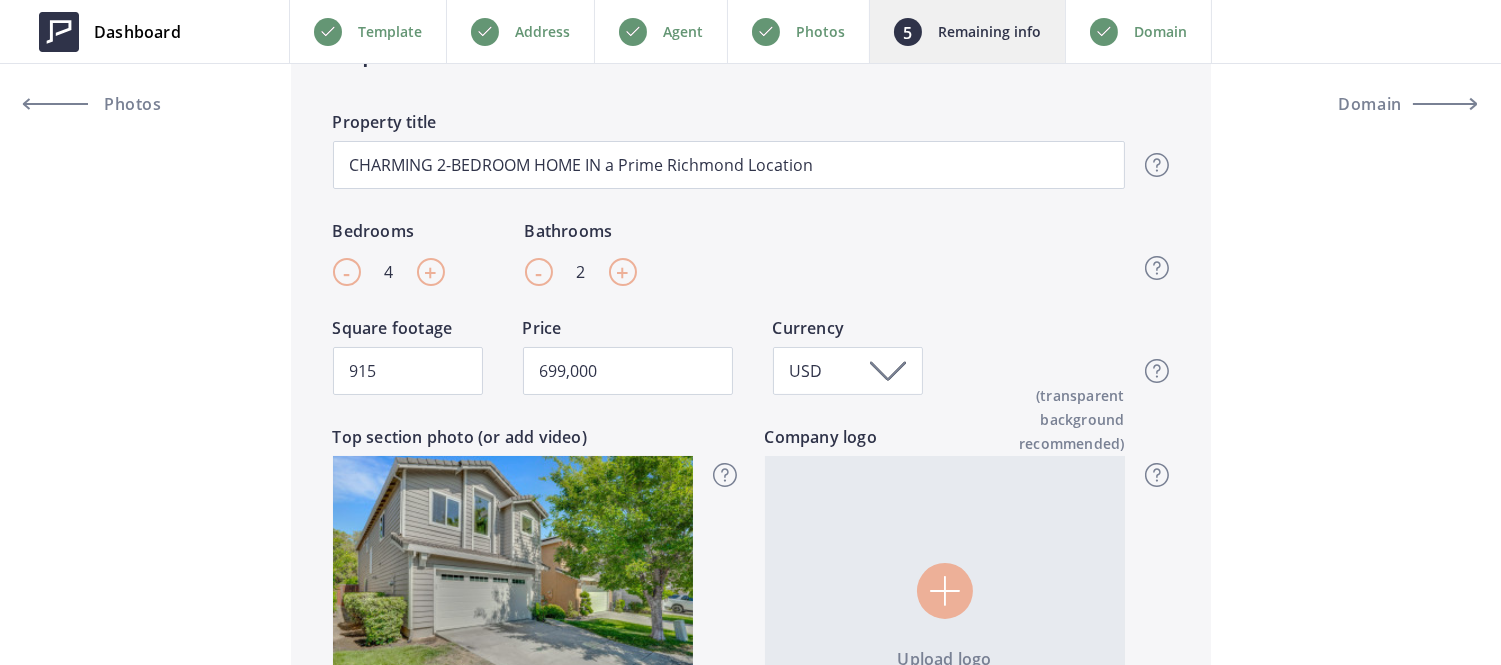 type on "699,000" 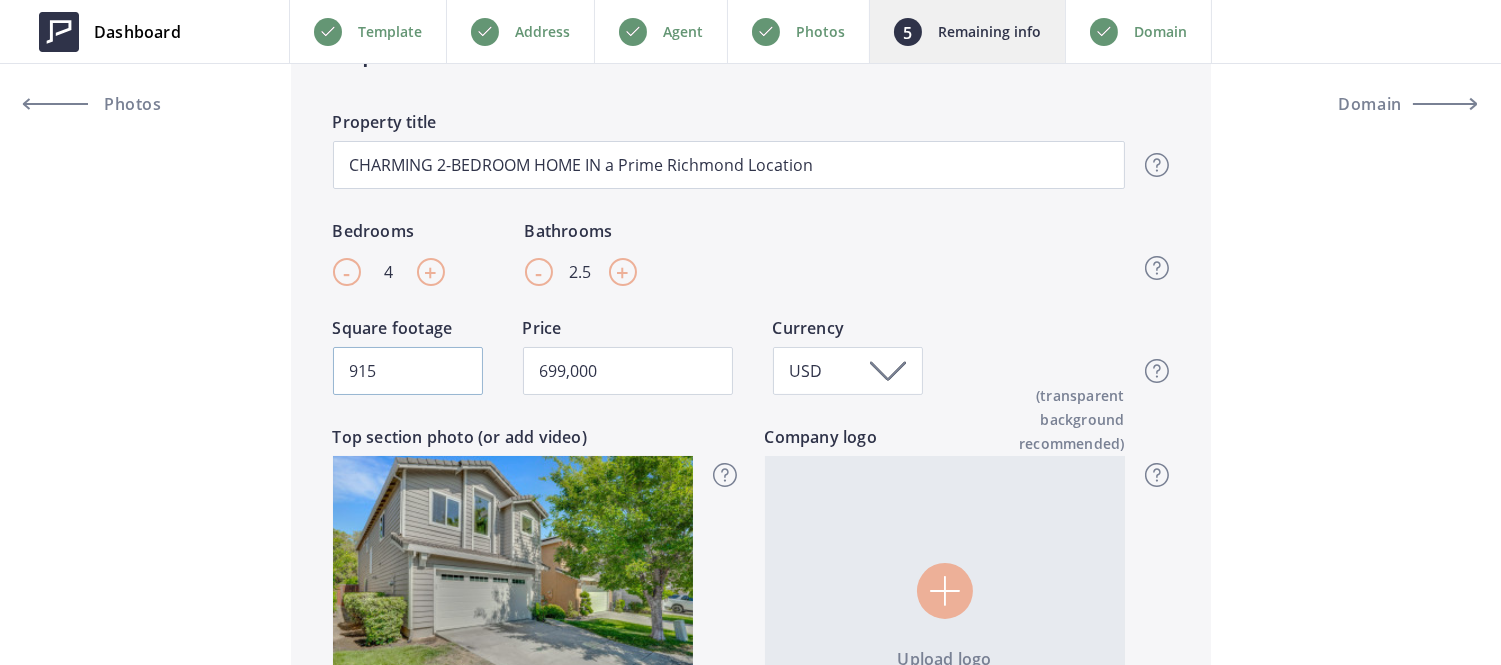 type on "2.5" 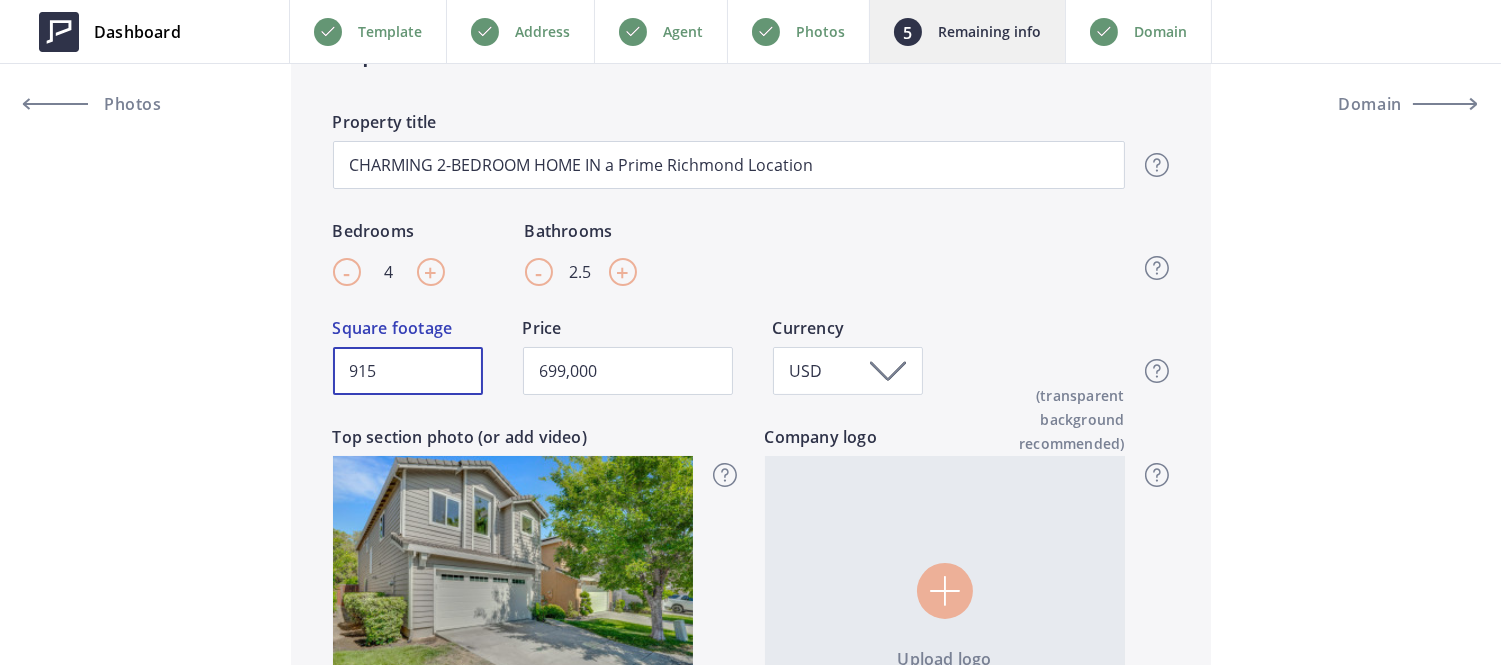 drag, startPoint x: 404, startPoint y: 386, endPoint x: 18, endPoint y: 175, distance: 439.90567 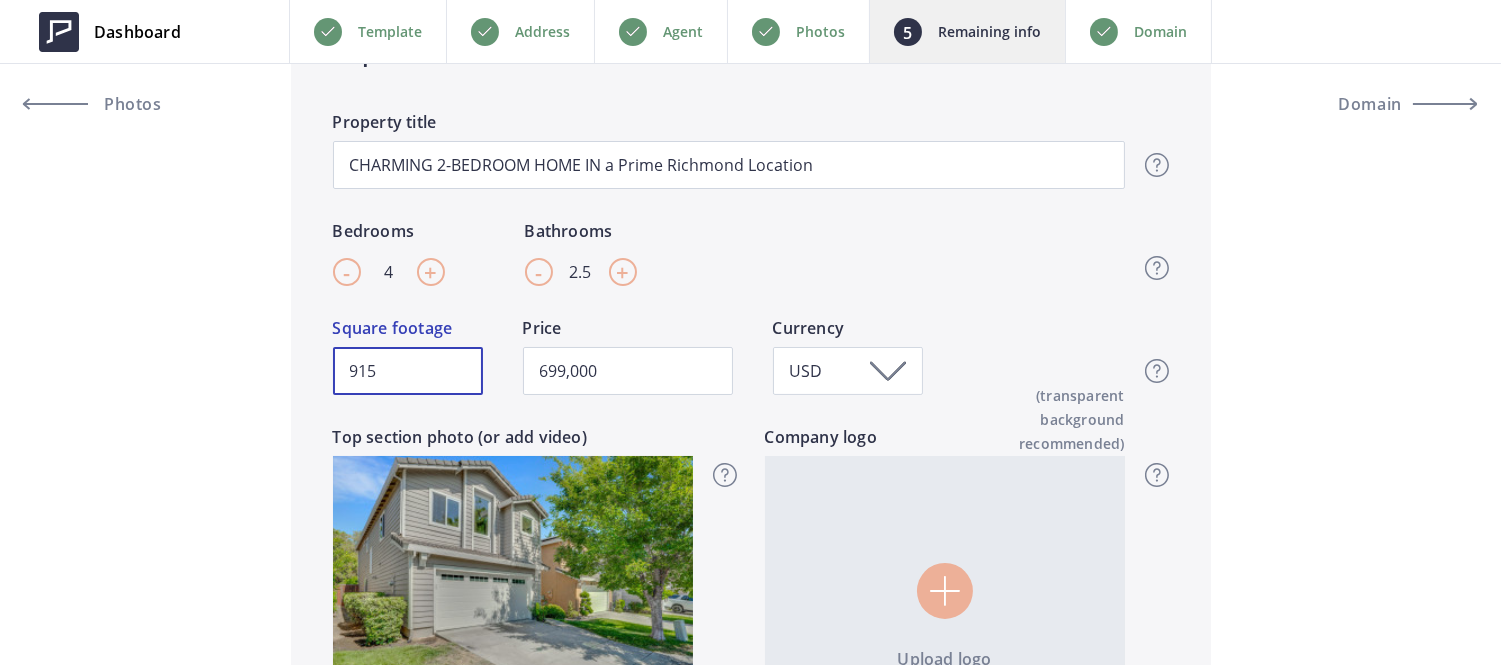 click on "Listing status              Hide status         Hide status   Just listed   Active   Price reduced   Pending   Sold     No elements found. Consider changing the search query.   List is empty.         Listing status   Change listing status to Just listed, Active, Price reduced, Pending or Sold to let visitors know what’s the current state of this property. By updating your listing status you can message your contacts and update social media to gain more attention and generate leads     Top section   CHARMING 2-BEDROOM HOME IN a Prime Richmond Location     Property title       Top section title   It’s the first piece of information visitors see when they open up your website. We recommend a short and catchy phrase.     -   4   +   Bedrooms   -   2.5   +   Bathrooms       Top section - Beds & Baths   Please enter the amount of bedrooms and bathrooms your listing has.     915   Square footage   699,000   Price   USD       Currency       Top section - Square footage & Price         Change photo   Add video" at bounding box center (750, 2656) 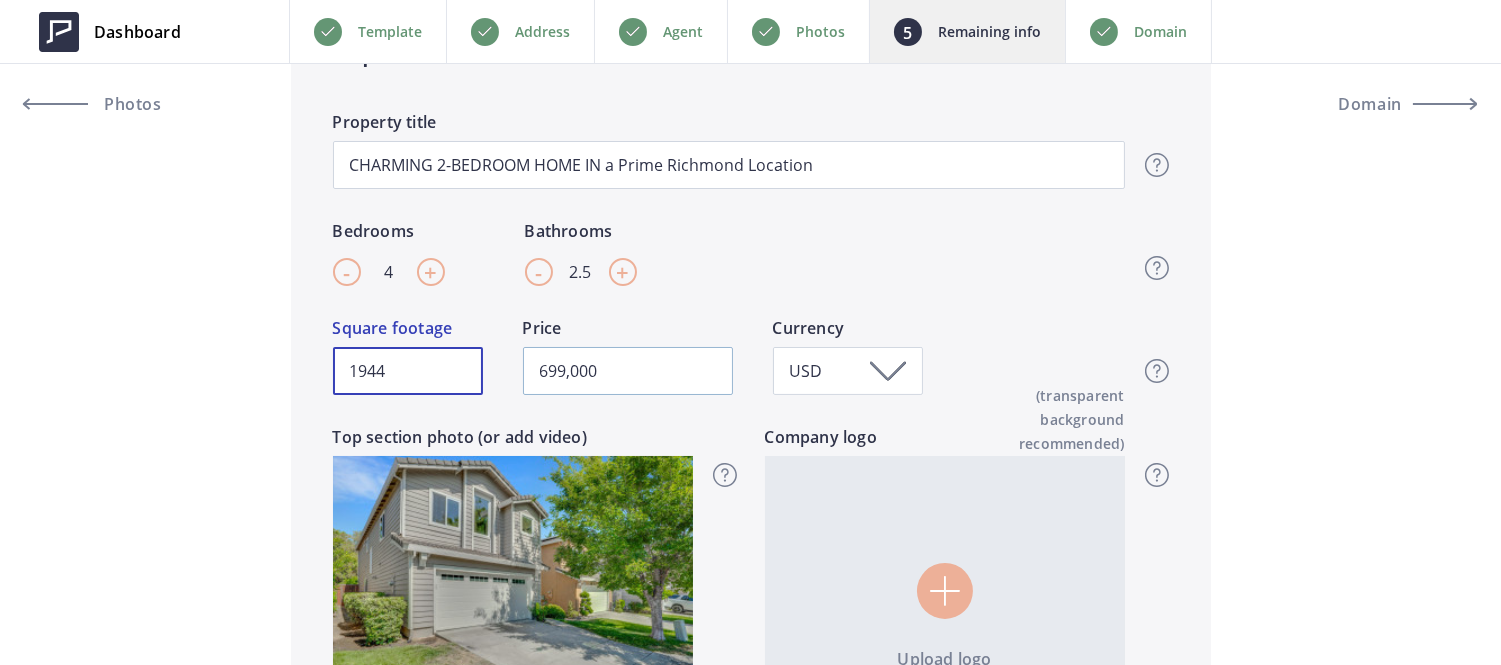 type on "1944" 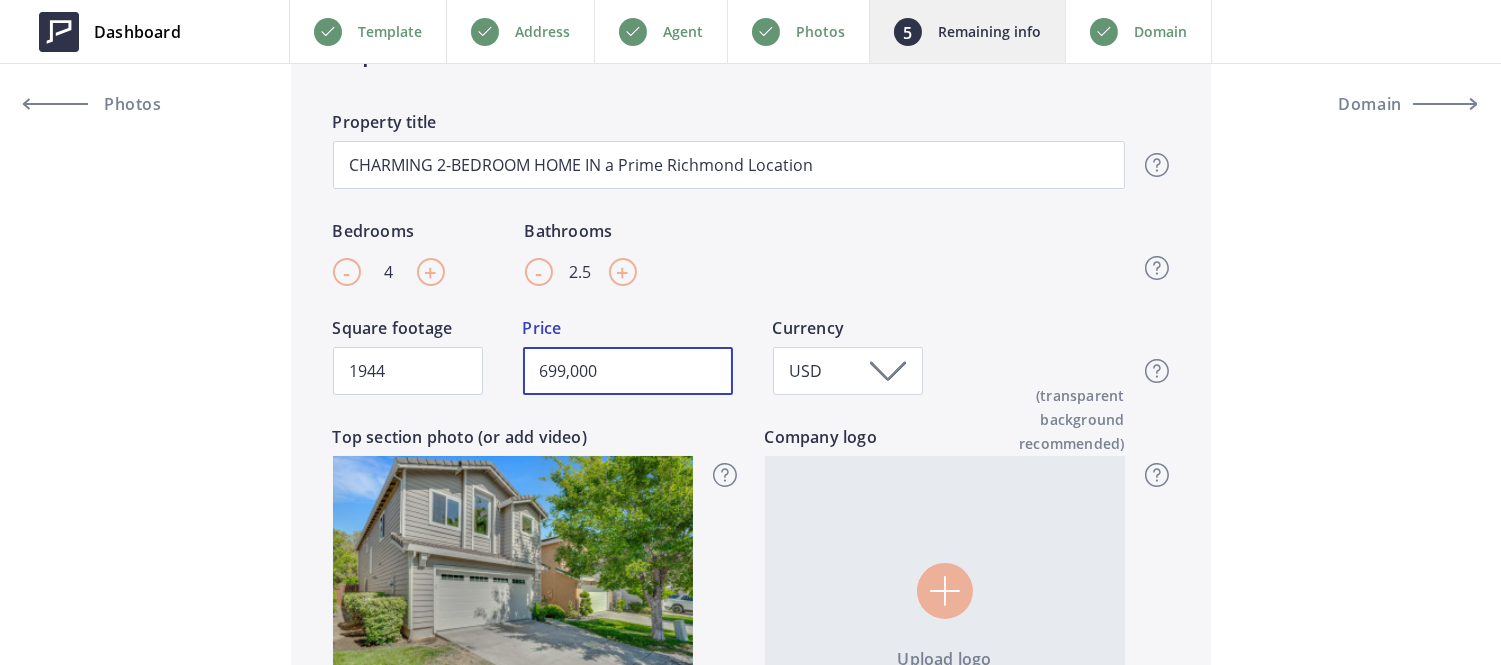 drag, startPoint x: 644, startPoint y: 364, endPoint x: 46, endPoint y: 237, distance: 611.33704 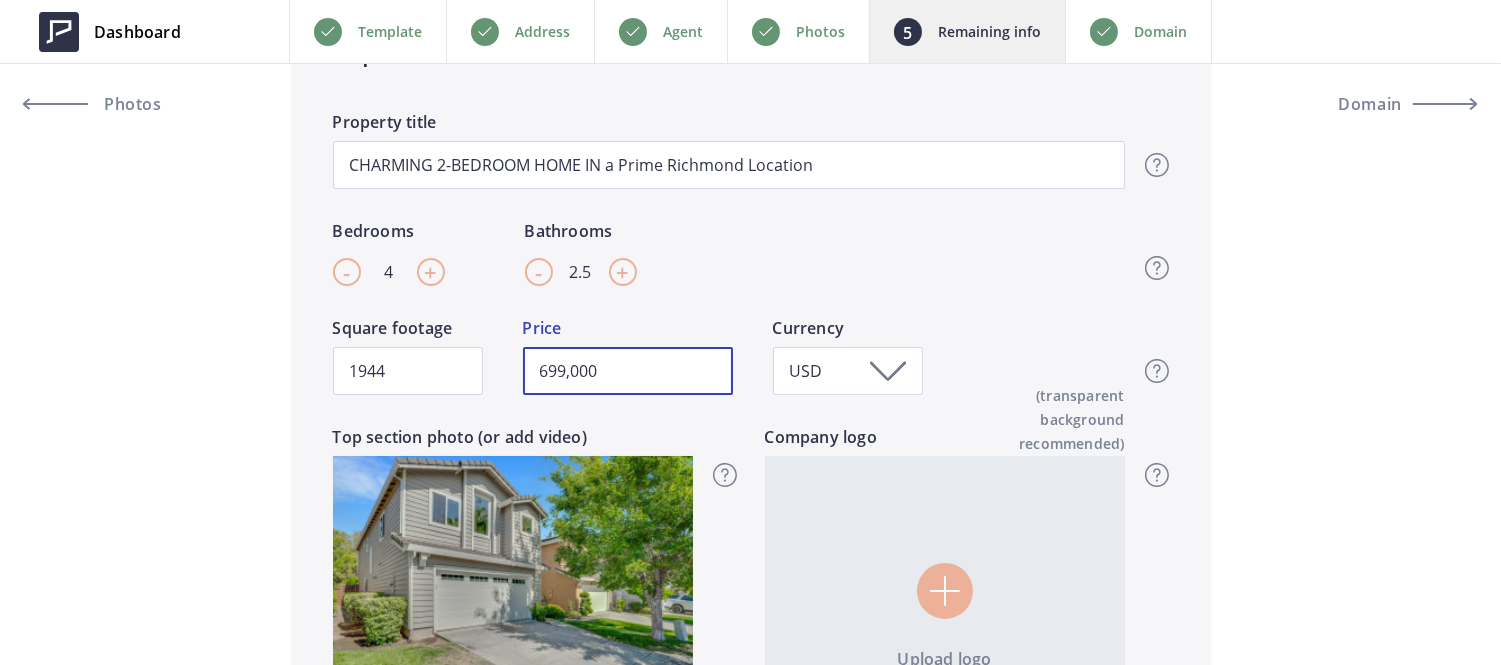 click on "Listing status              Hide status         Hide status   Just listed   Active   Price reduced   Pending   Sold     No elements found. Consider changing the search query.   List is empty.         Listing status   Change listing status to Just listed, Active, Price reduced, Pending or Sold to let visitors know what’s the current state of this property. By updating your listing status you can message your contacts and update social media to gain more attention and generate leads     Top section   CHARMING 2-BEDROOM HOME IN a Prime Richmond Location     Property title       Top section title   It’s the first piece of information visitors see when they open up your website. We recommend a short and catchy phrase.     -   4   +   Bedrooms   -   2.5   +   Bathrooms       Top section - Beds & Baths   Please enter the amount of bedrooms and bathrooms your listing has.     1944   Square footage   699,000   Price   USD       Currency       Top section - Square footage & Price         Change photo   Add video" at bounding box center [750, 2656] 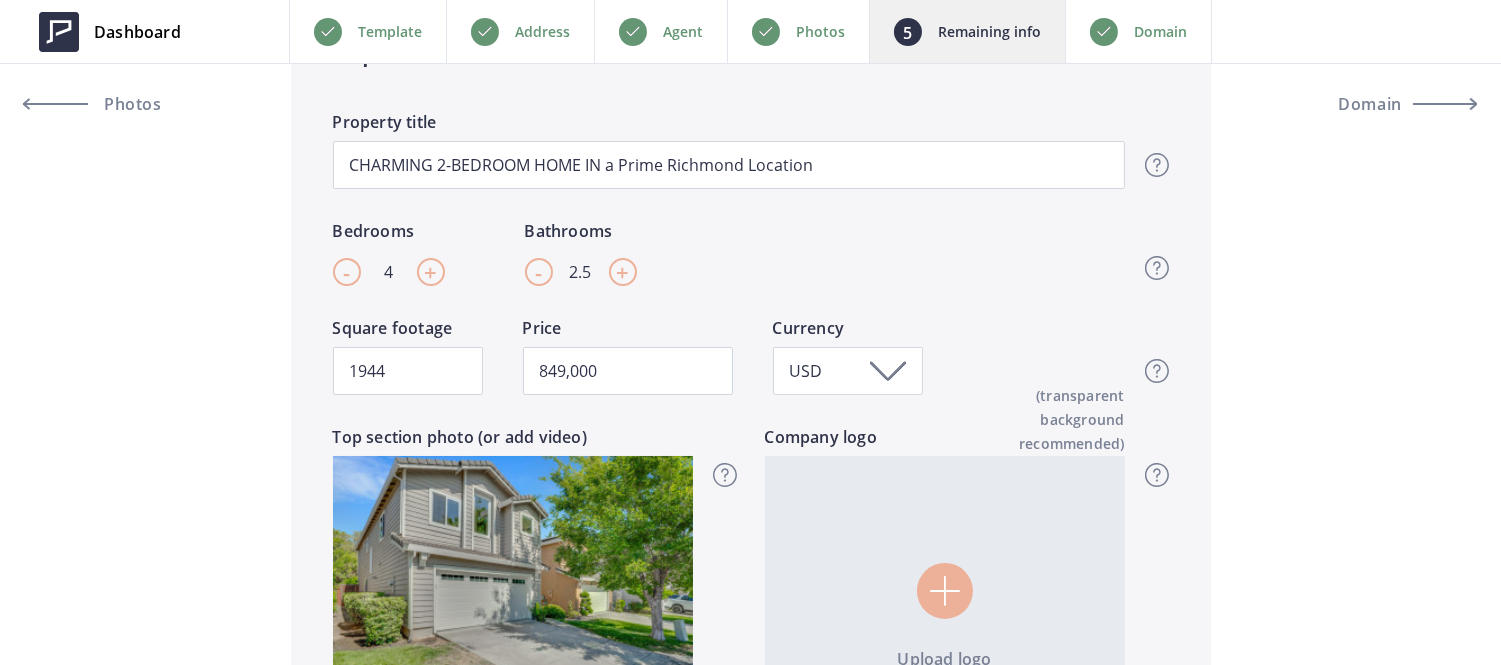 click on "-   4   +   Bedrooms   -   2.5   +   Bathrooms       Top section - Beds & Baths   Please enter the amount of bedrooms and bathrooms your listing has." at bounding box center [729, 267] 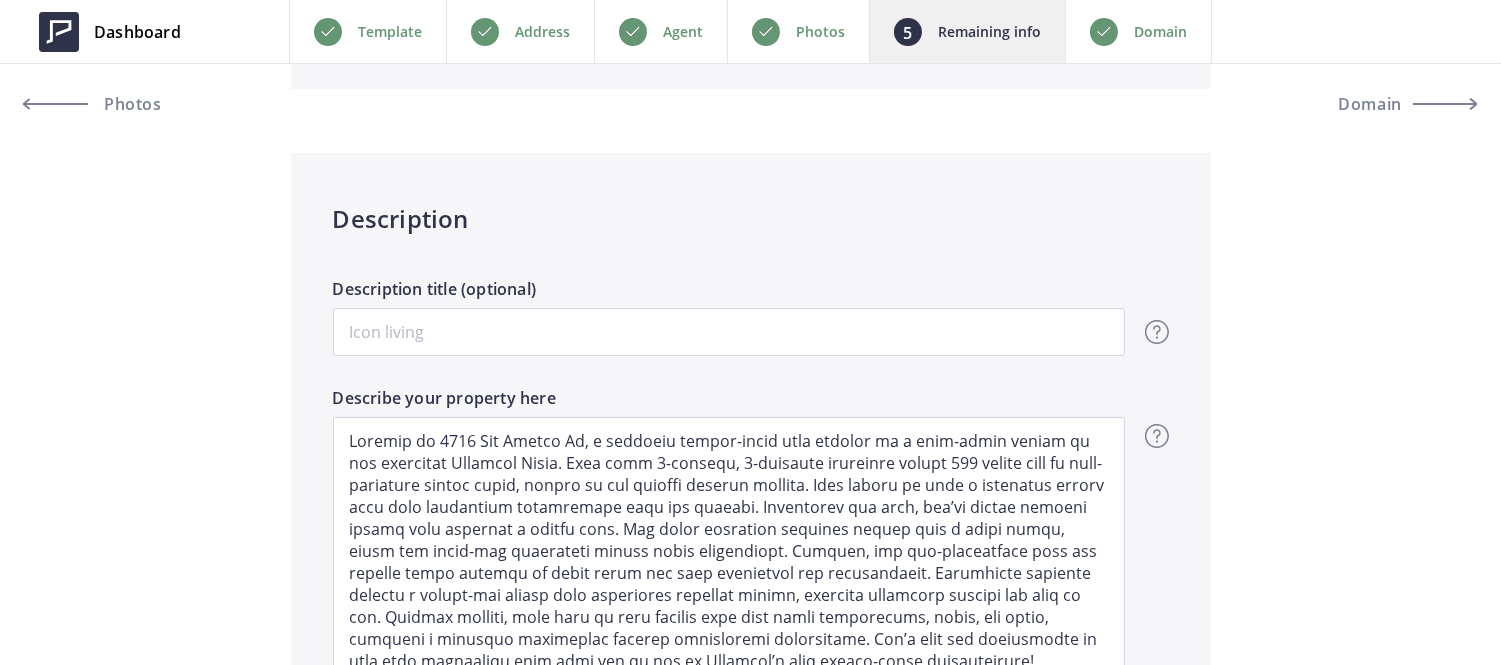 scroll, scrollTop: 1208, scrollLeft: 0, axis: vertical 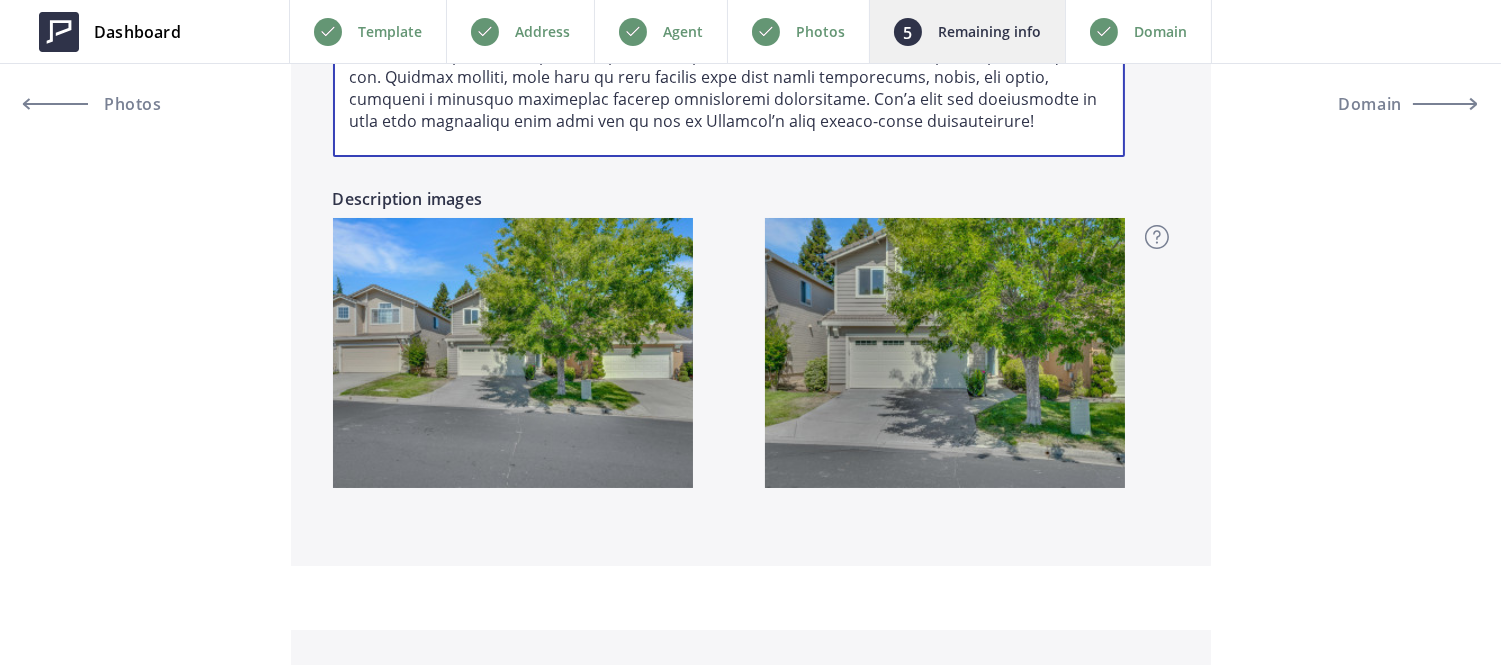 drag, startPoint x: 351, startPoint y: 421, endPoint x: 797, endPoint y: 668, distance: 509.8284 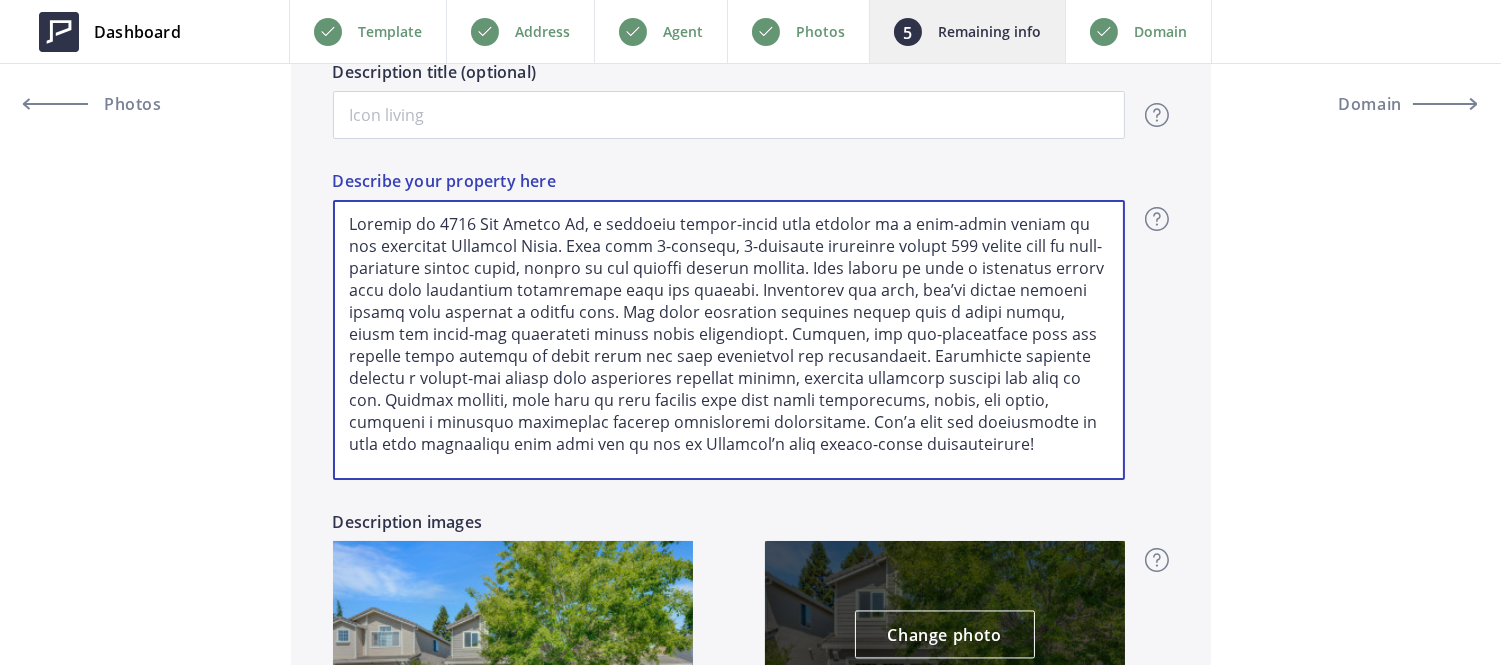 scroll, scrollTop: 1260, scrollLeft: 0, axis: vertical 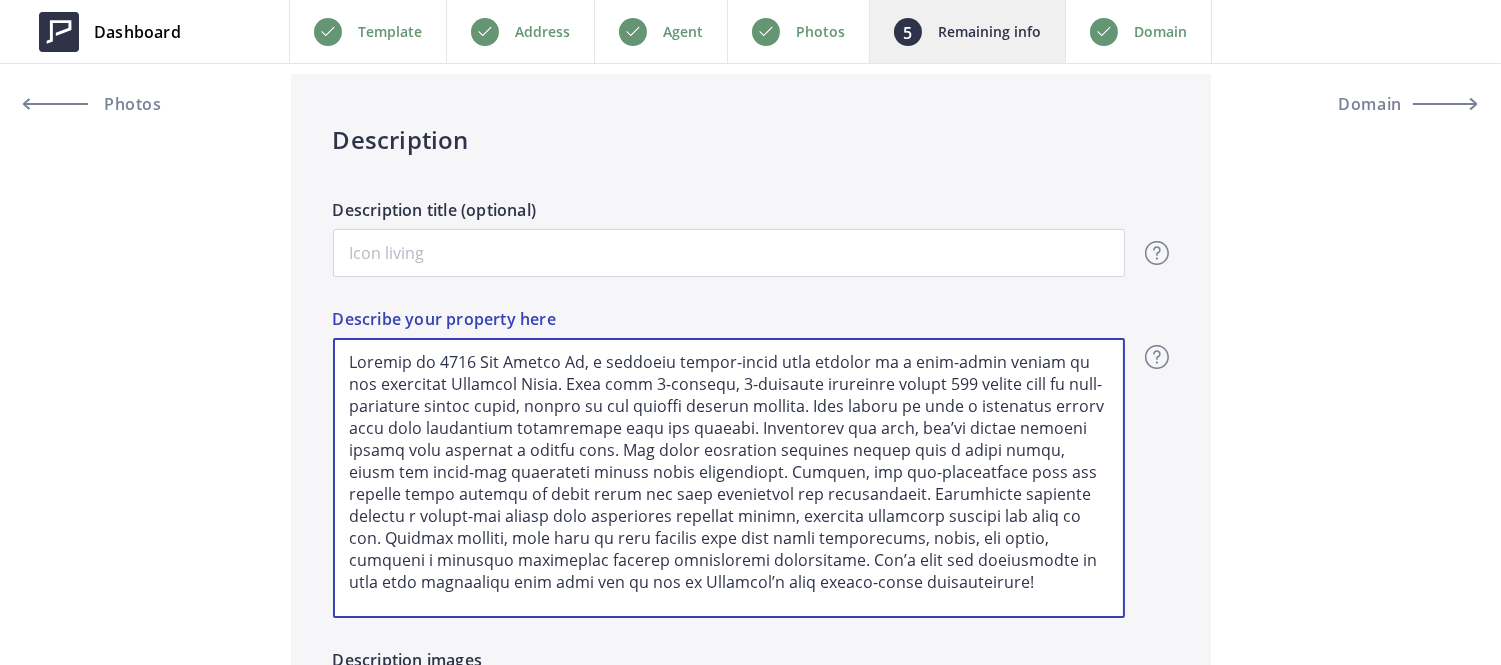 type on "849,000" 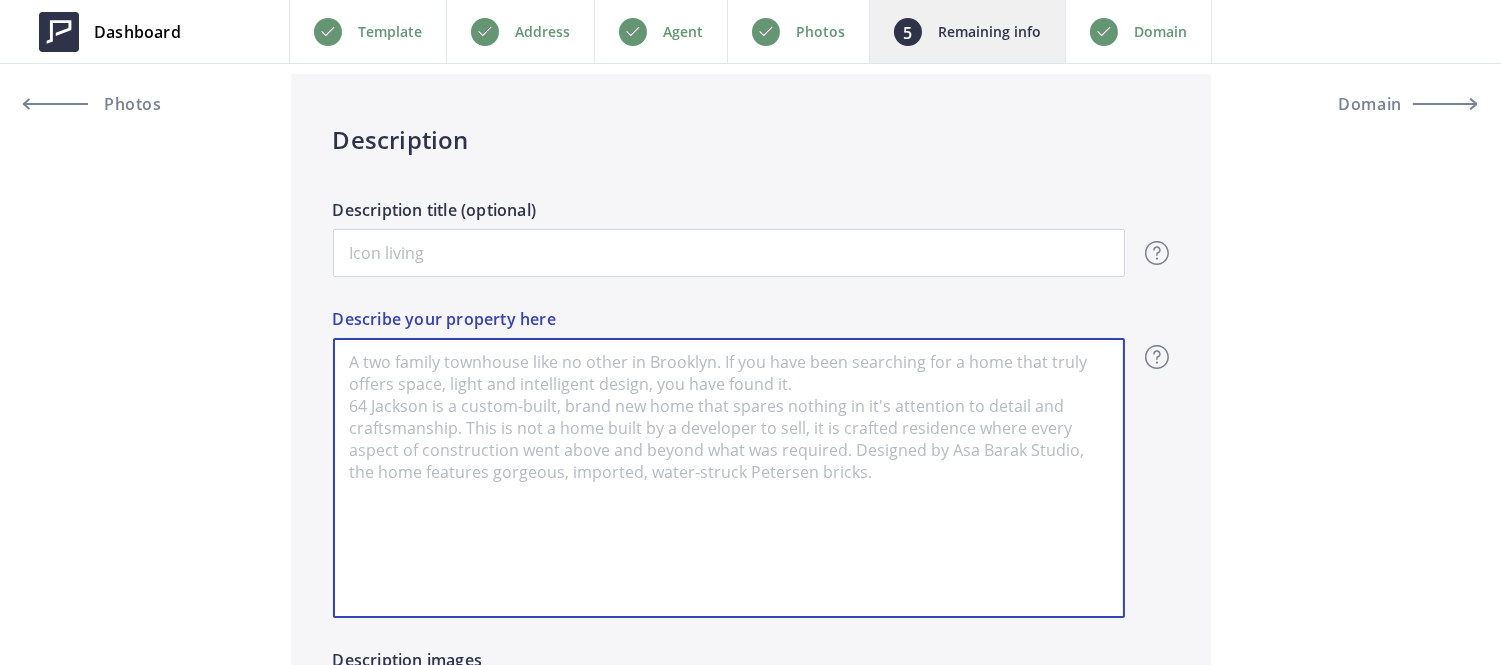 paste on "Beautifully and meticulously maintained, this 4-bedroom, 2.5-bath home in the desirable Parkside neighborhood of Martinez offers 1,944 sq ft of comfortable living. Step inside to a formal living and dining area with soaring vaulted ceilings, hand-scraped hardwood floors, and large windows that fill the space with natural light. The remodeled guest bath and spacious layout make entertaining a breeze. The chef’s kitchen features travertine floors, Corian countertops, a tile backsplash, and a cozy breakfast nook, all opening to a warm family room with a fireplace. Sliding doors lead to a beautifully landscaped backyard and patio—perfect for relaxing or hosting gatherings. Upstairs, a versatile loft offers space for an office, lounge, or optional 4th bedroom. The light-filled primary suite boasts vaulted ceilings, a walk-in closet, and a luxurious spa-inspired bath with dual vanities, a soaking tub, and walk-in shower. Additional highlights include updated bathrooms, a separate laundry room, custom Hunter Doug..." 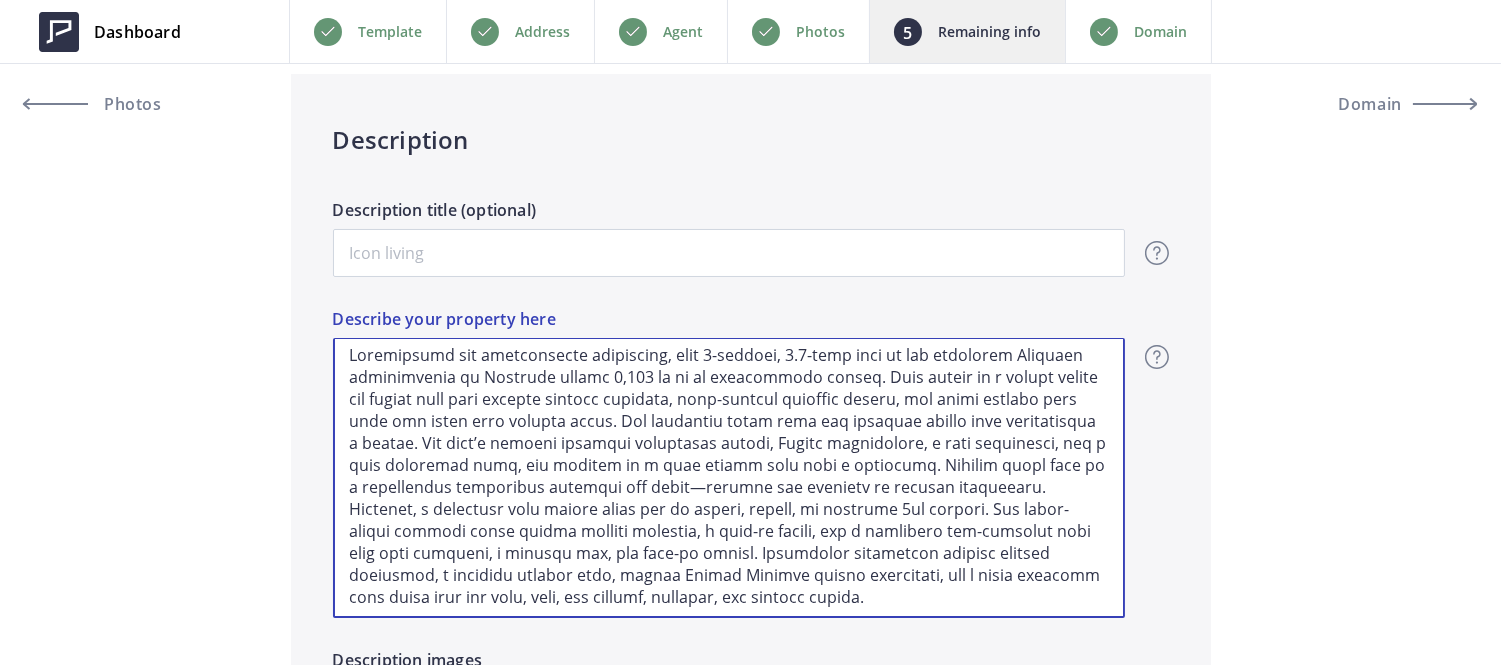 scroll, scrollTop: 7, scrollLeft: 0, axis: vertical 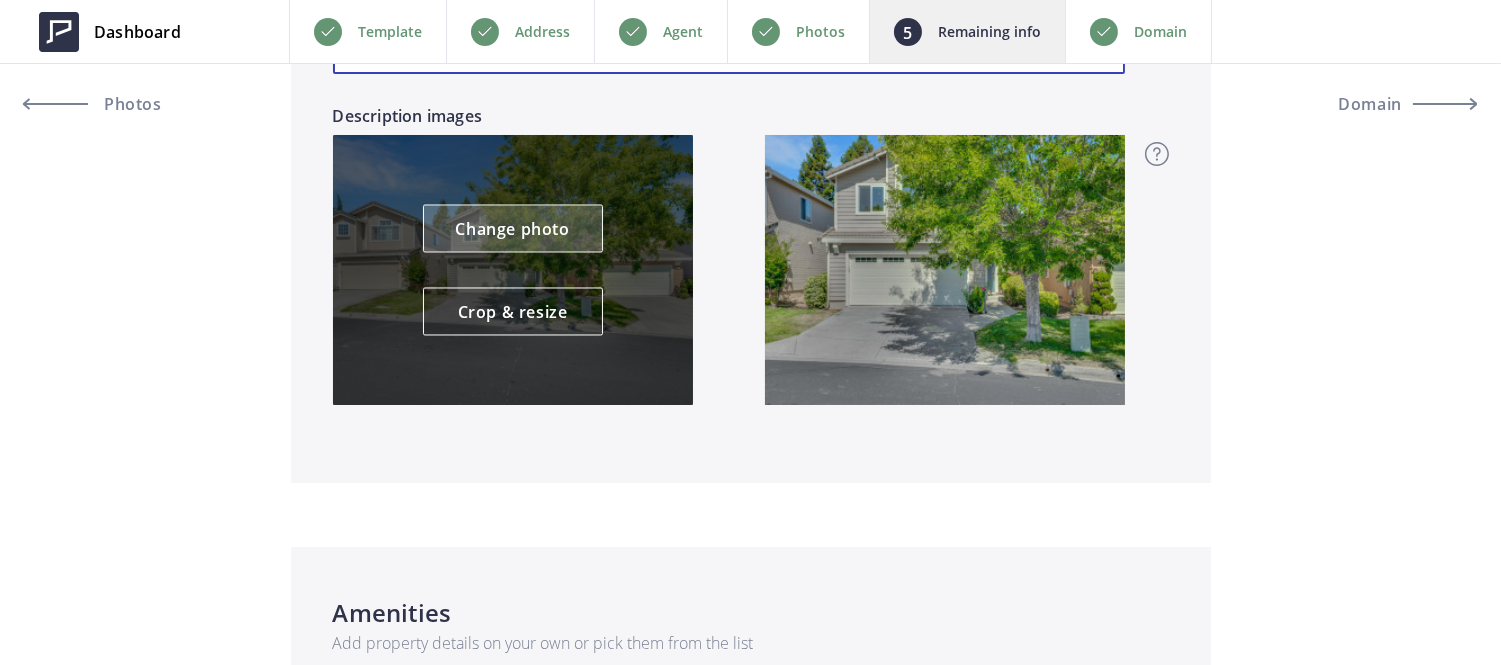 type on "Beautifully and meticulously maintained, this 4-bedroom, 2.5-bath home in the desirable Parkside neighborhood of Martinez offers 1,944 sq ft of comfortable living. Step inside to a formal living and dining area with soaring vaulted ceilings, hand-scraped hardwood floors, and large windows that fill the space with natural light. The remodeled guest bath and spacious layout make entertaining a breeze. The chef’s kitchen features travertine floors, Corian countertops, a tile backsplash, and a cozy breakfast nook, all opening to a warm family room with a fireplace. Sliding doors lead to a beautifully landscaped backyard and patio—perfect for relaxing or hosting gatherings. Upstairs, a versatile loft offers space for an office, lounge, or optional 4th bedroom. The light-filled primary suite boasts vaulted ceilings, a walk-in closet, and a luxurious spa-inspired bath with dual vanities, a soaking tub, and walk-in shower. Additional highlights include updated bathrooms, a separate laundry room, custom Hunter Doug..." 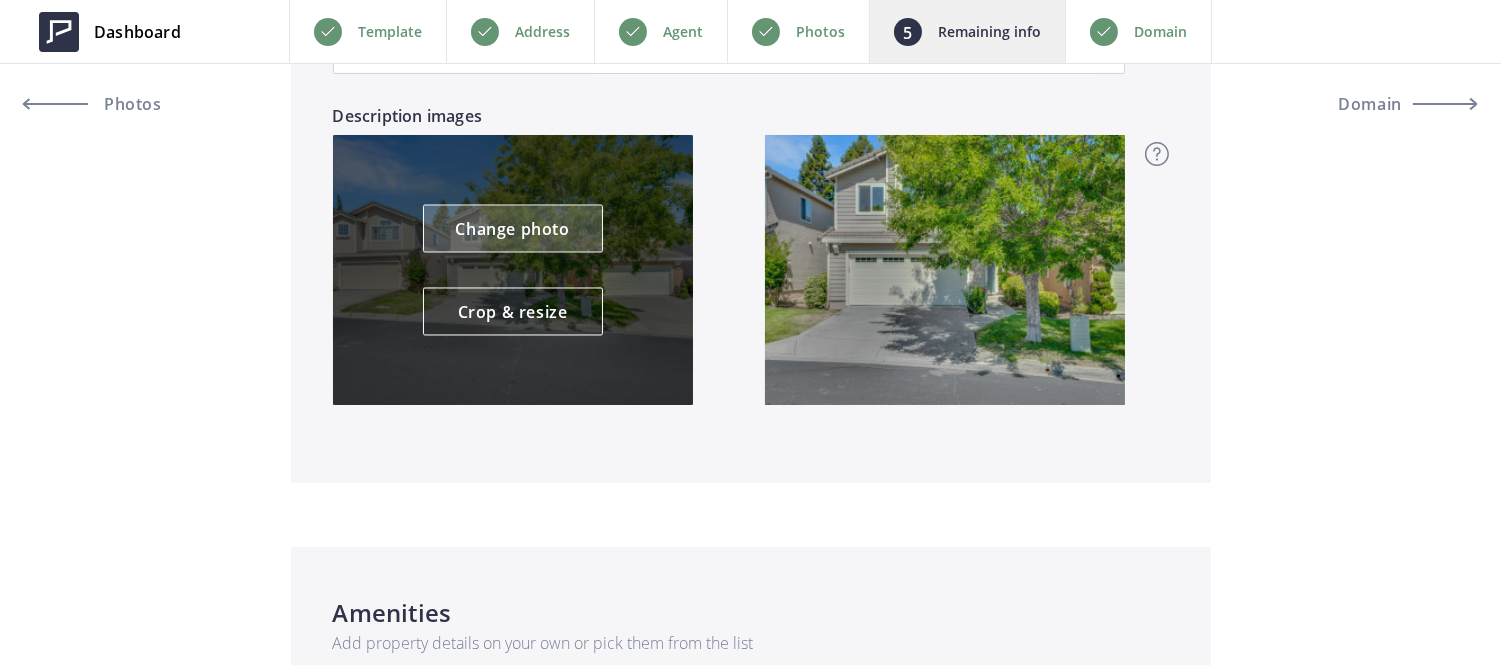 click on "Change photo" at bounding box center [513, 229] 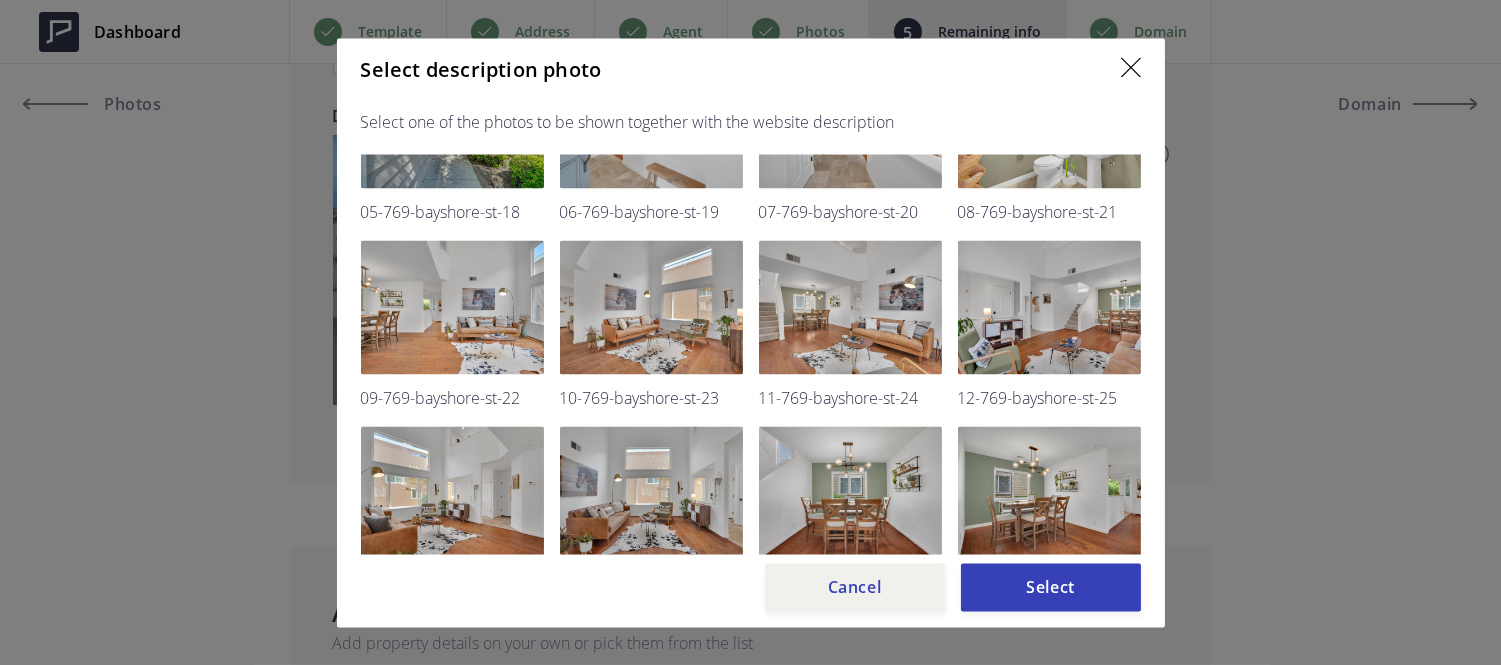scroll, scrollTop: 294, scrollLeft: 0, axis: vertical 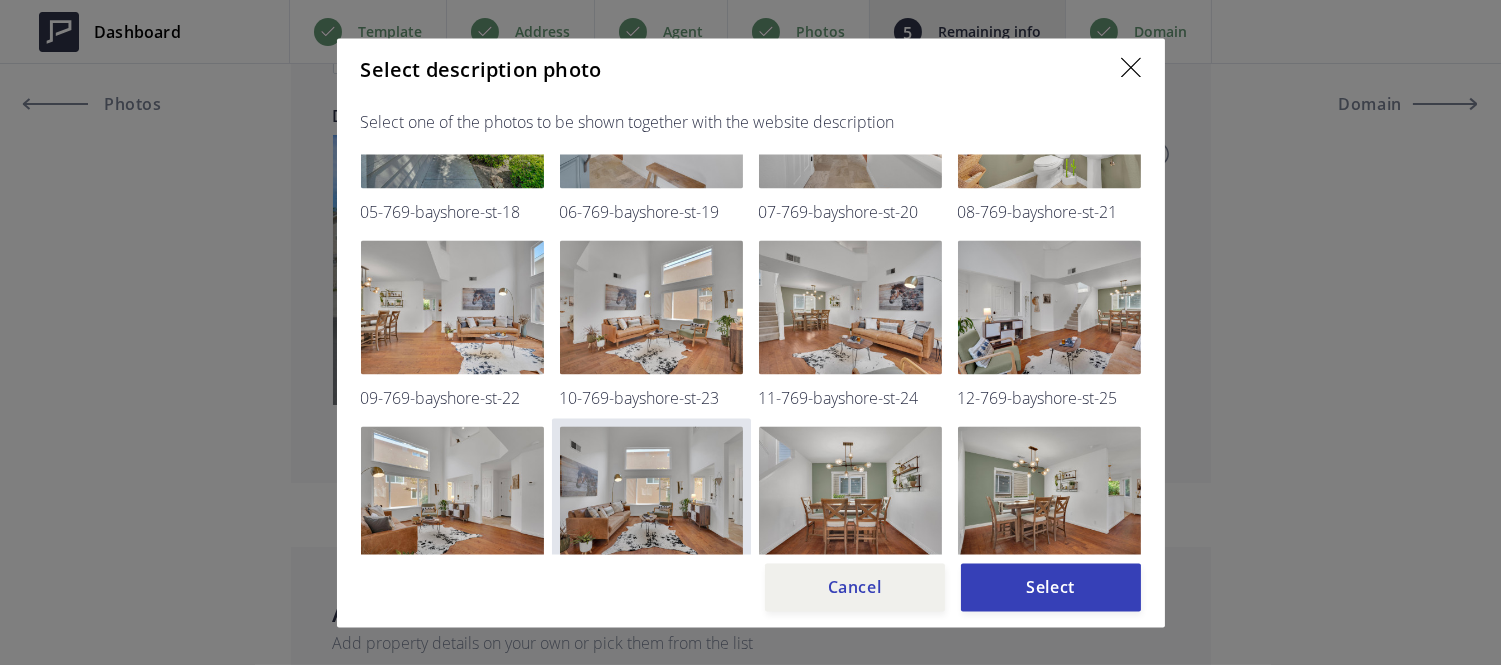 click at bounding box center (651, 493) 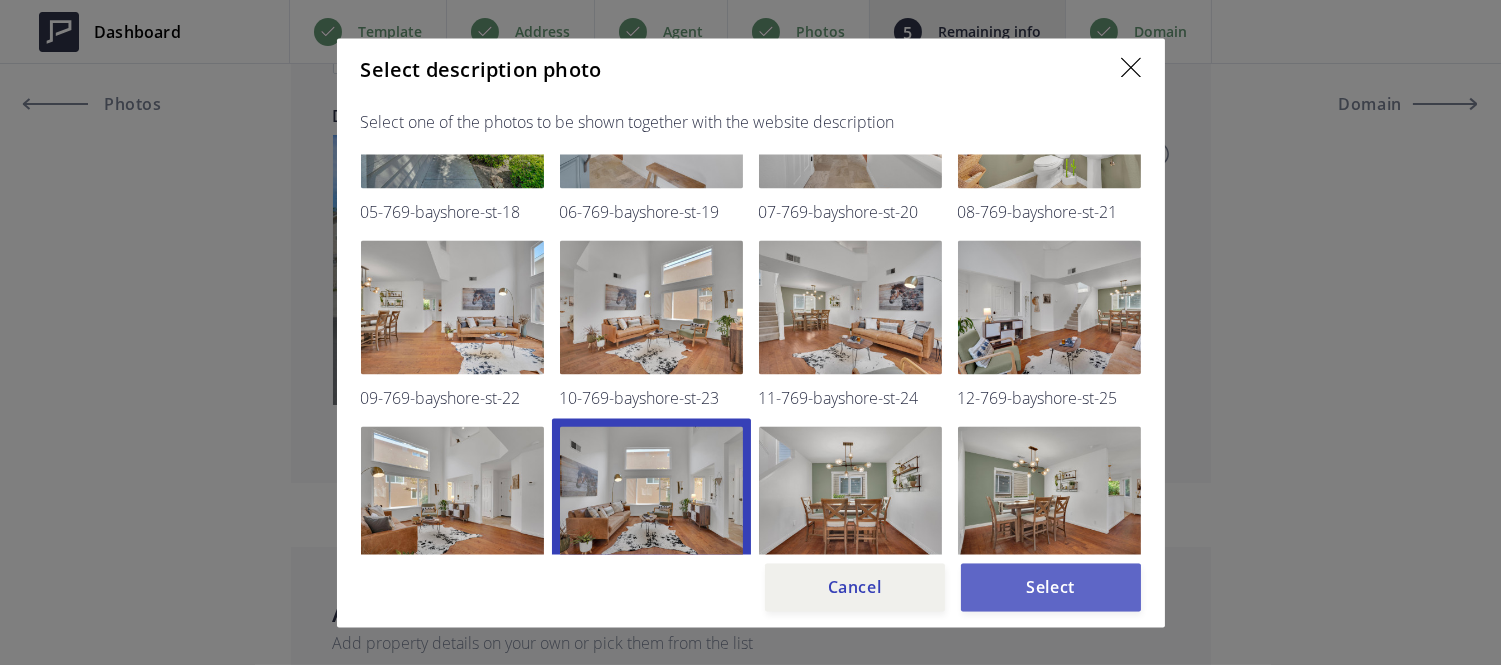 click on "Select" at bounding box center [1051, 587] 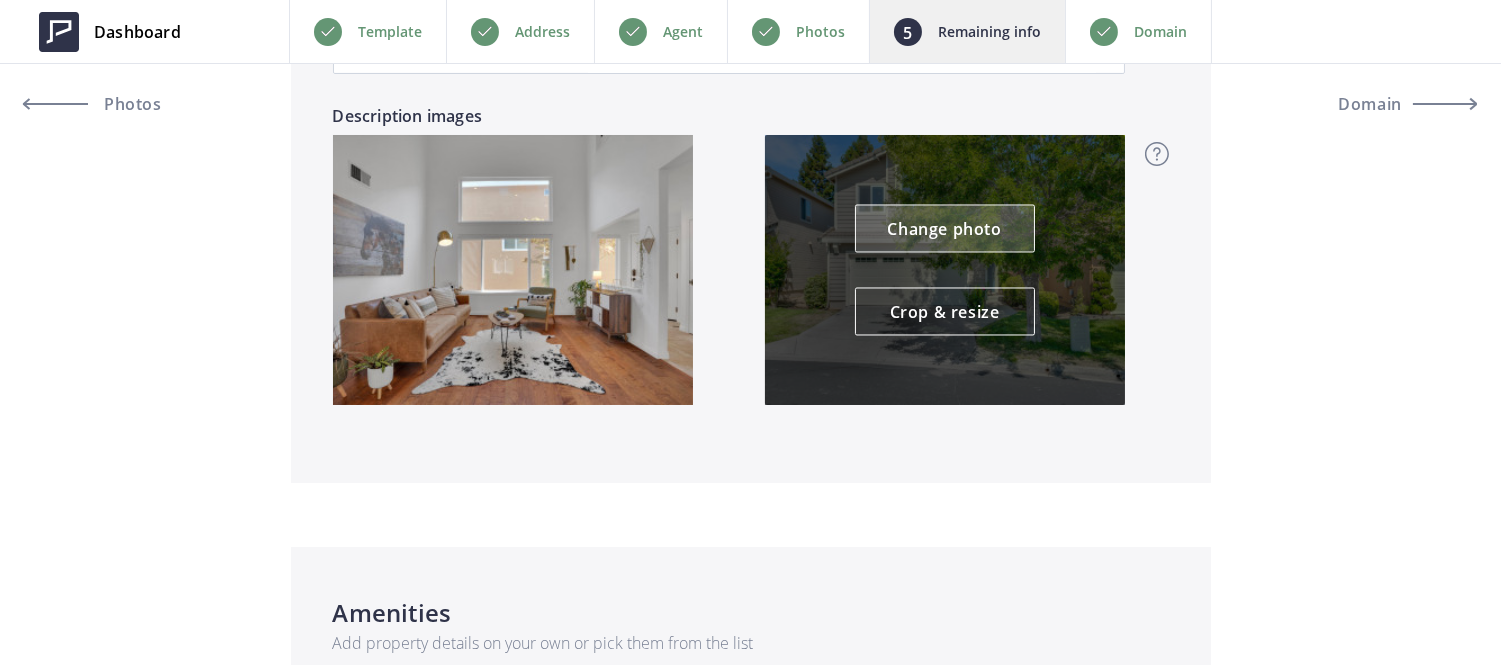 click on "Change photo" at bounding box center (945, 229) 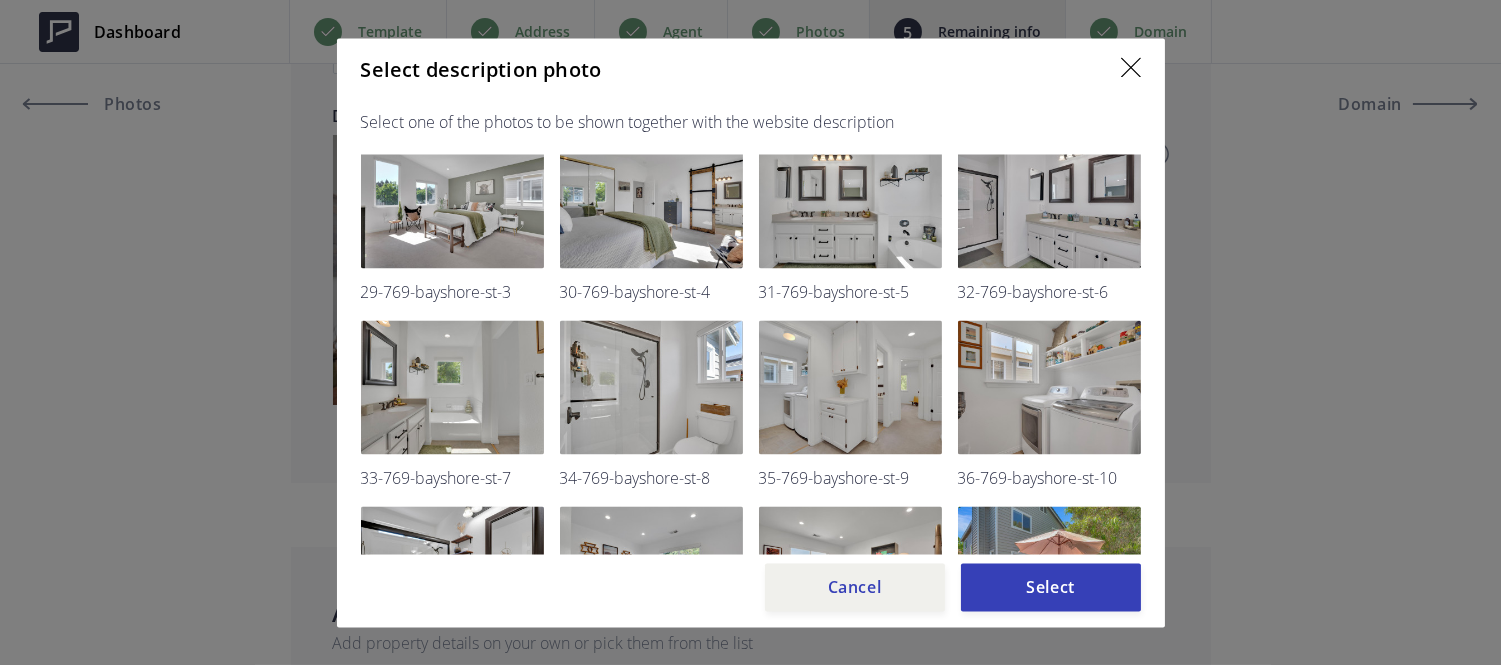 scroll, scrollTop: 1331, scrollLeft: 0, axis: vertical 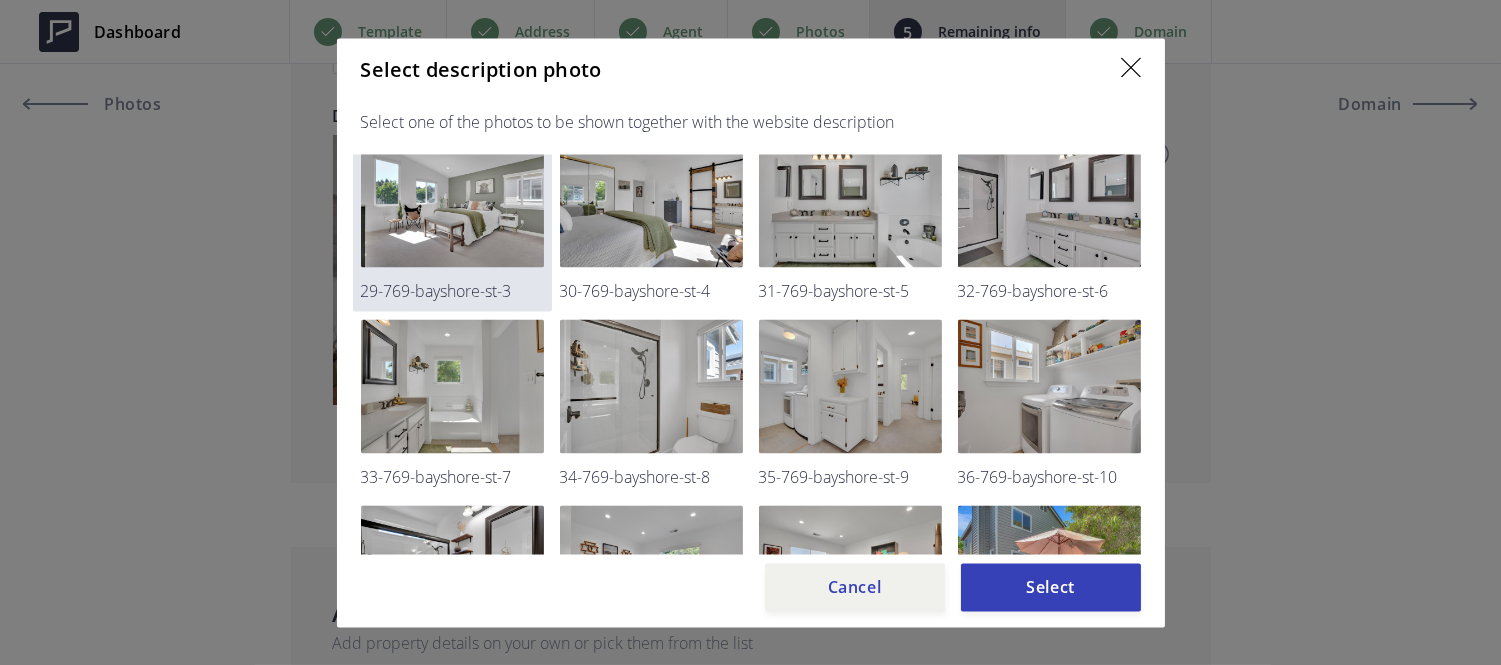 click at bounding box center (452, 200) 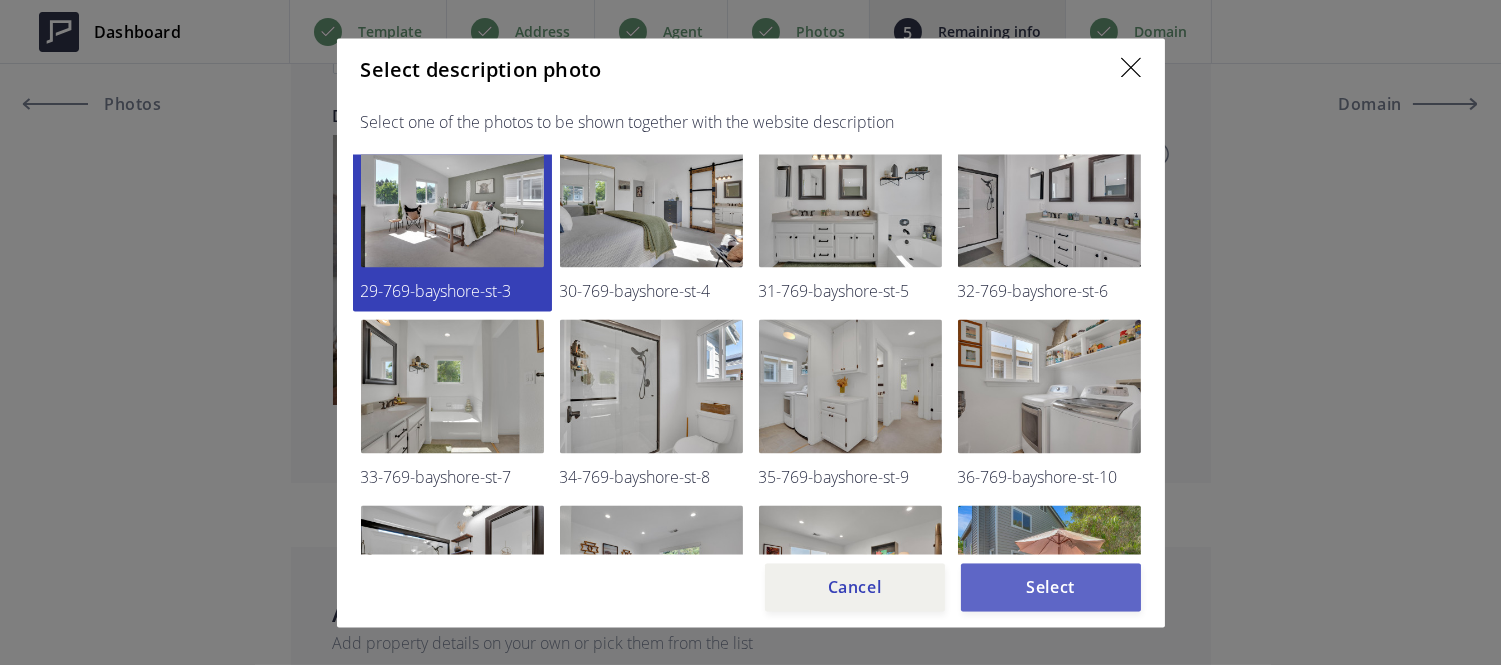click on "Select" at bounding box center [1051, 587] 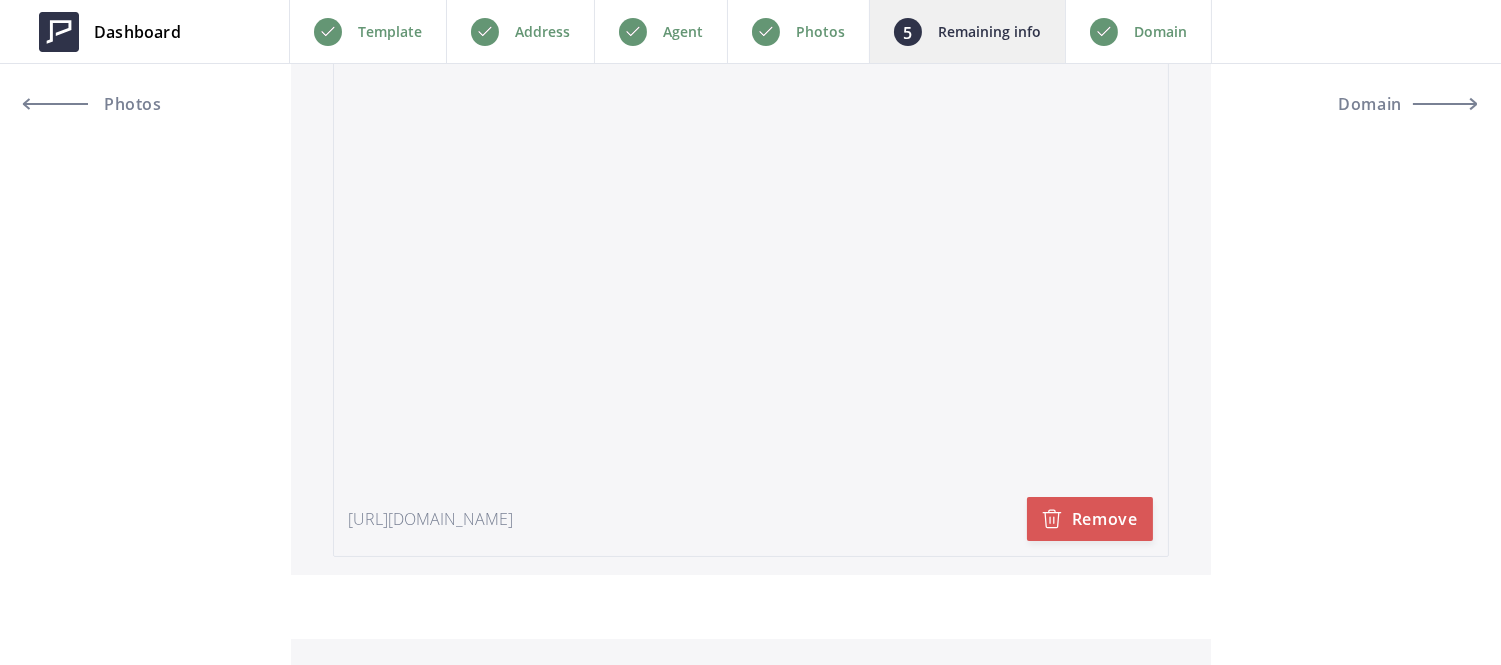 scroll, scrollTop: 4155, scrollLeft: 0, axis: vertical 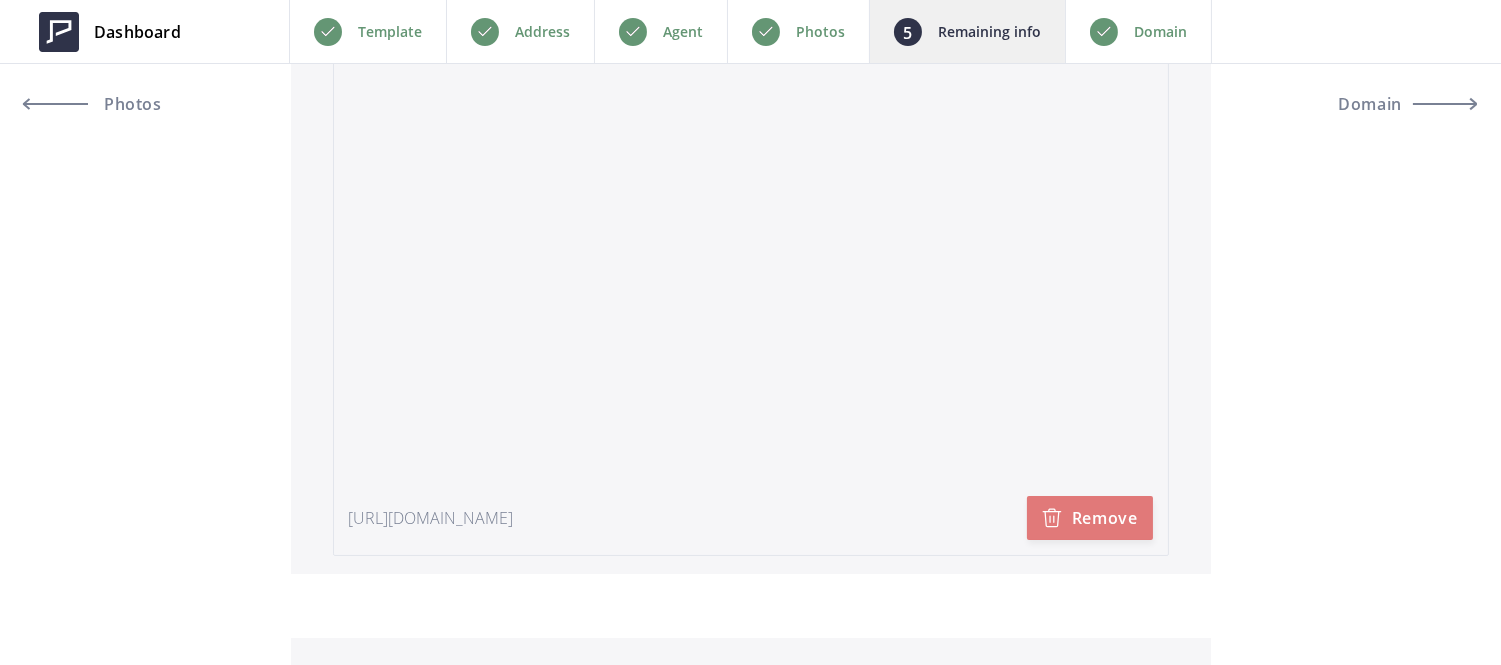 click on "Remove" at bounding box center [1090, 518] 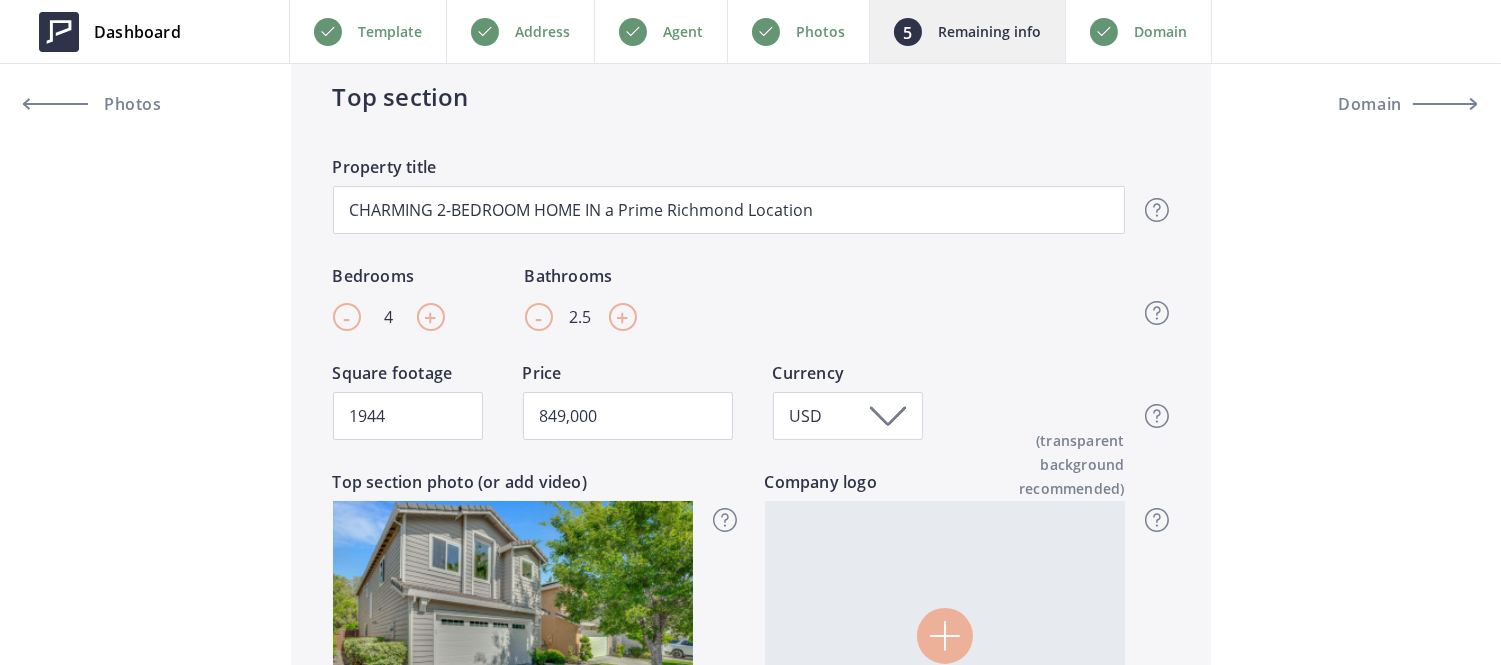 scroll, scrollTop: 418, scrollLeft: 0, axis: vertical 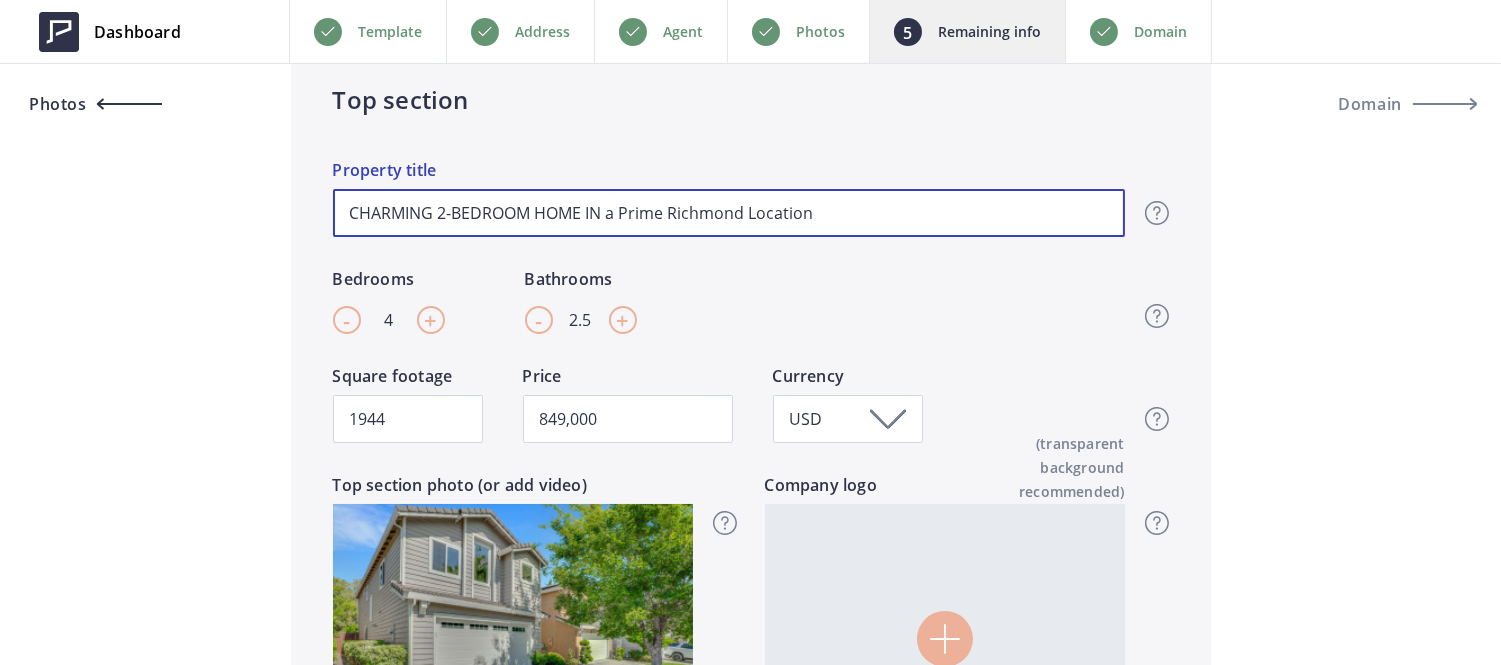 drag, startPoint x: 826, startPoint y: 228, endPoint x: 182, endPoint y: 111, distance: 654.5418 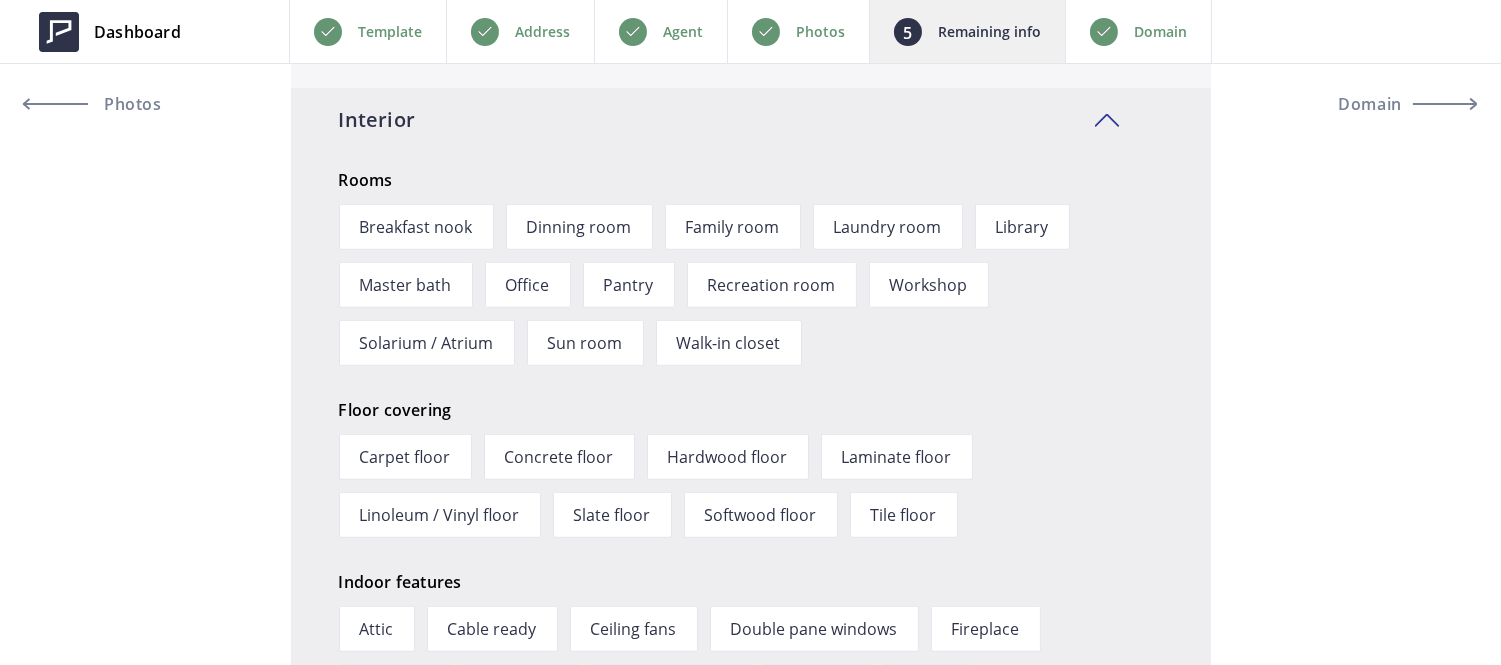 scroll, scrollTop: 2404, scrollLeft: 0, axis: vertical 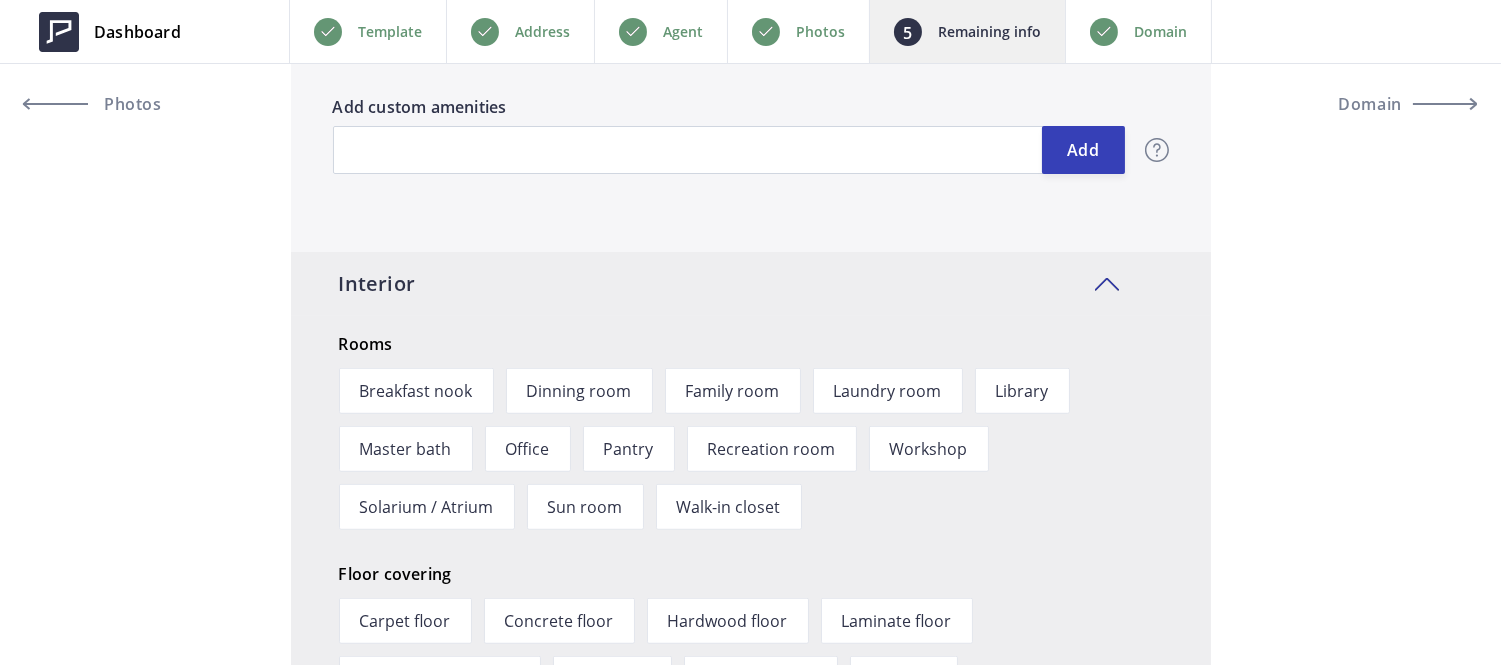 type 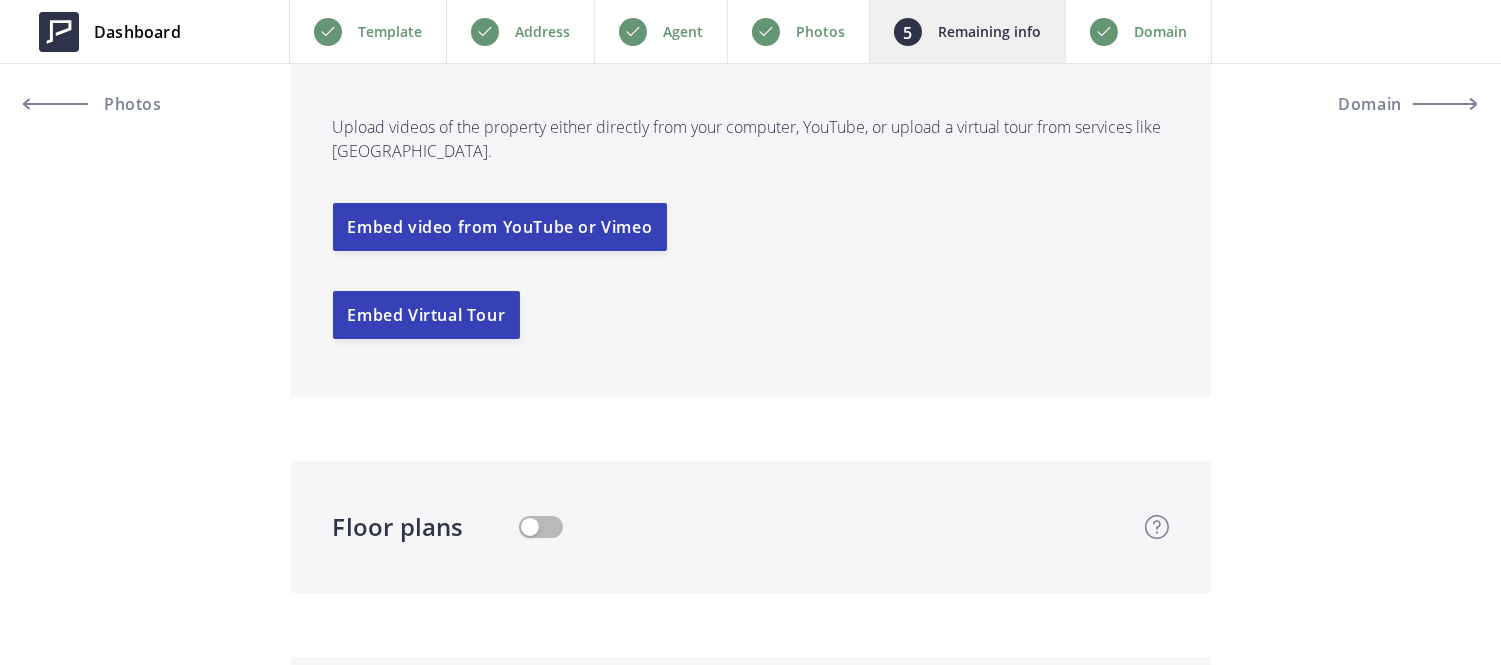 scroll, scrollTop: 3878, scrollLeft: 0, axis: vertical 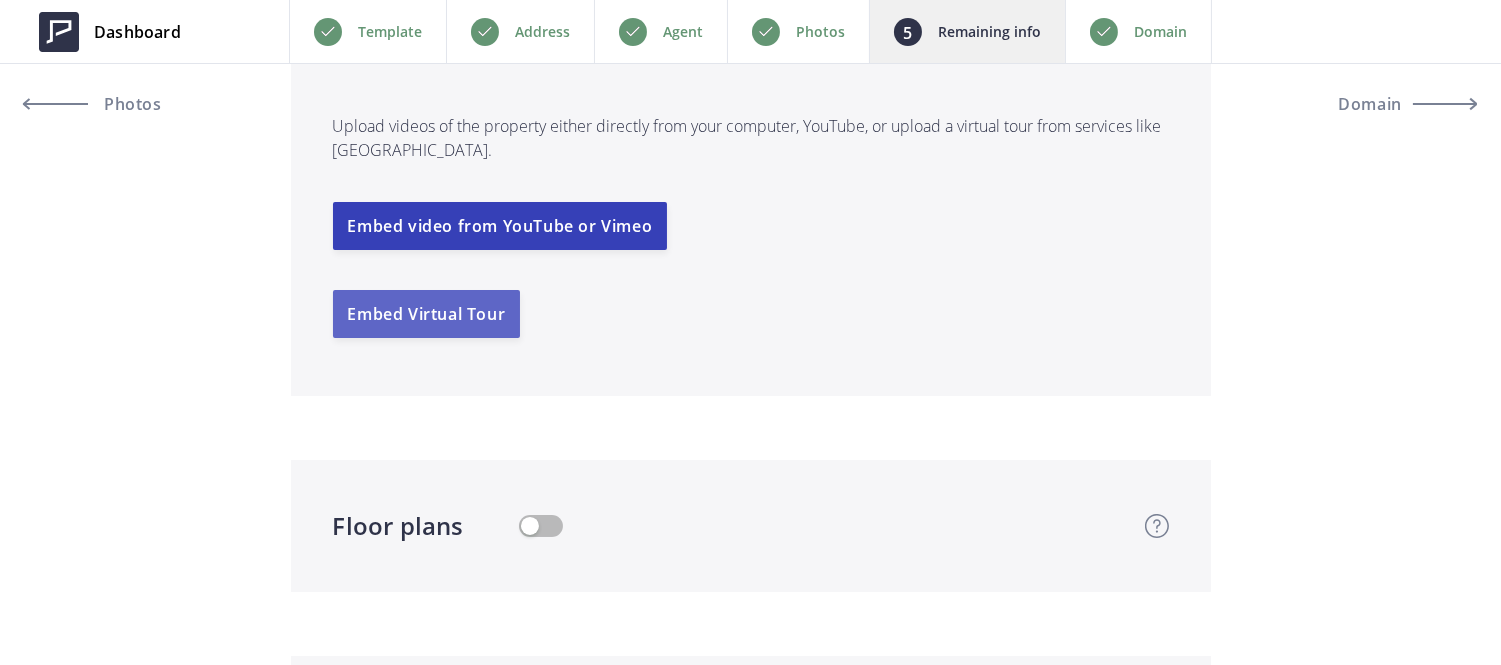click on "Embed Virtual Tour" at bounding box center [427, 314] 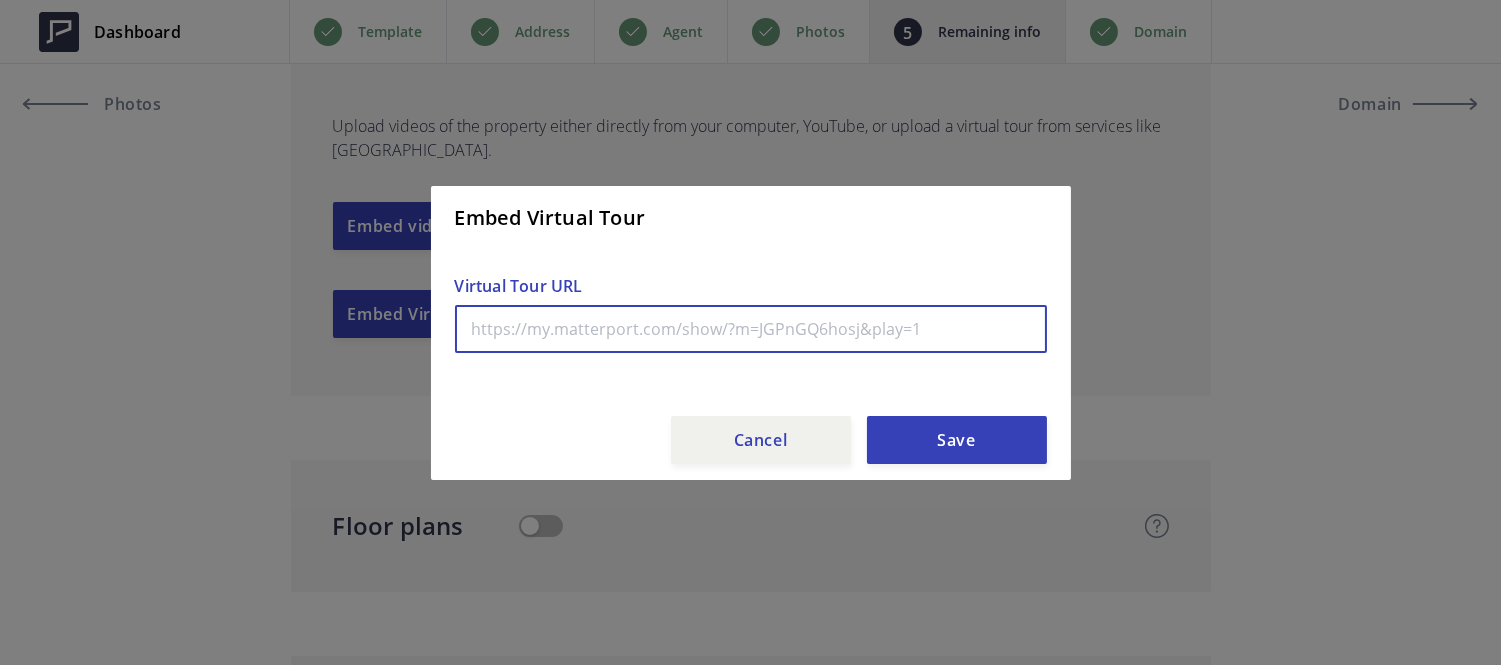 click at bounding box center [751, 329] 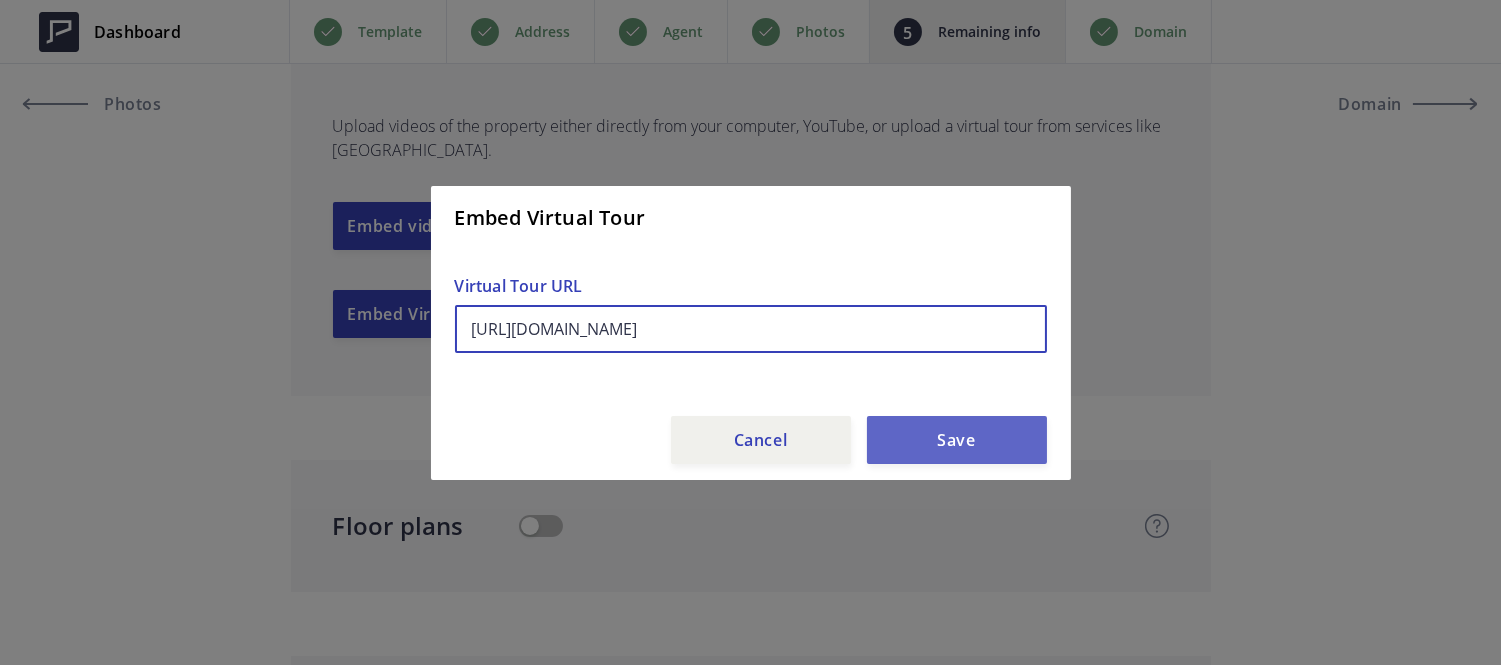 type on "[URL][DOMAIN_NAME]" 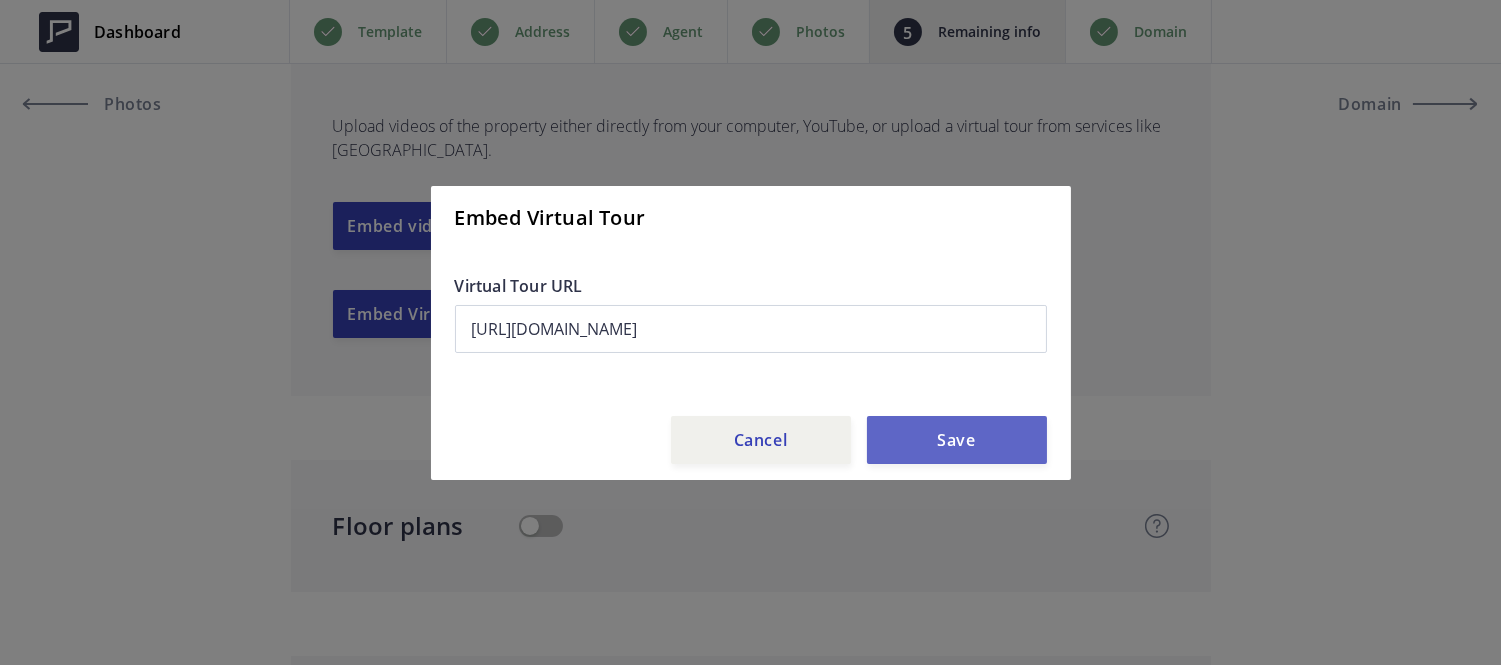 click on "Save" at bounding box center (957, 440) 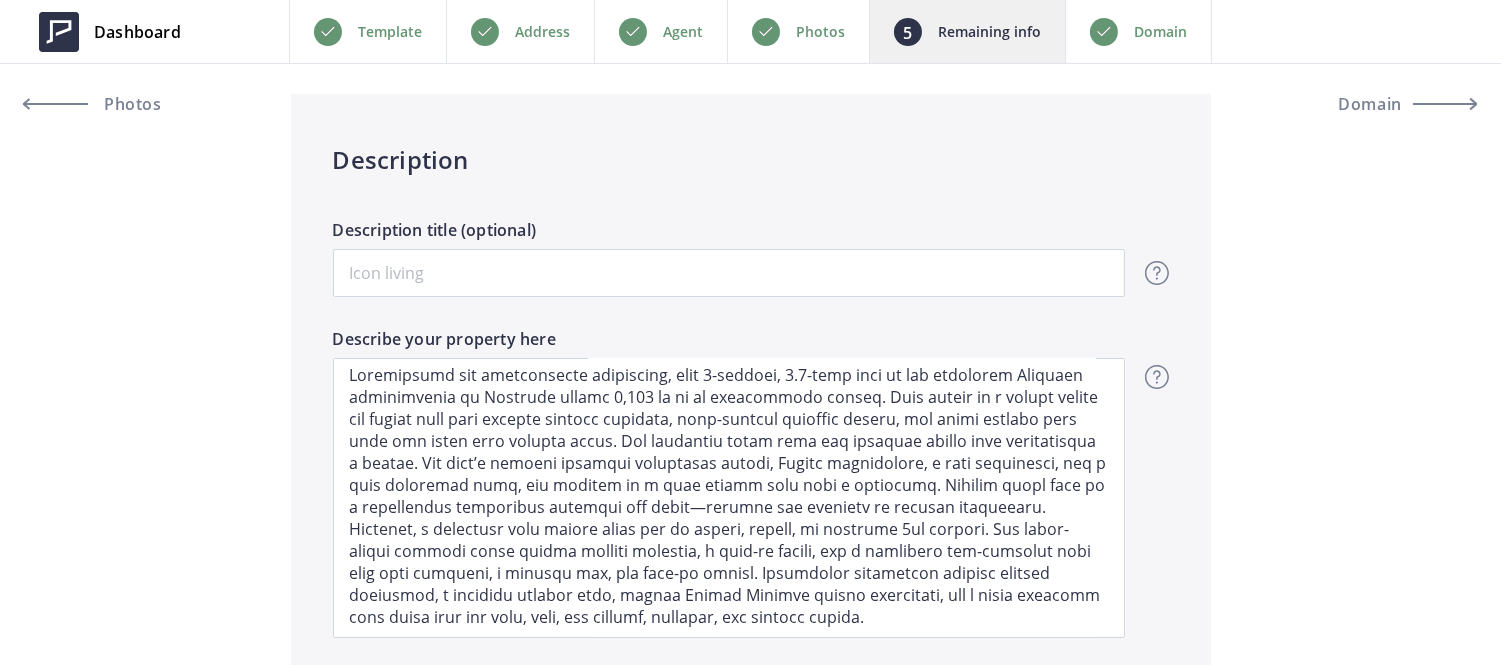 scroll, scrollTop: 1241, scrollLeft: 0, axis: vertical 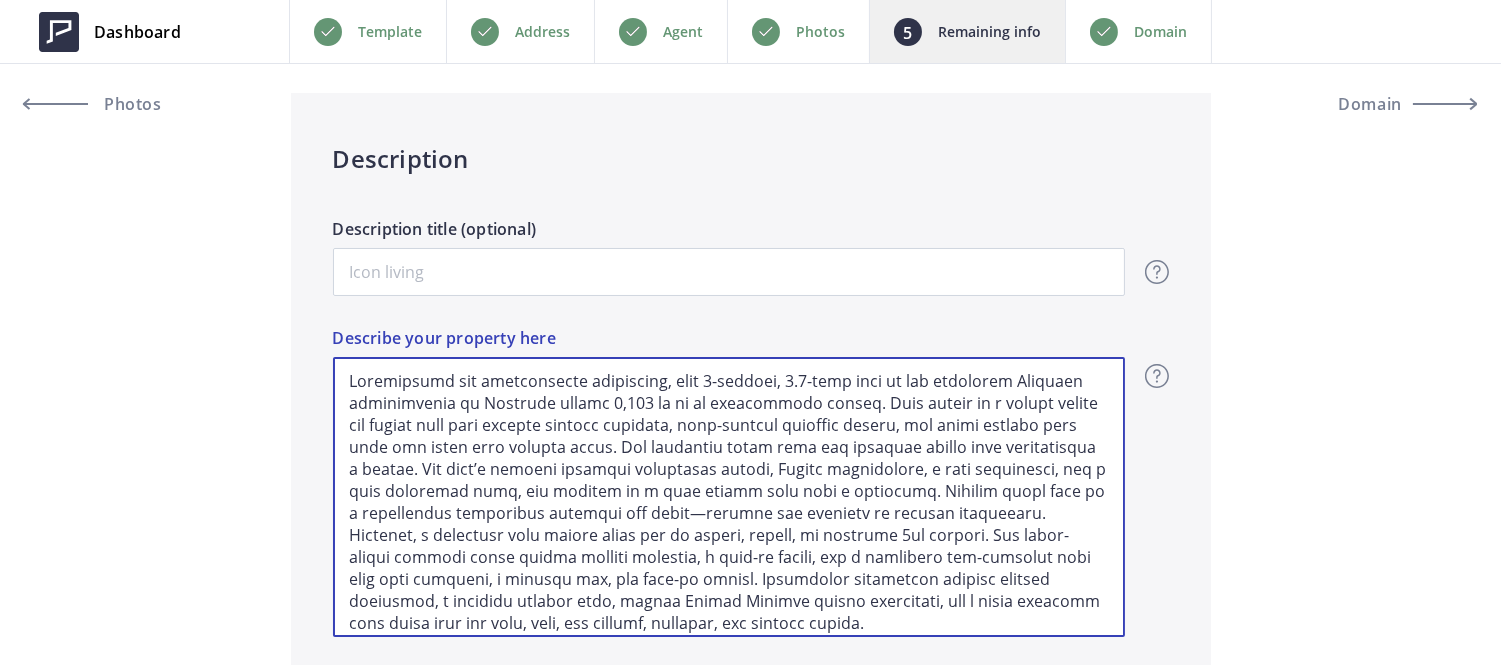 drag, startPoint x: 646, startPoint y: 382, endPoint x: 280, endPoint y: 345, distance: 367.86548 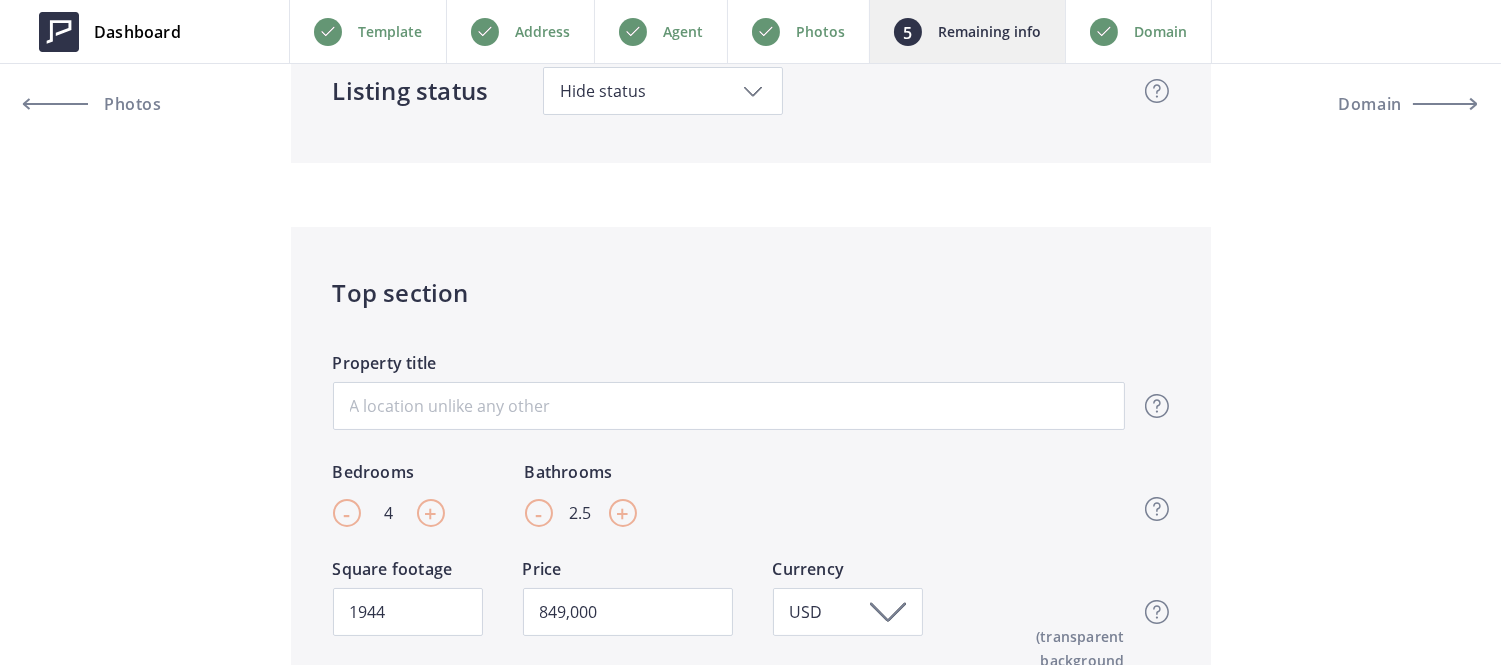 scroll, scrollTop: 224, scrollLeft: 0, axis: vertical 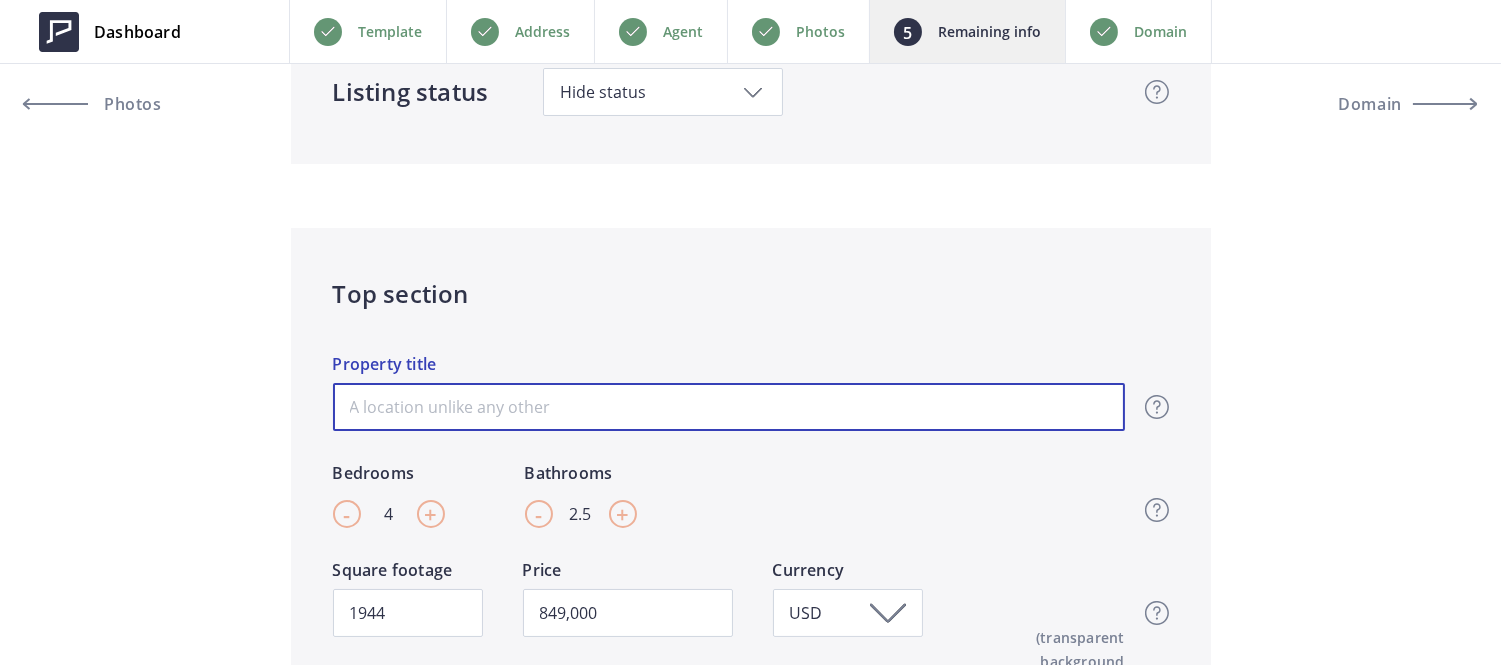 click on "Property title" at bounding box center [729, 407] 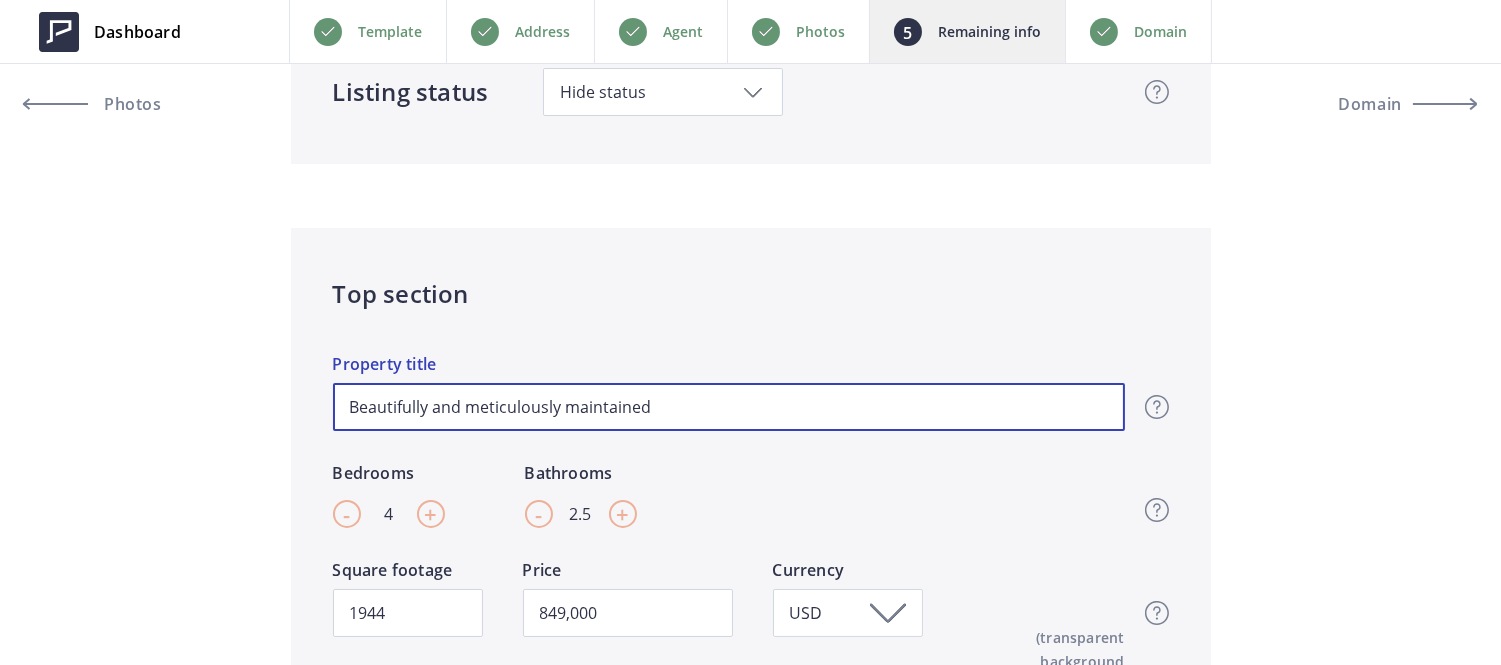 scroll, scrollTop: 462, scrollLeft: 0, axis: vertical 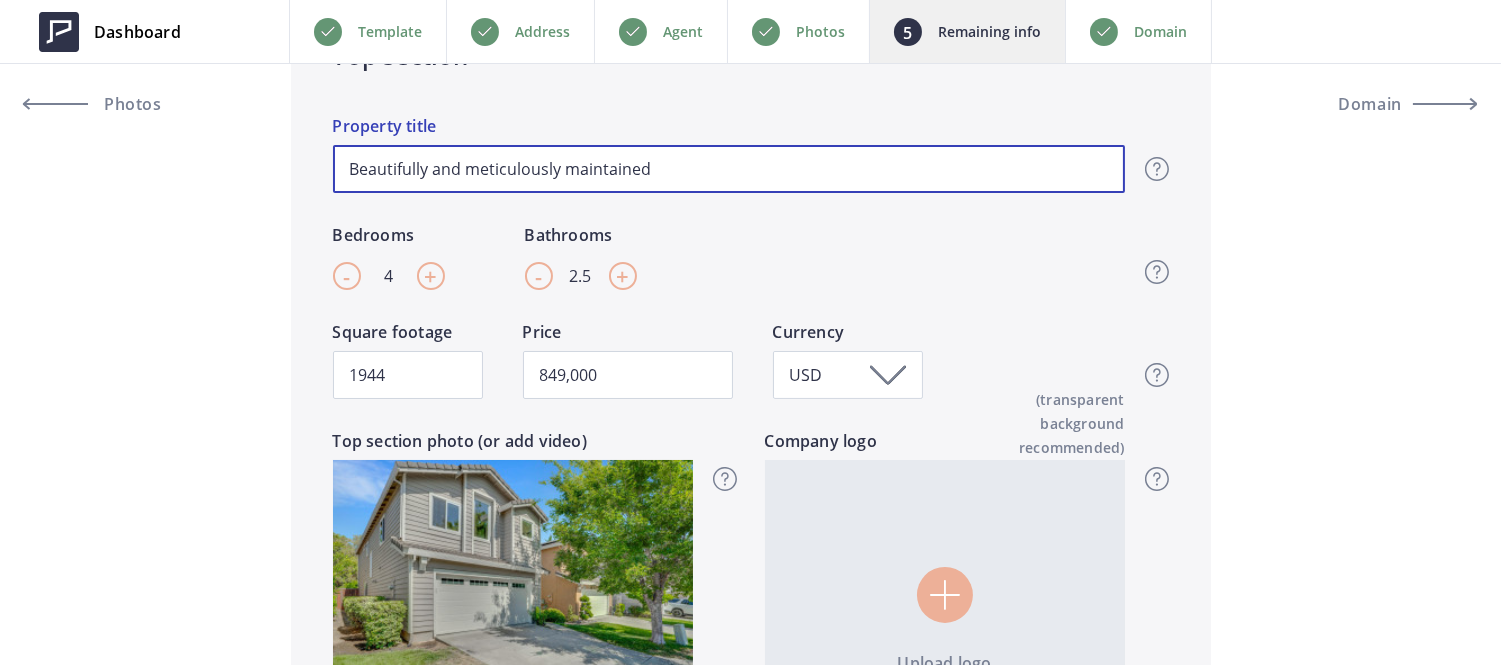 type on "Beautifully and meticulously maintained" 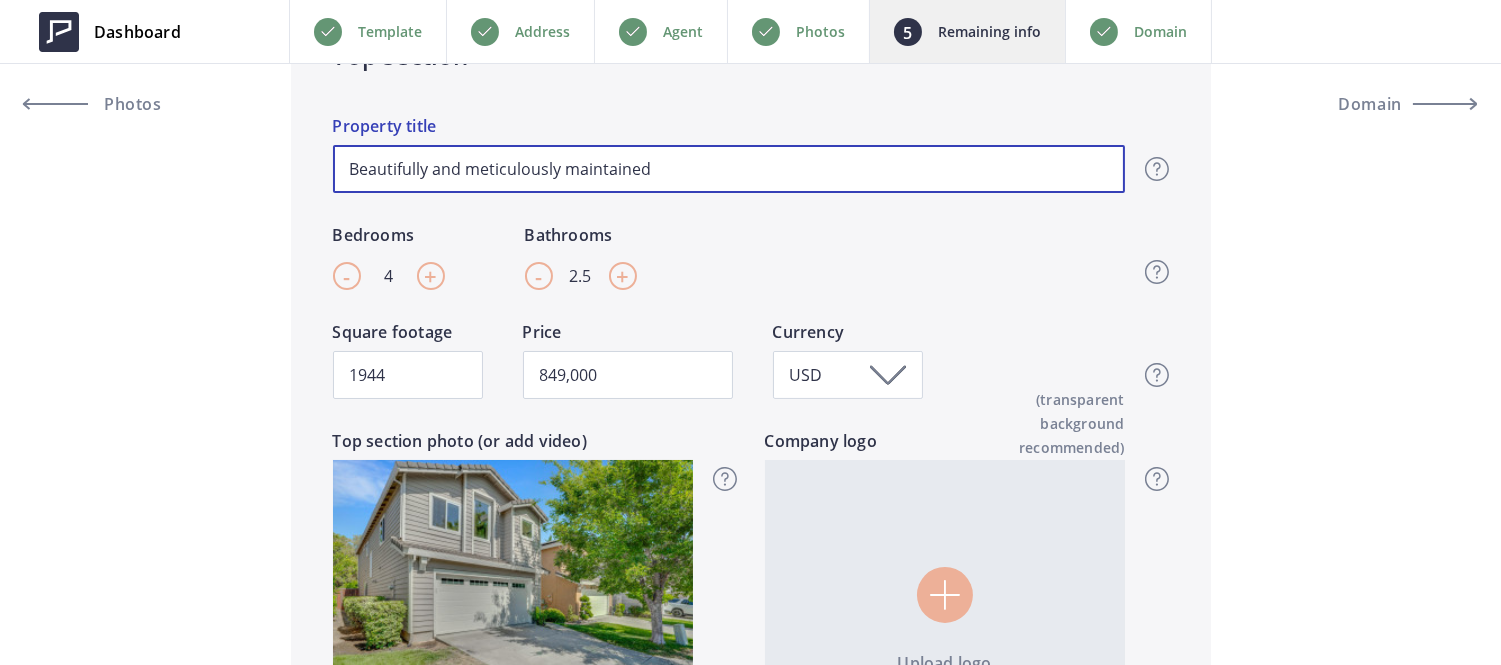 type on "849,000" 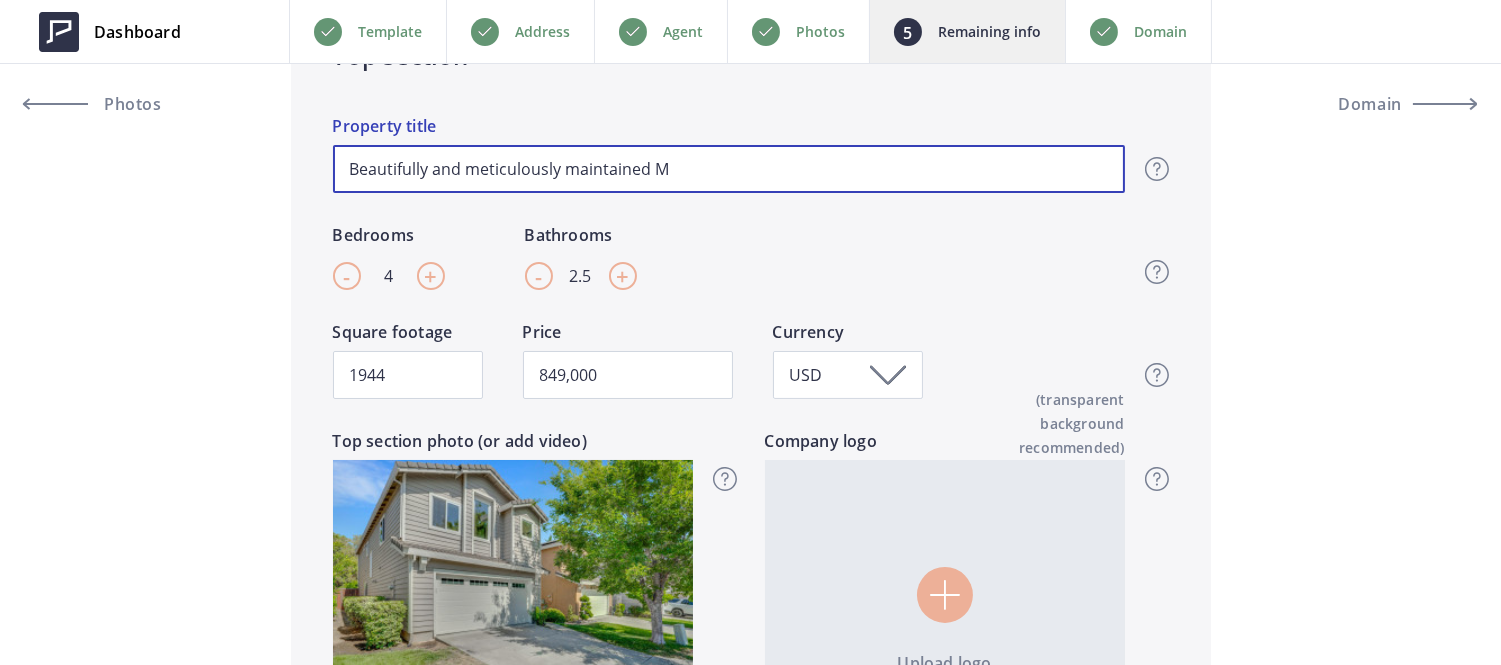 type on "849,000" 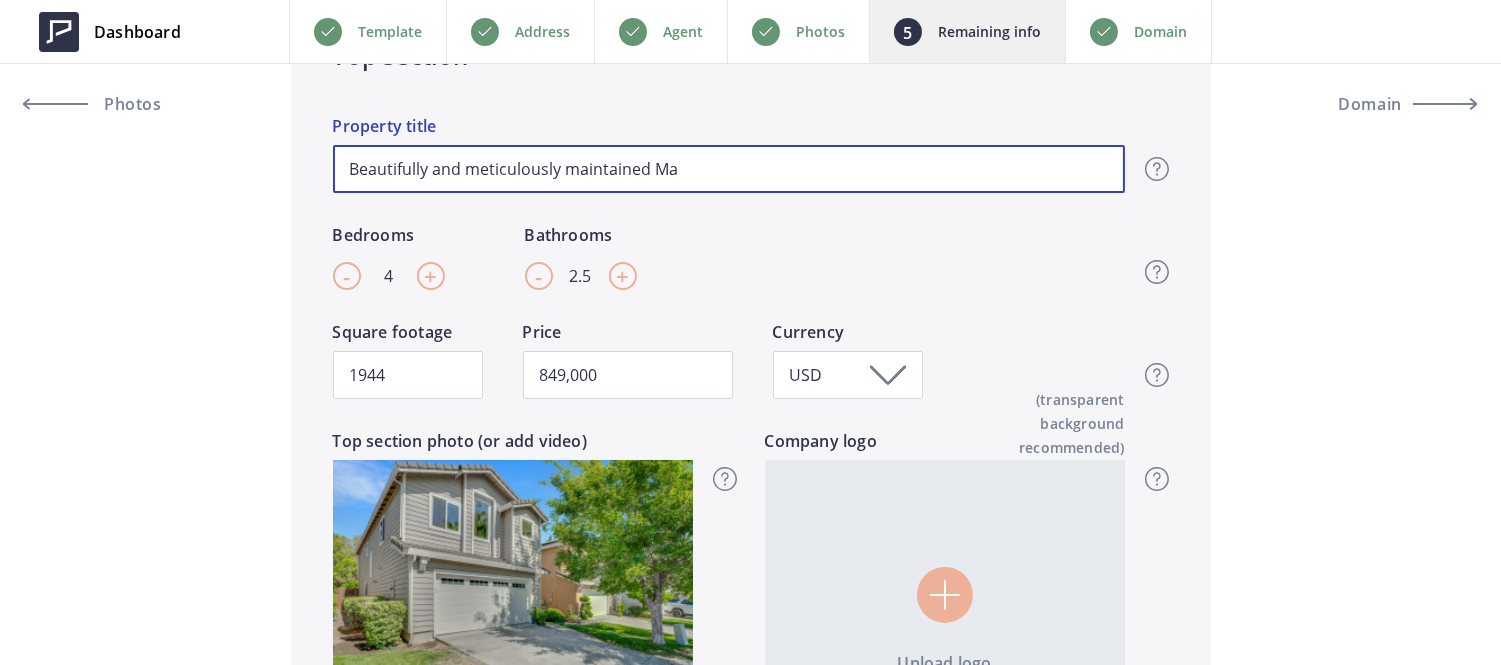type on "Beautifully and meticulously maintained Mar" 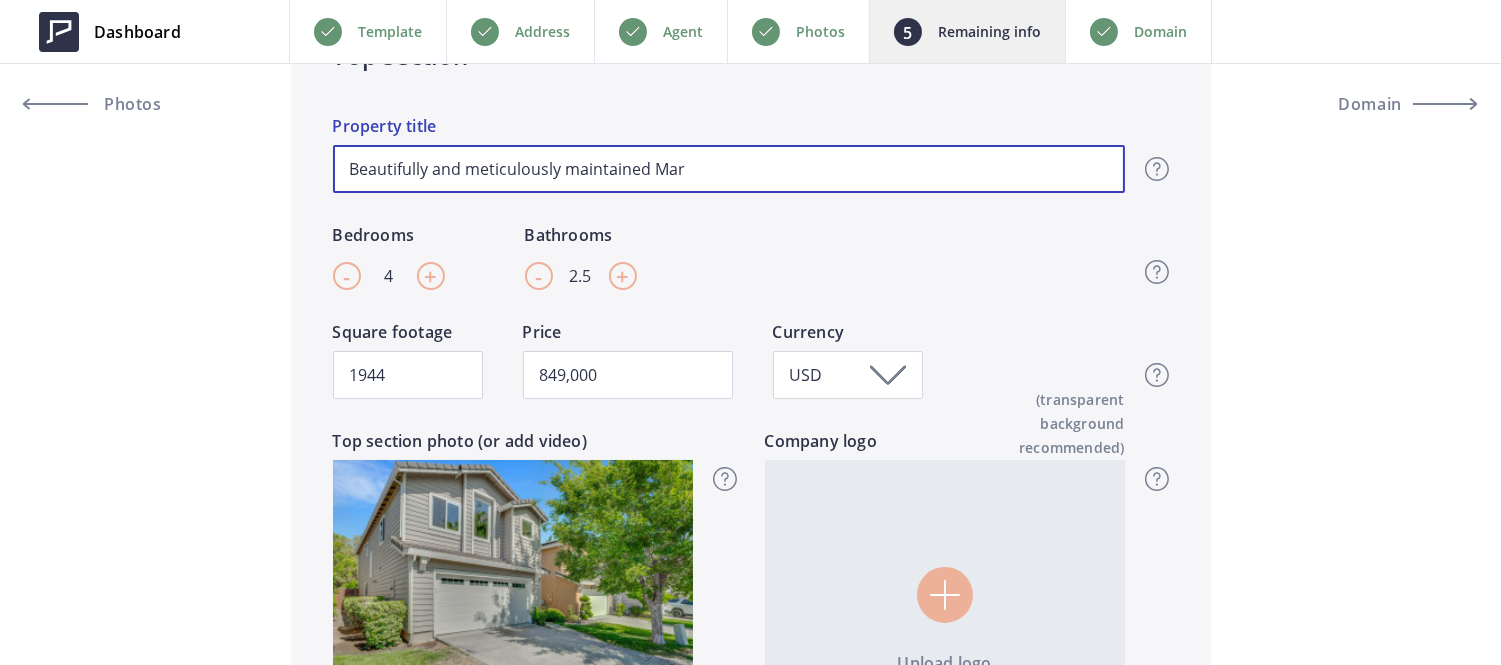 type on "849,000" 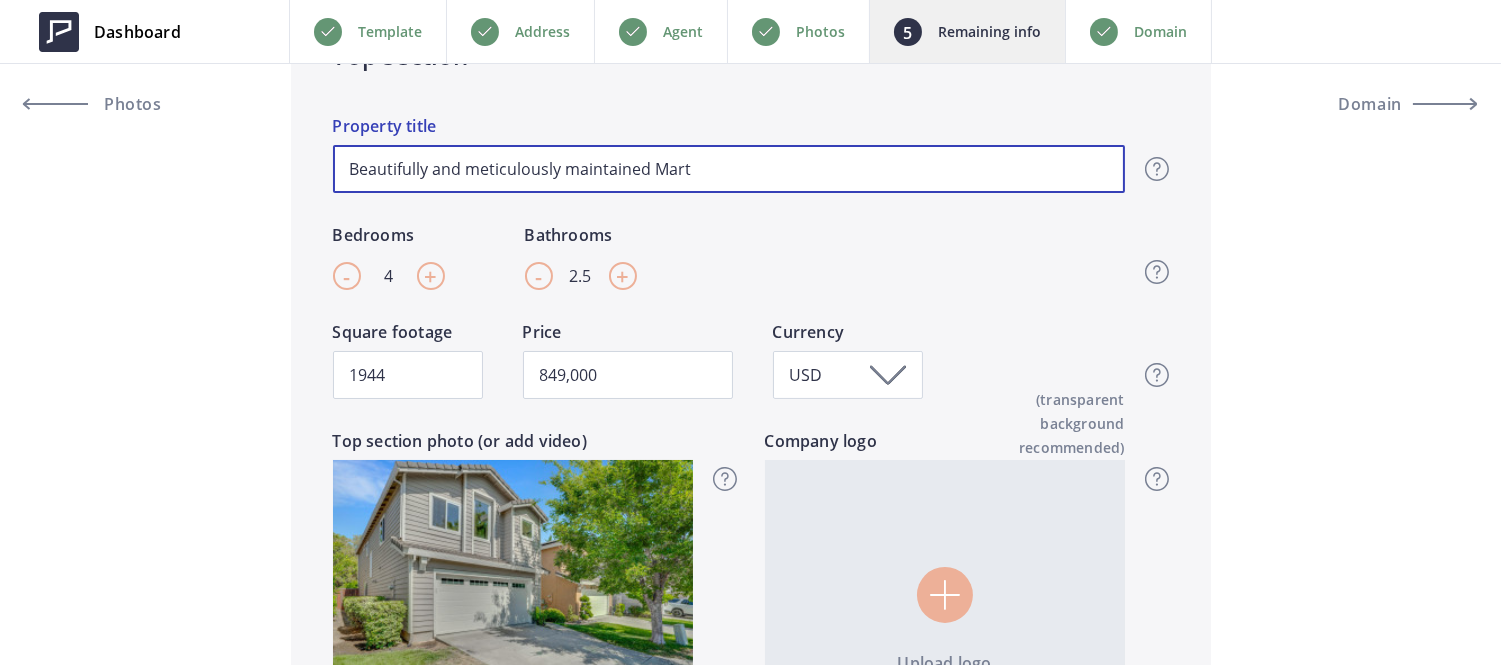 type on "Beautifully and meticulously maintained Marti" 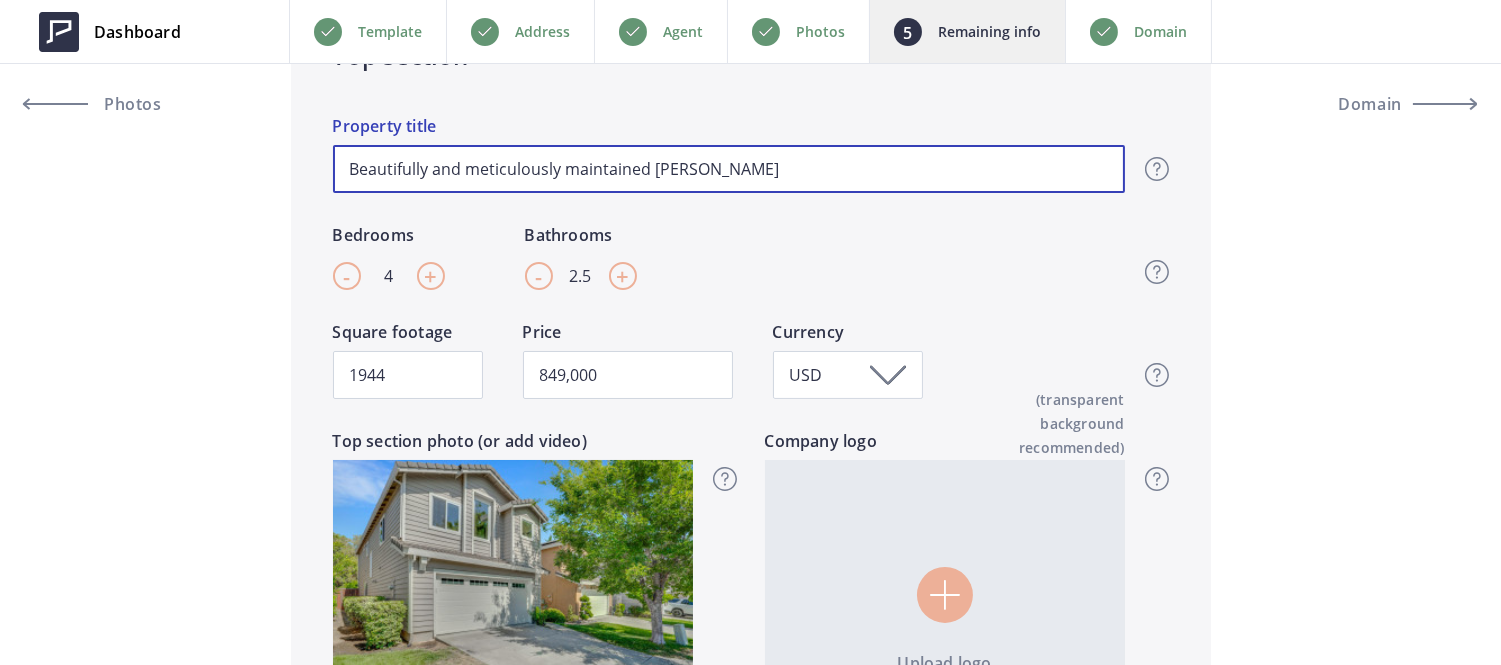 type on "Beautifully and meticulously maintained Martin" 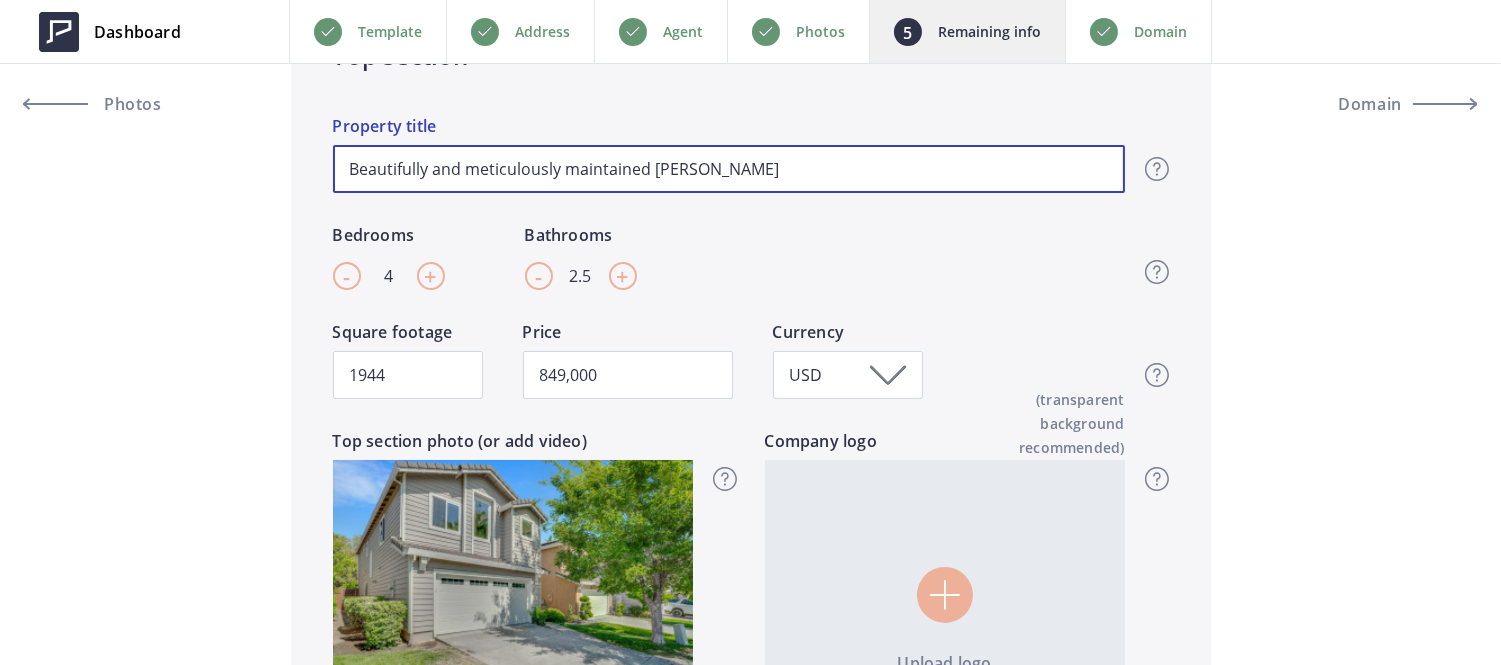type on "849,000" 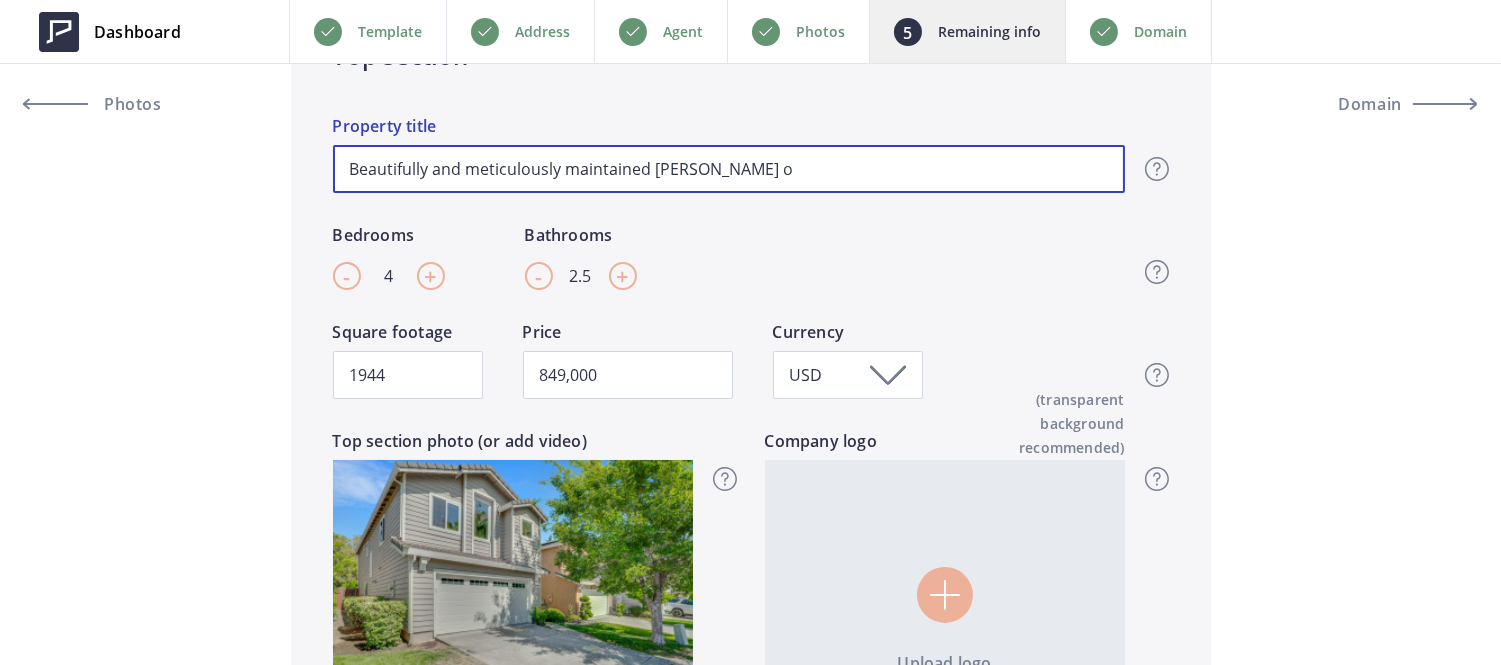 type on "Beautifully and meticulously maintained Martinez" 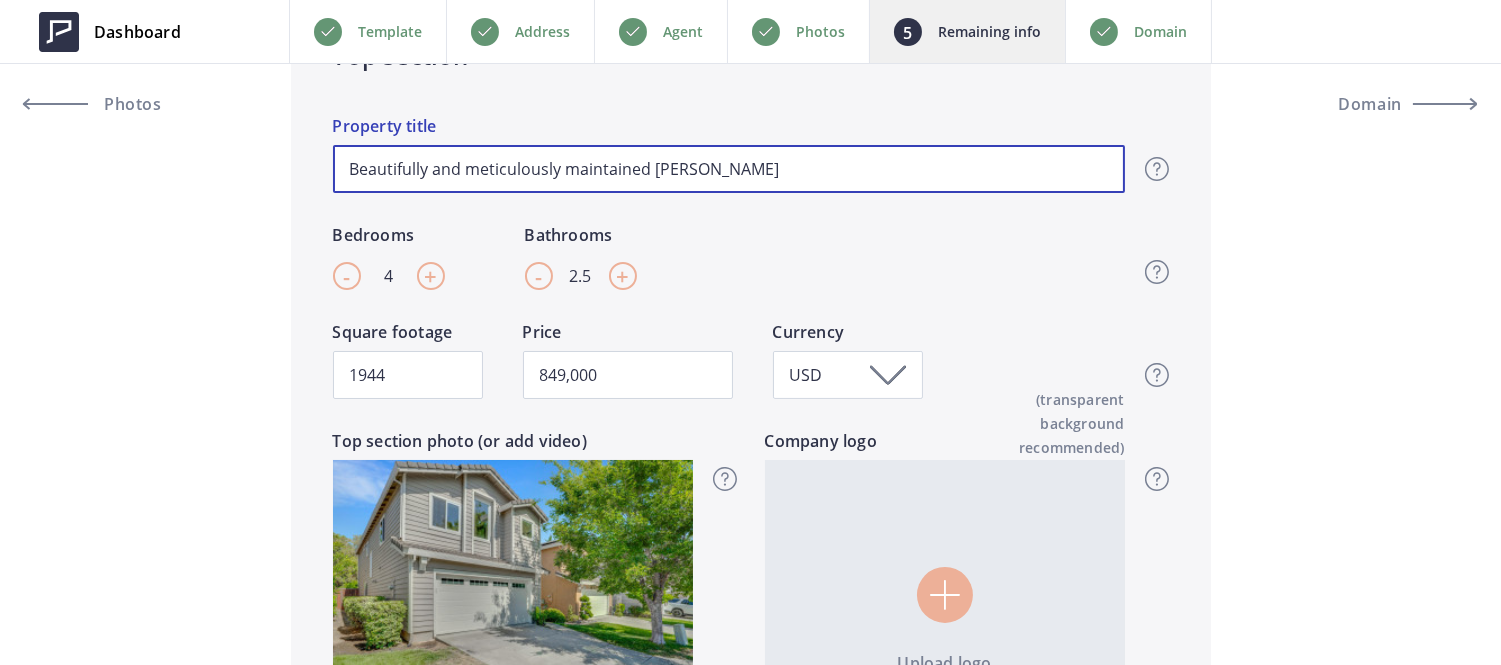 type on "Beautifully and meticulously maintained Martinez h" 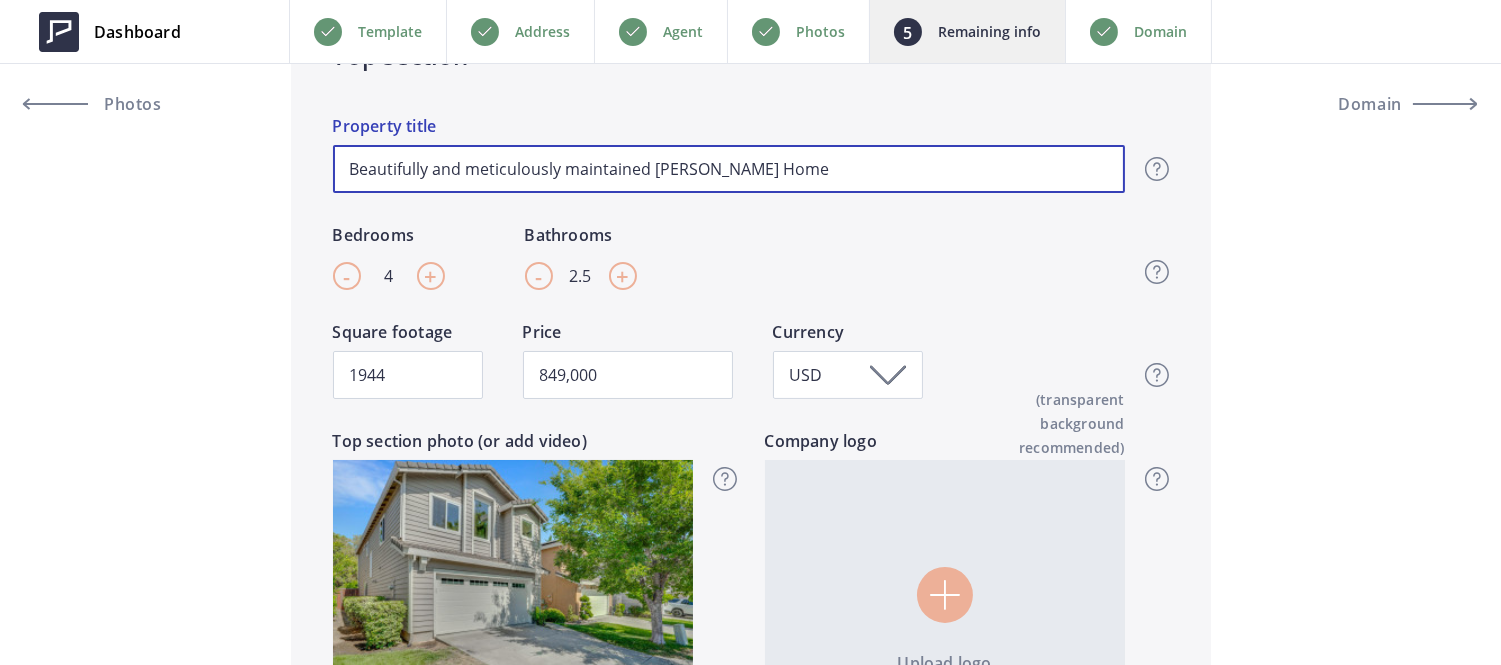 click on "Beautifully and meticulously maintained Martinez Home" at bounding box center [729, 169] 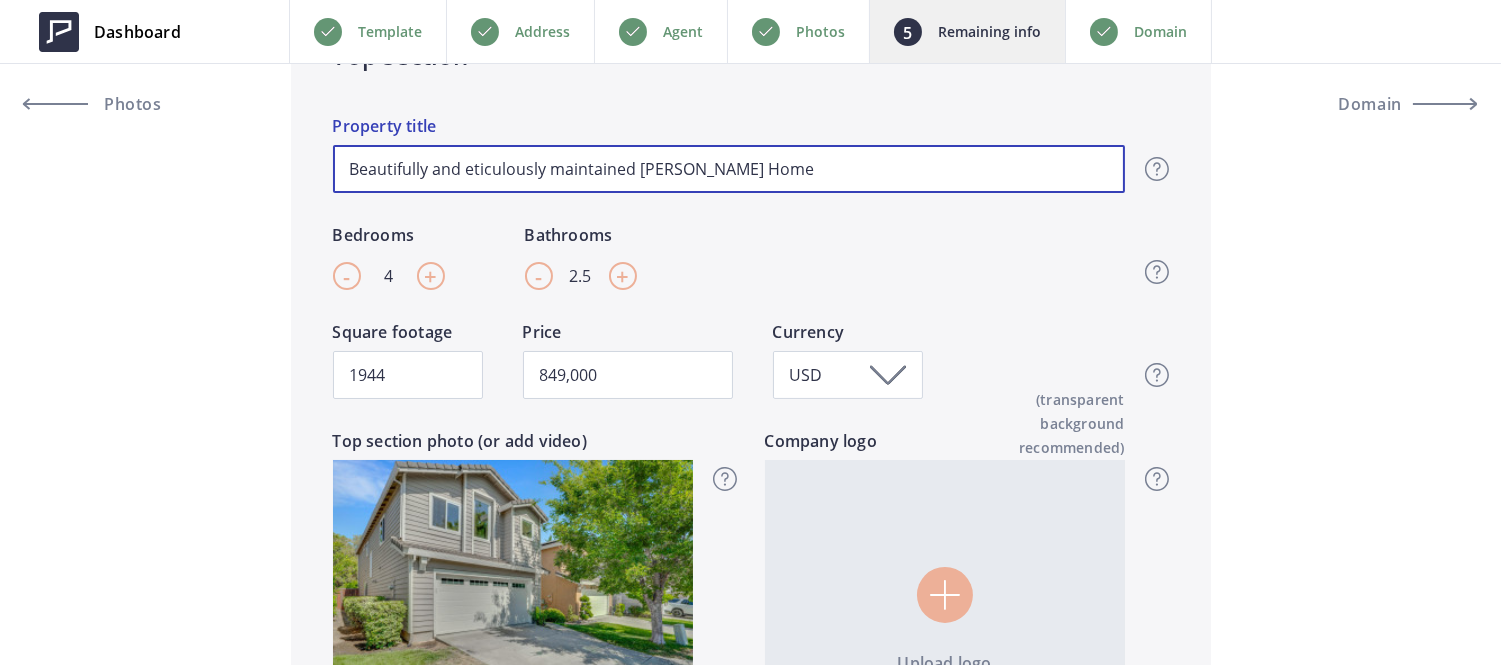 type on "Beautifully and Meticulously maintained Martinez Home" 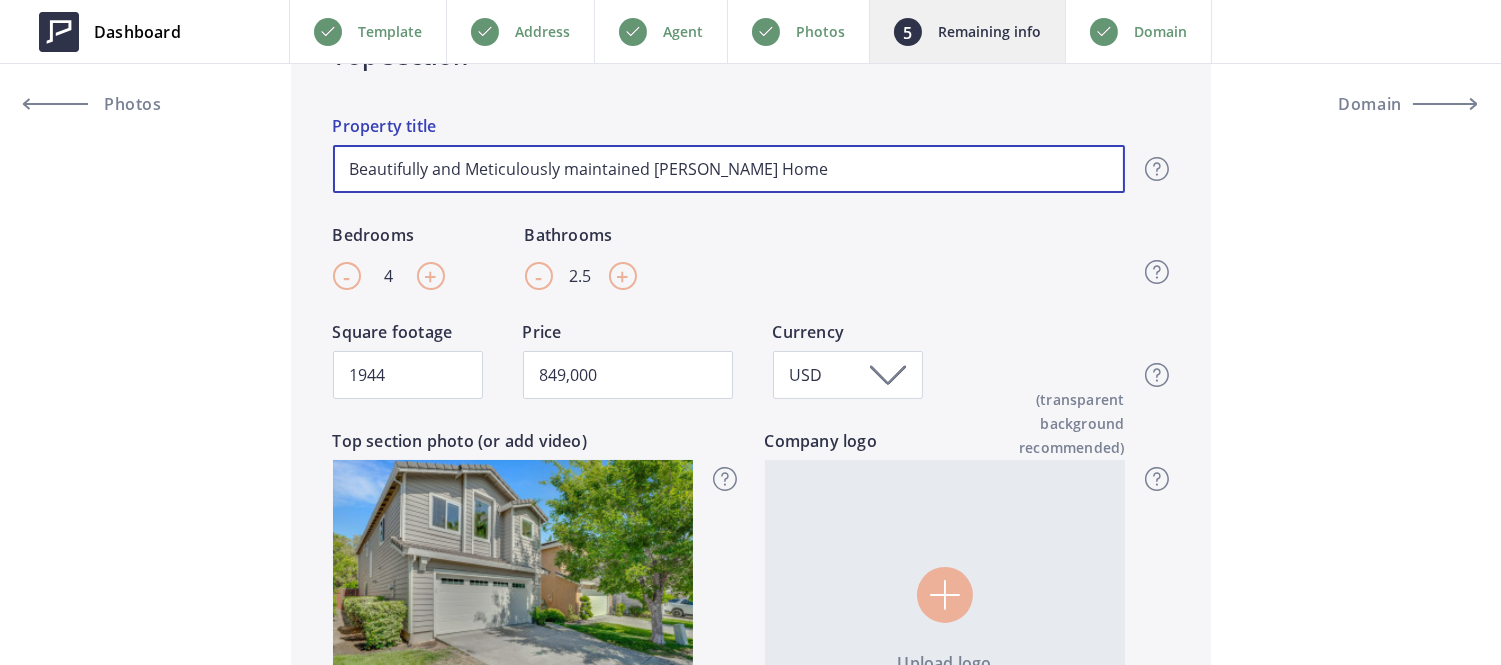 click on "Beautifully and Meticulously maintained Martinez Home" at bounding box center [729, 169] 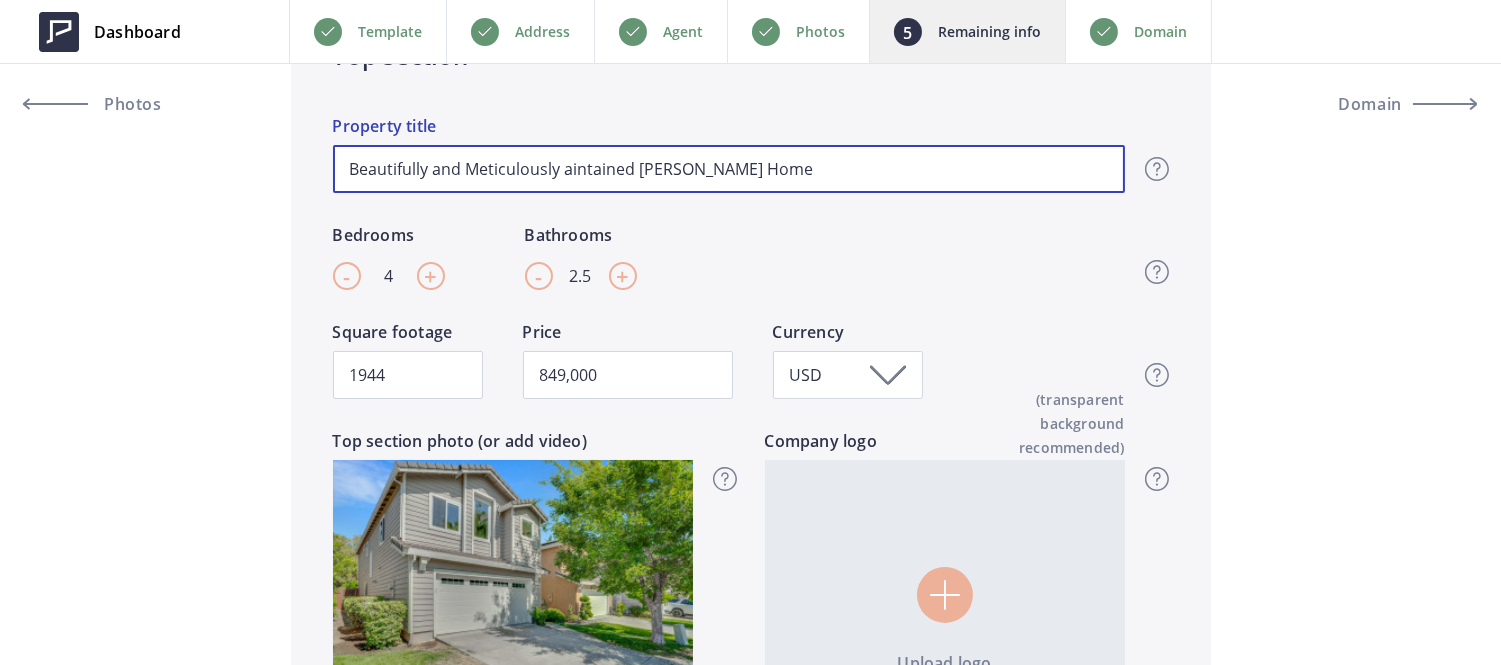 type on "Beautifully and Meticulously Maintained [PERSON_NAME] Home" 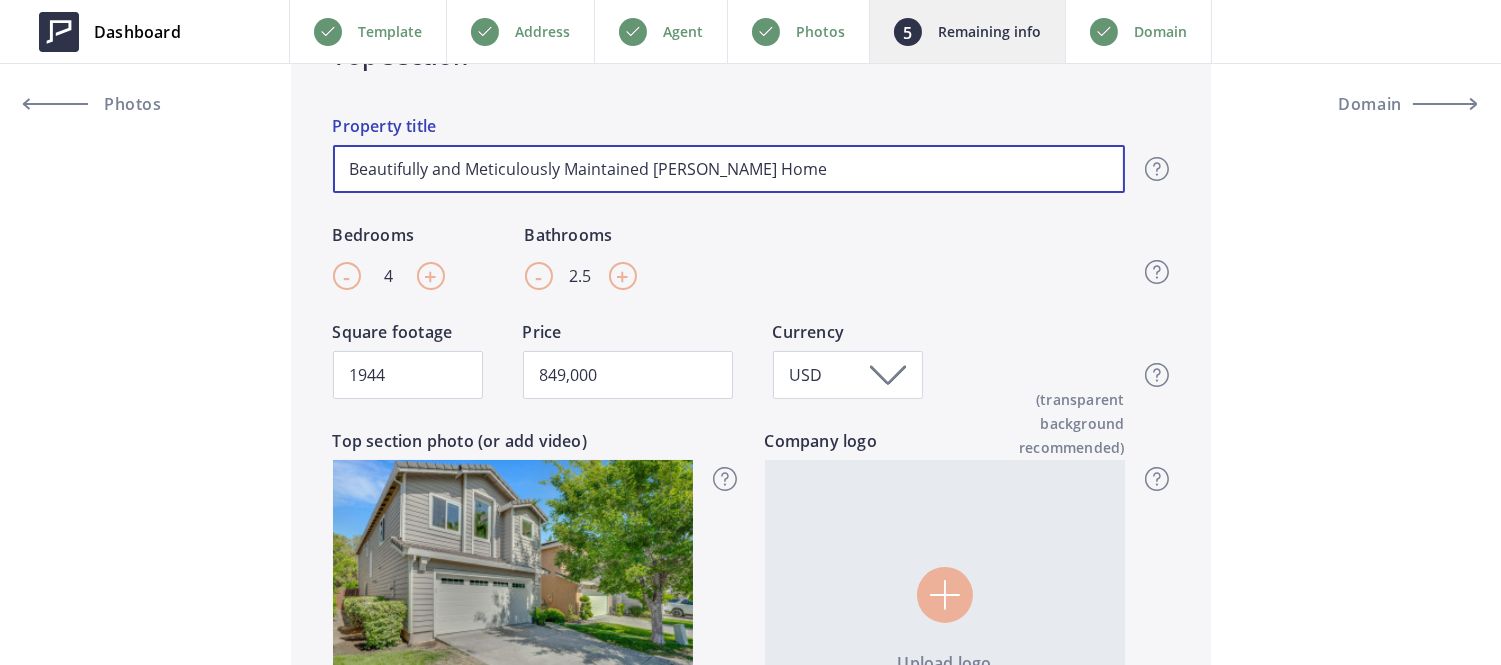 type on "Beautifully and Meticulously Maintained [PERSON_NAME] Home" 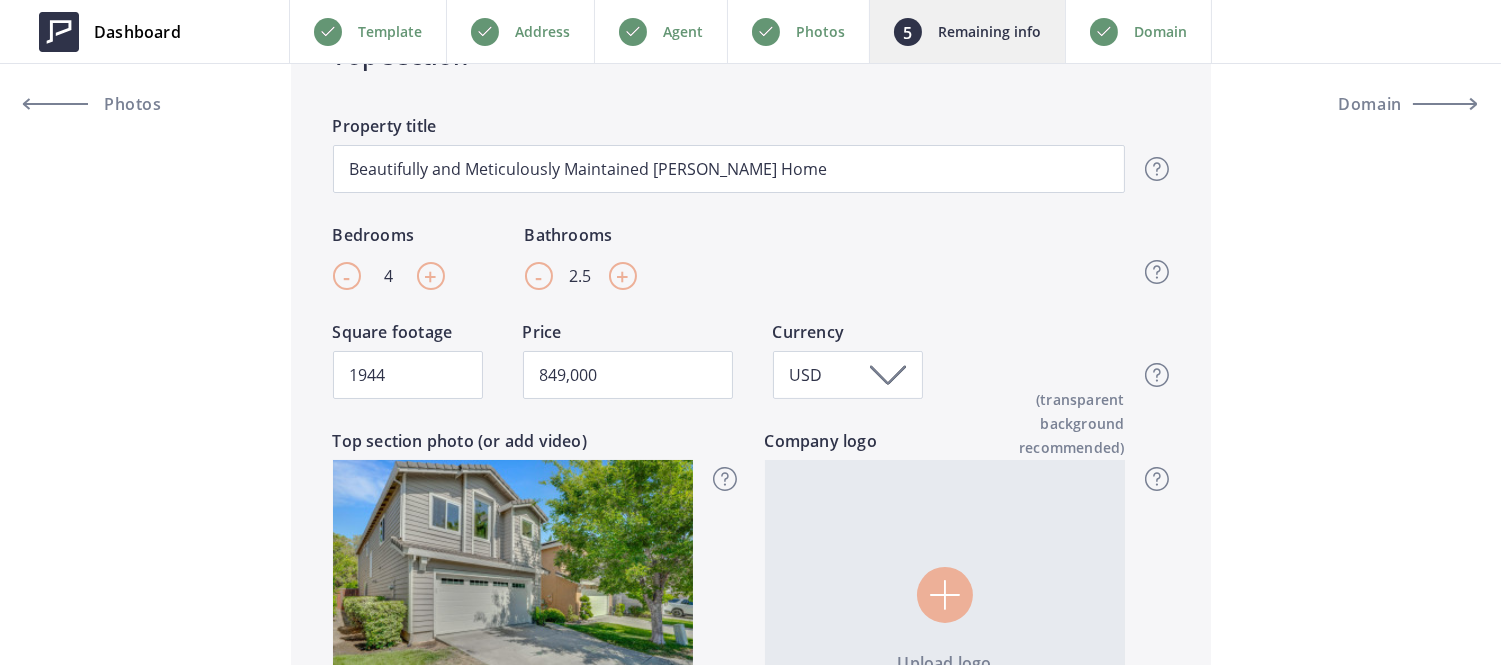 click on "-   4   +   Bedrooms   -   2.5   +   Bathrooms       Top section - Beds & Baths   Please enter the amount of bedrooms and bathrooms your listing has." at bounding box center (729, 271) 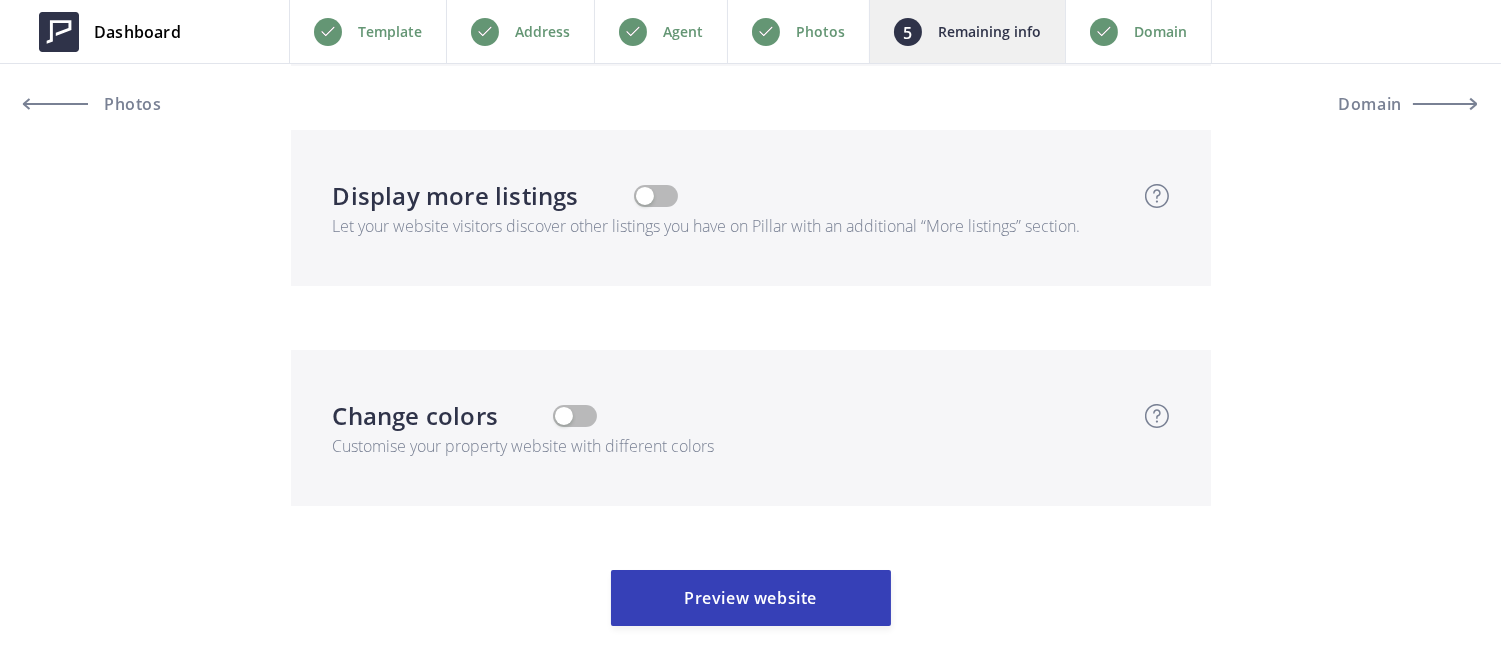scroll, scrollTop: 5606, scrollLeft: 0, axis: vertical 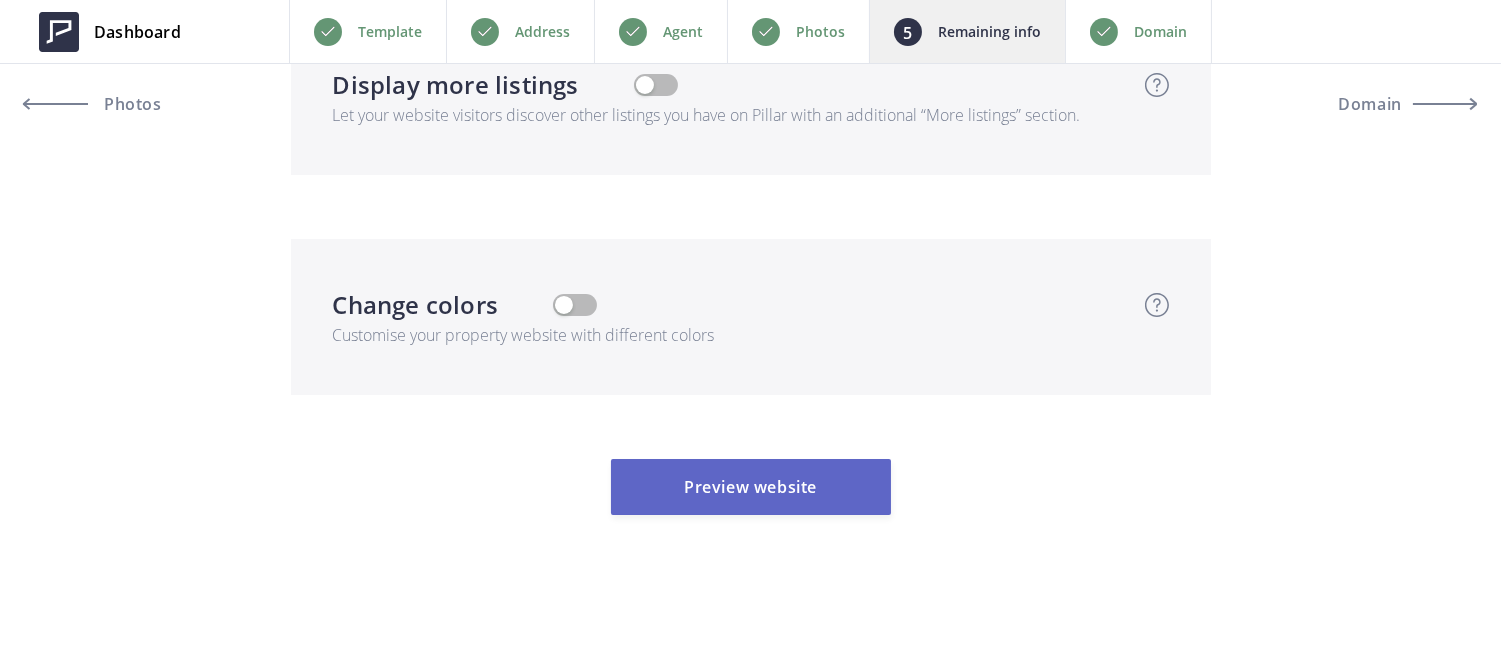 click on "Preview website" at bounding box center (751, 487) 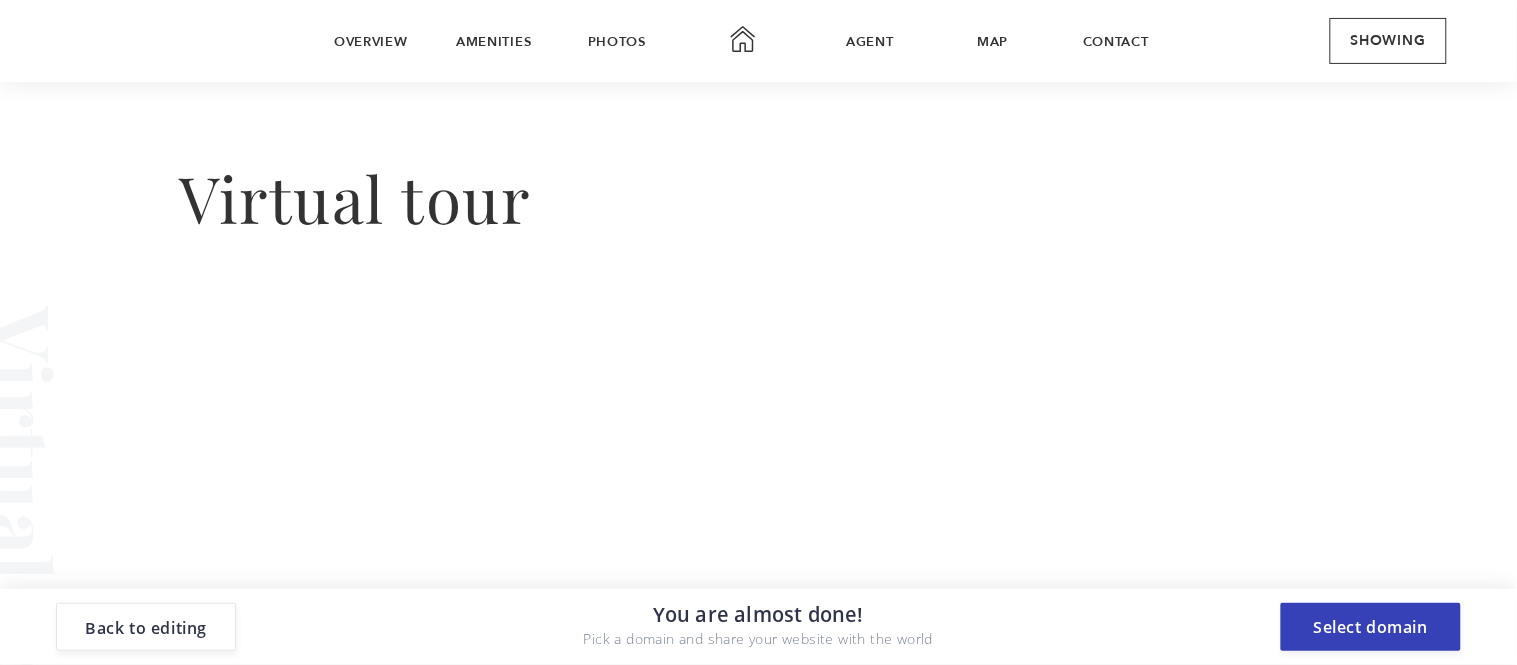 scroll, scrollTop: 1726, scrollLeft: 0, axis: vertical 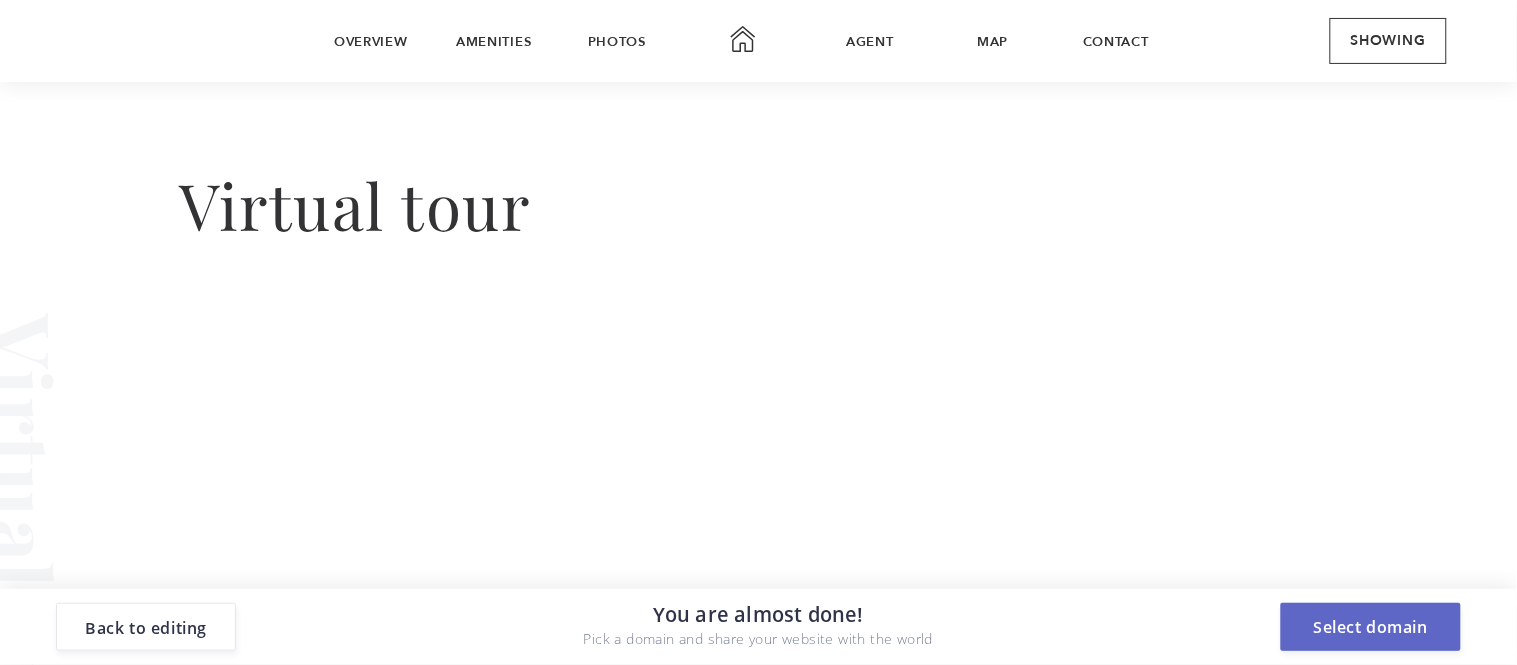 click on "Select domain" at bounding box center [1371, 627] 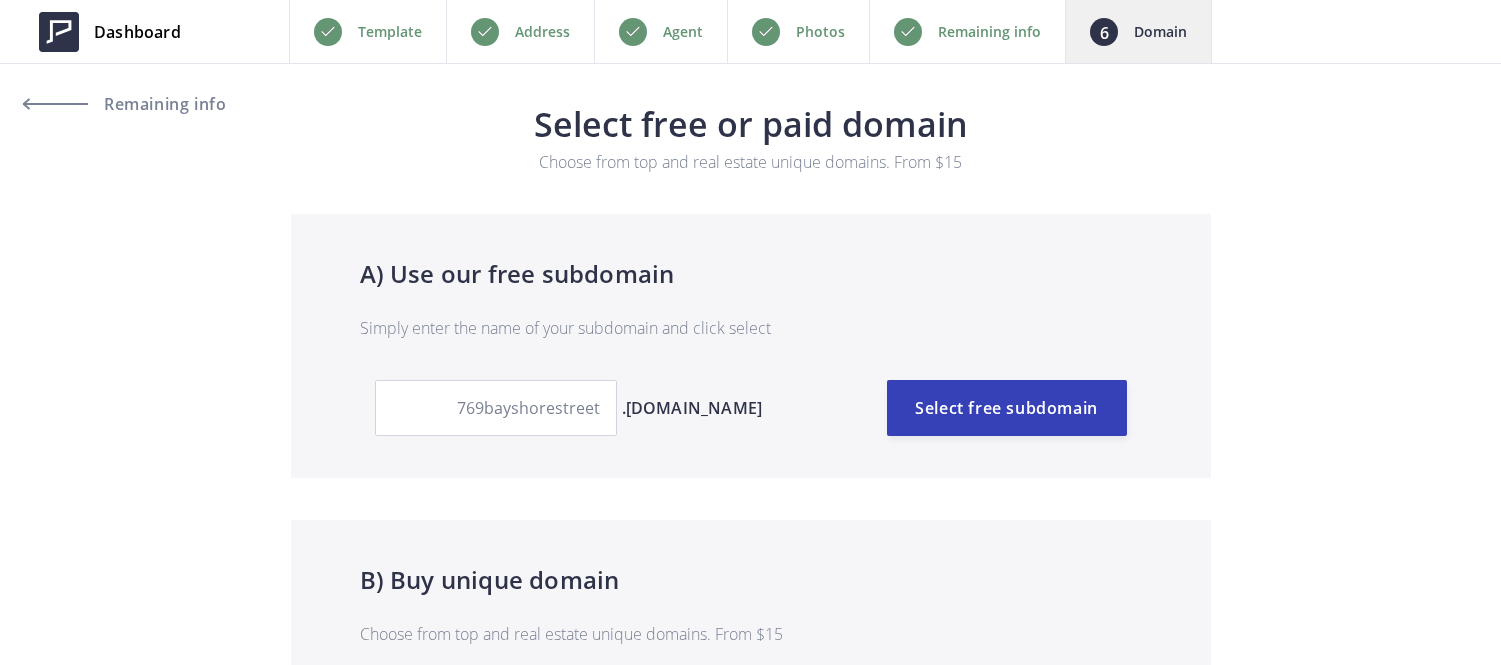 scroll, scrollTop: 0, scrollLeft: 0, axis: both 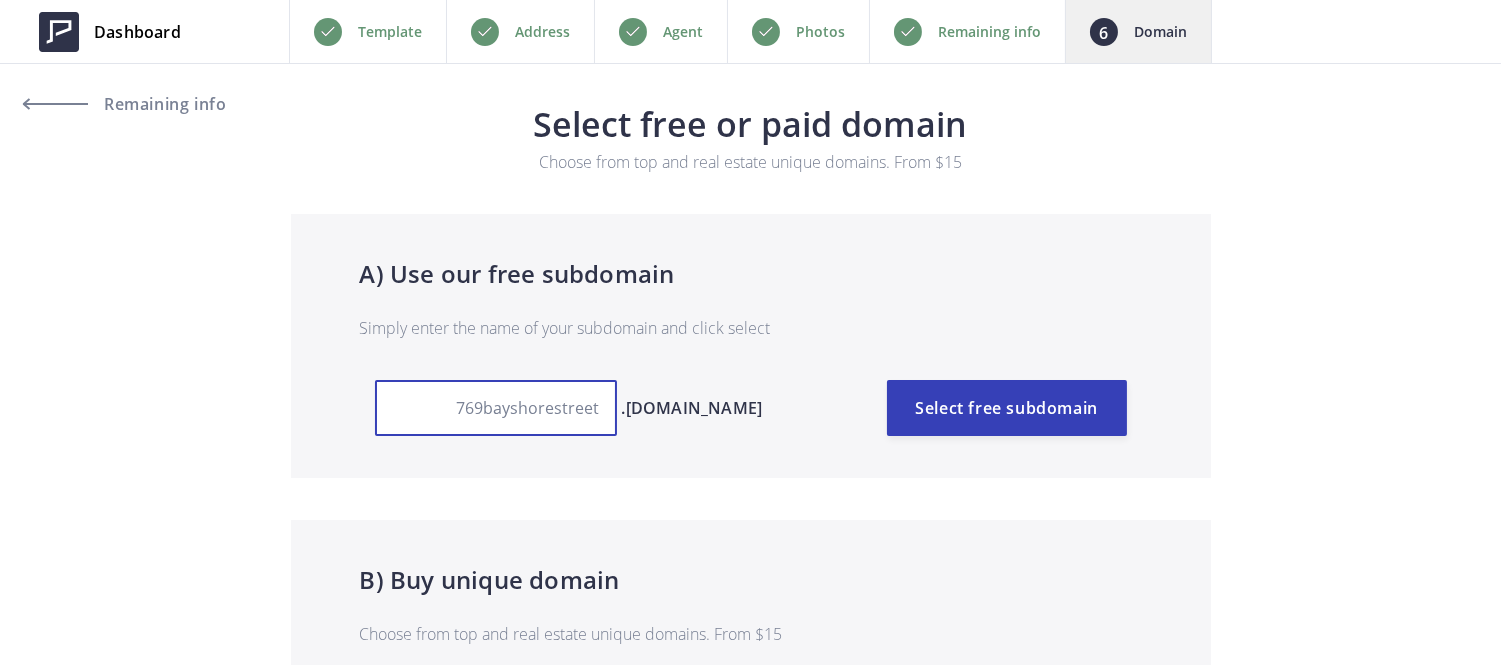 click on "769bayshorestreet" at bounding box center [496, 408] 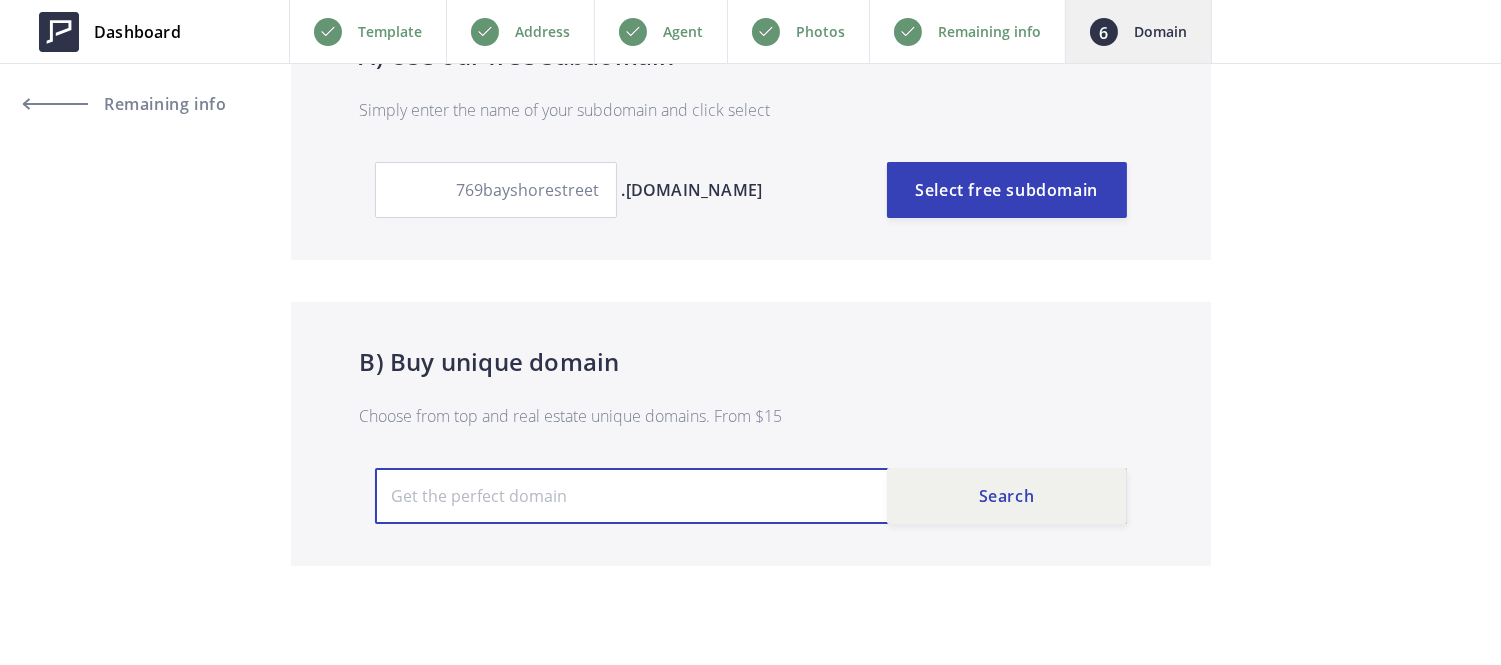 click at bounding box center (751, 496) 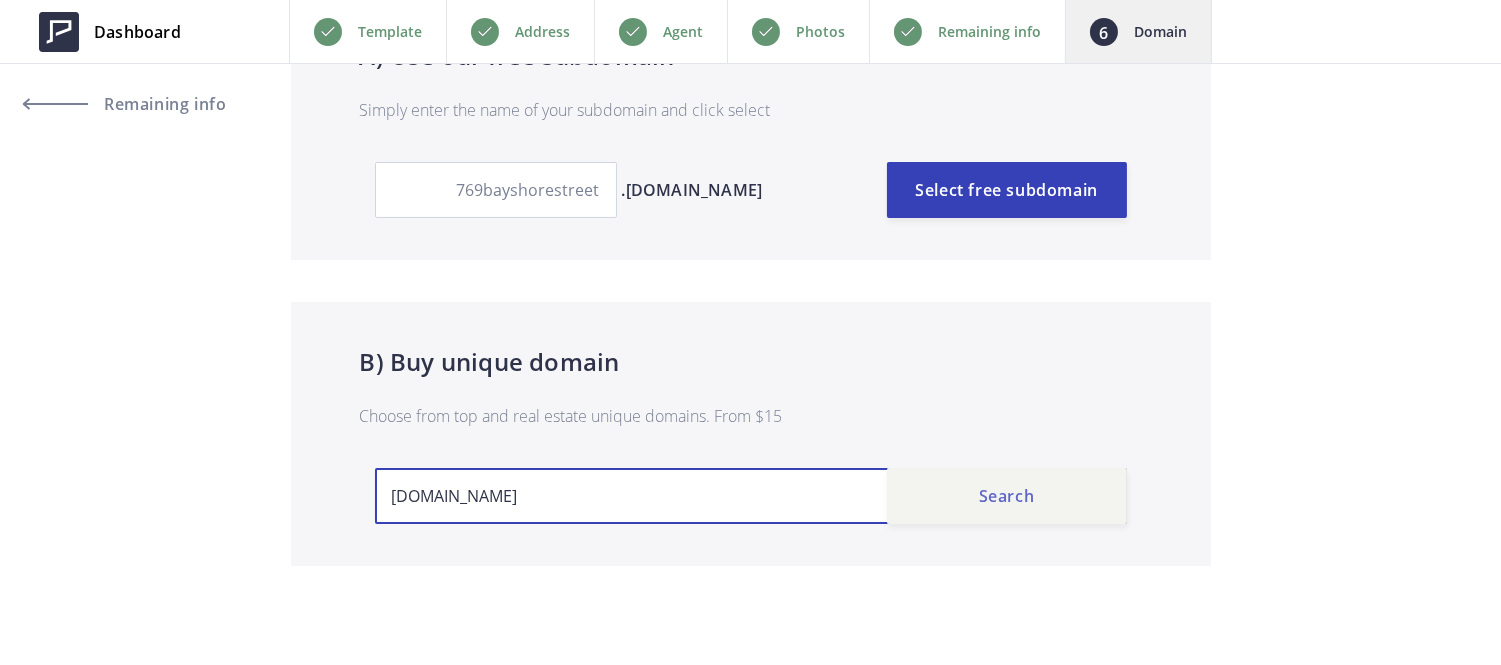 type on "769bayshorest.com" 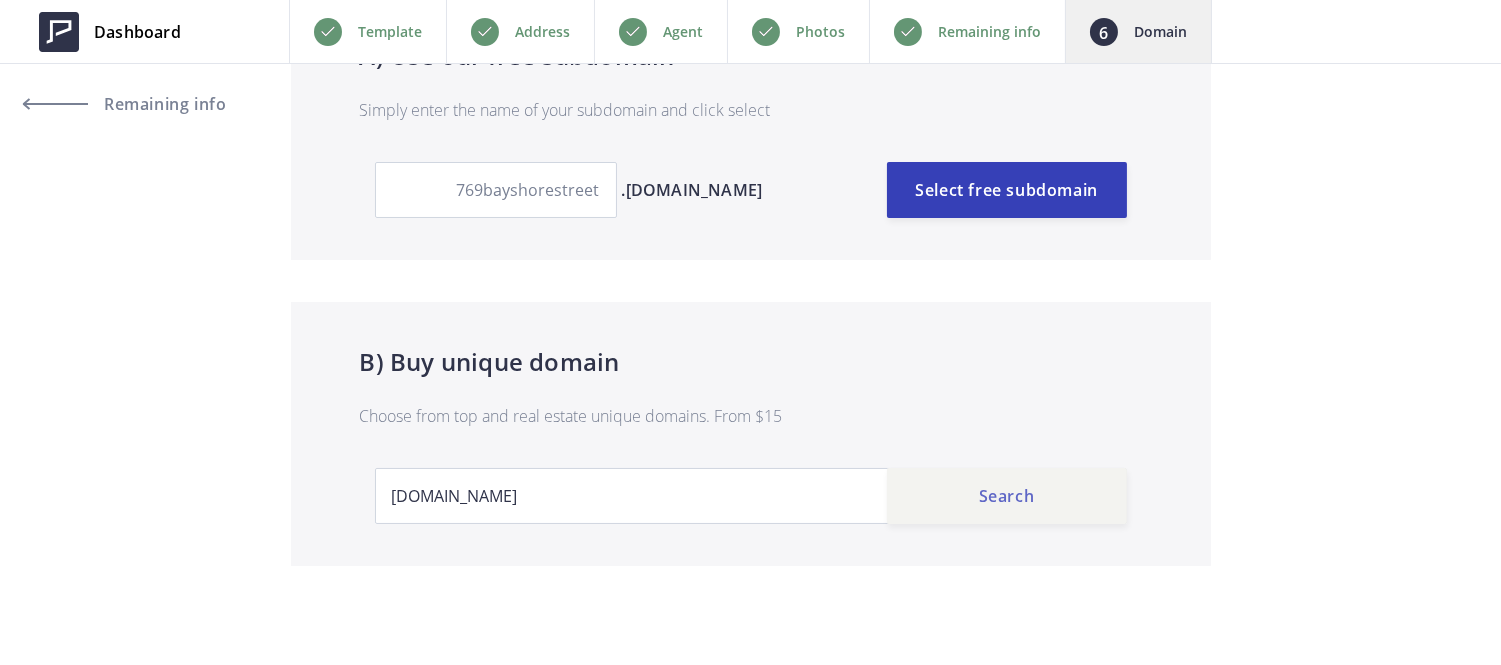 click on "Search" at bounding box center [1007, 496] 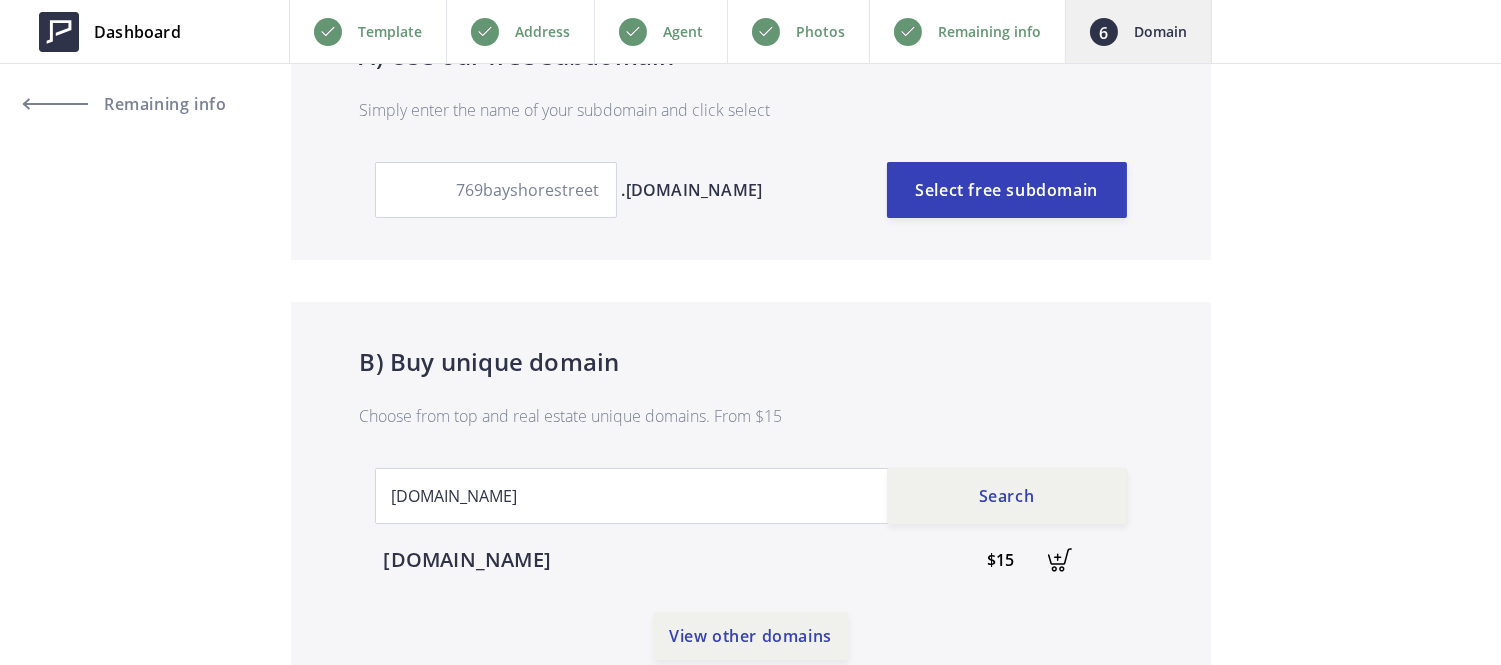 click at bounding box center (1060, 560) 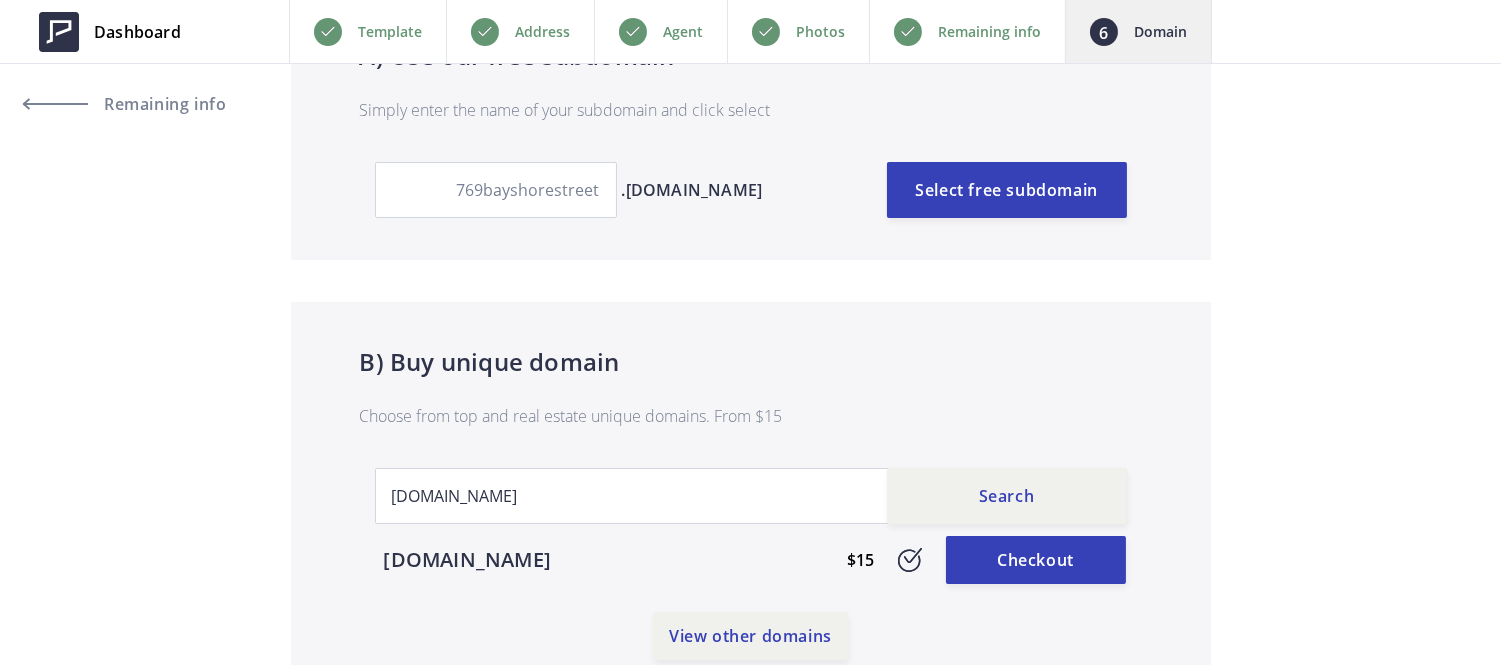 click on "Checkout" at bounding box center (1036, 560) 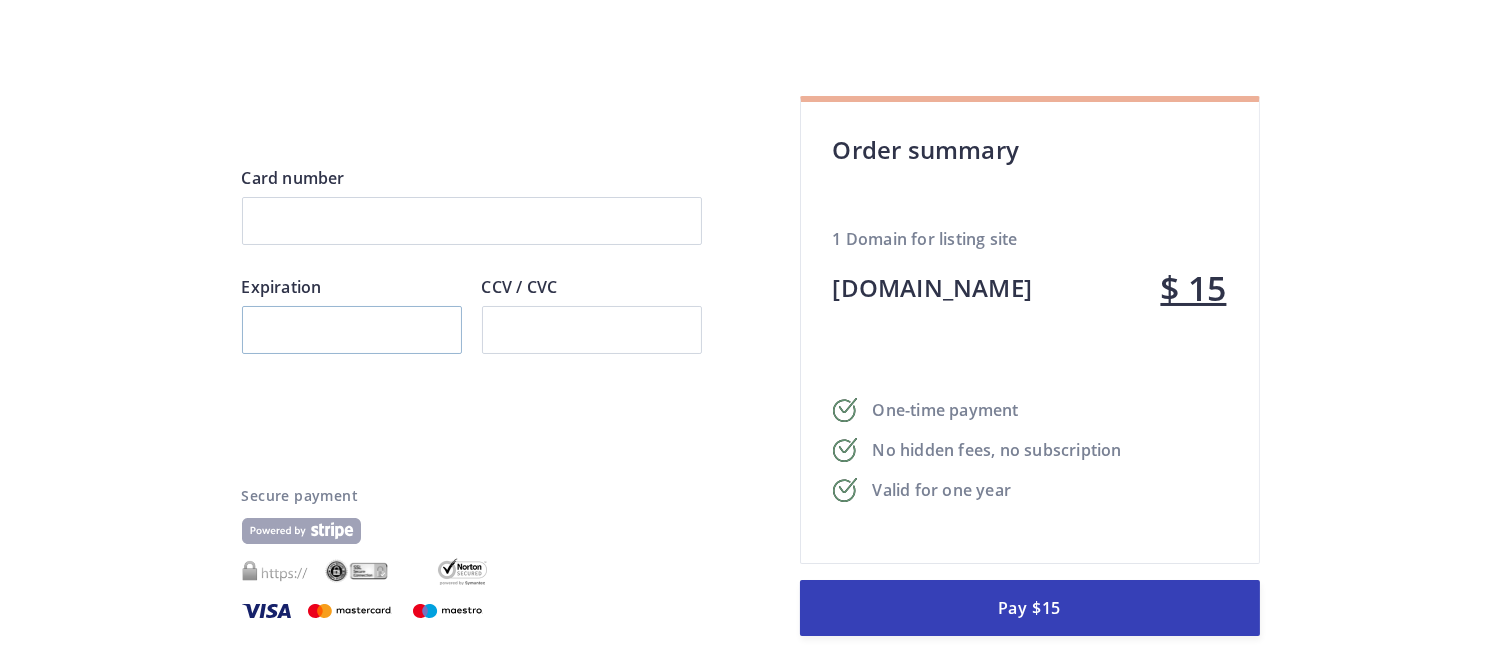 click at bounding box center [352, 330] 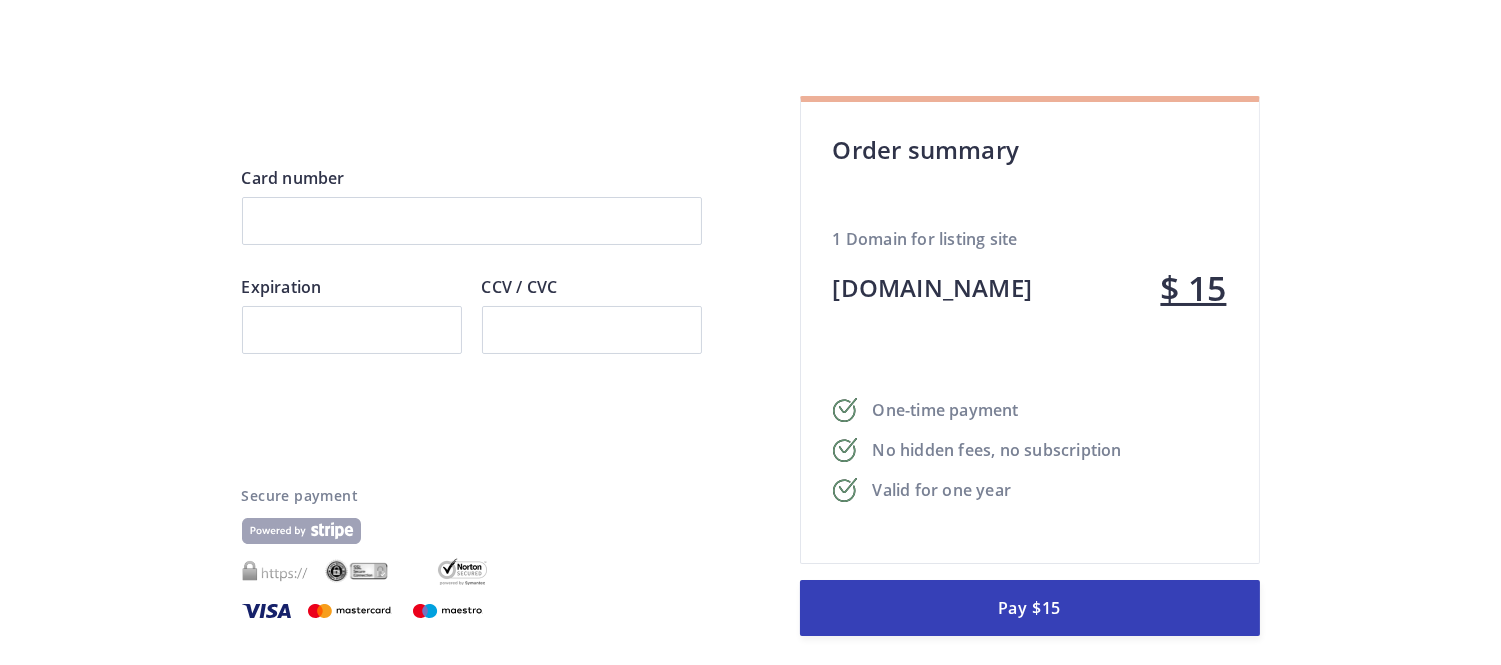 click on "Back     Payment details         Card number       Expiration       CCV / CVC   Pay $15   Secure payment                 Order summary   1 Domain for listing site   769bayshorest.com   $ 15   One-time payment   No hidden fees, no subscription   Valid for one year   Pay $15" at bounding box center [750, 282] 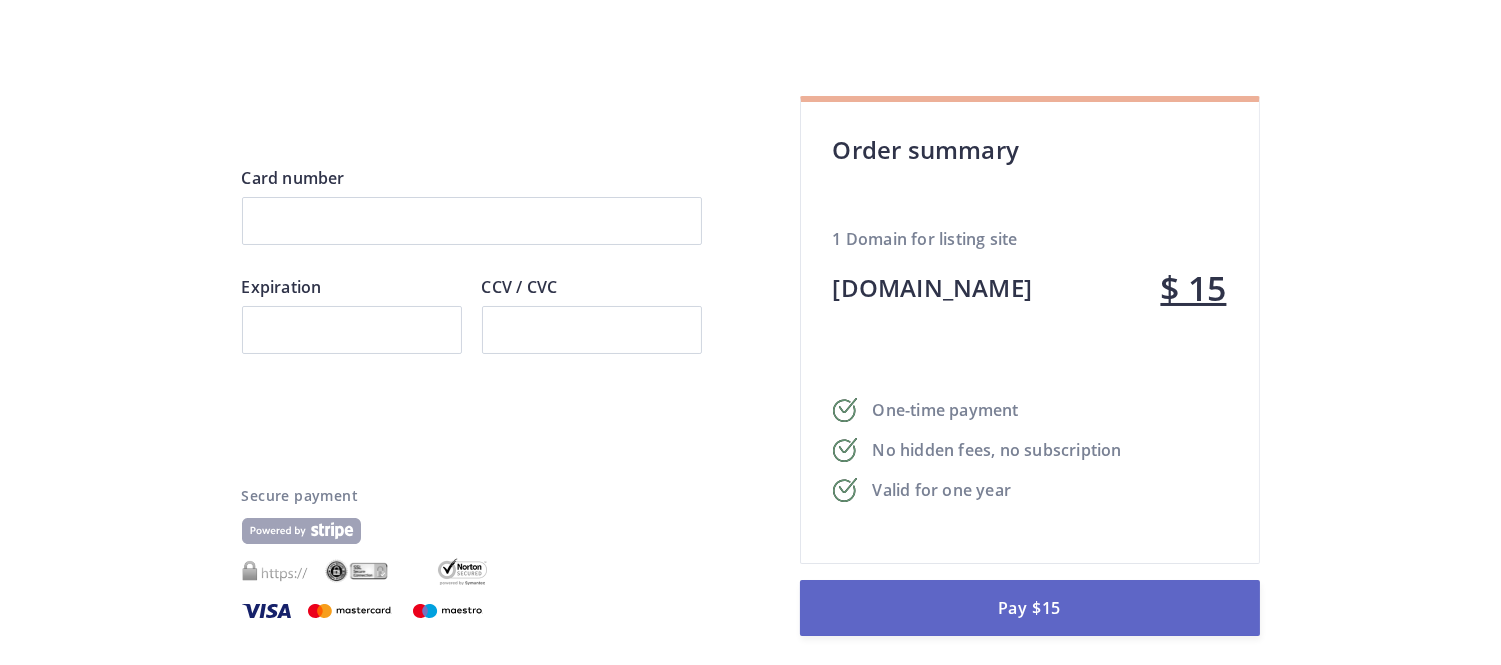 click on "Pay $15" at bounding box center (1030, 608) 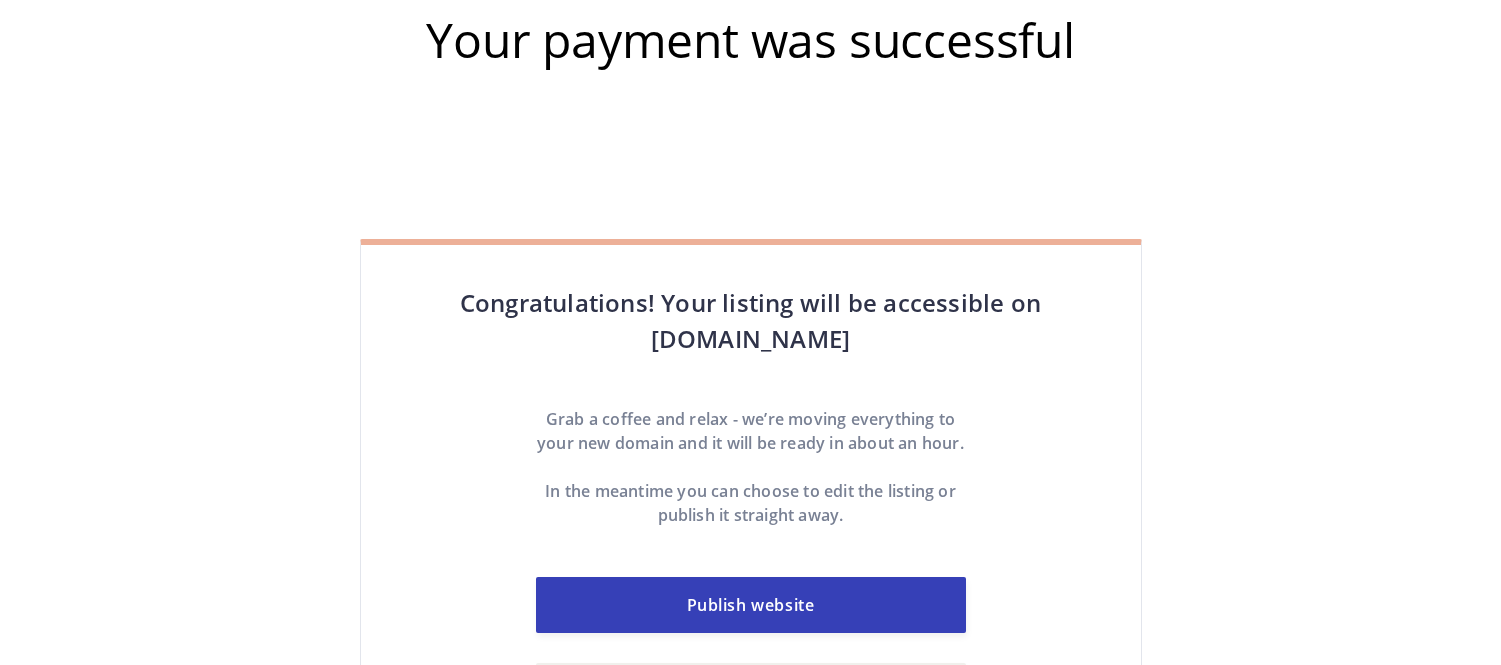 scroll, scrollTop: 0, scrollLeft: 0, axis: both 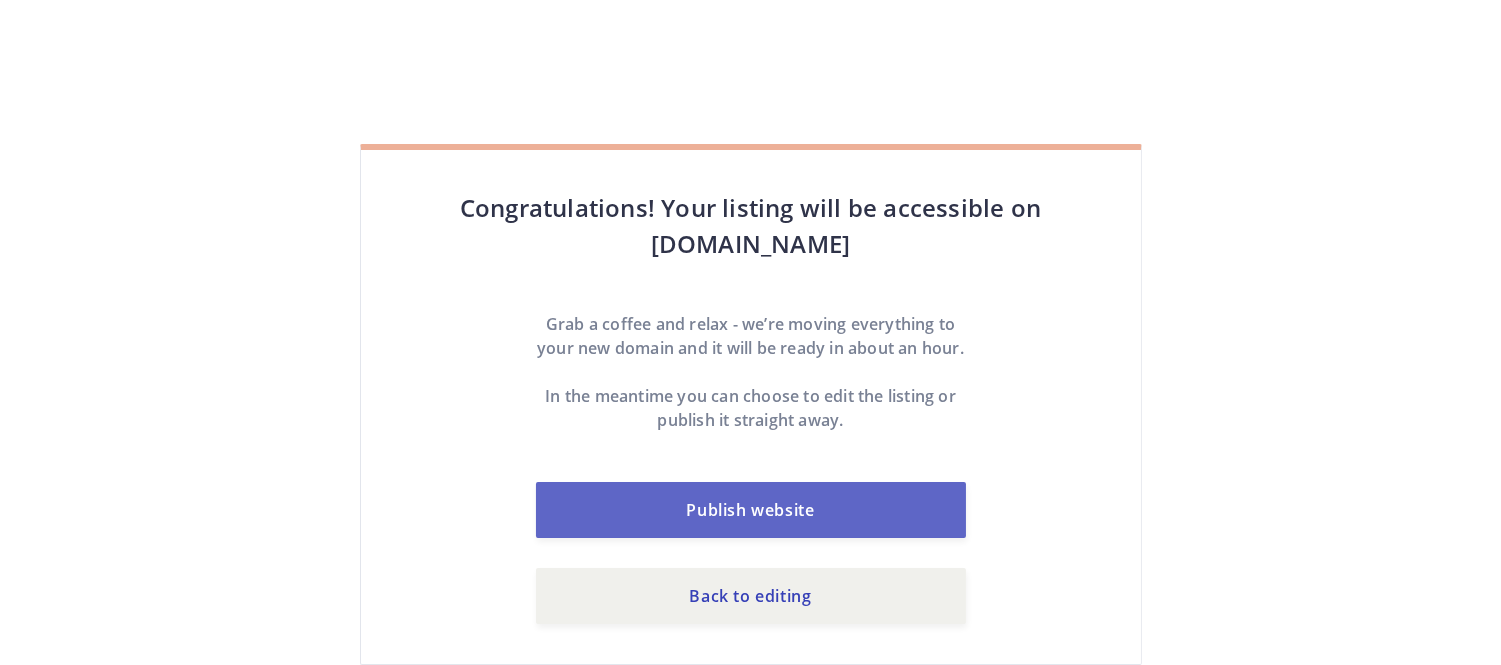 drag, startPoint x: 817, startPoint y: 545, endPoint x: 816, endPoint y: 533, distance: 12.0415945 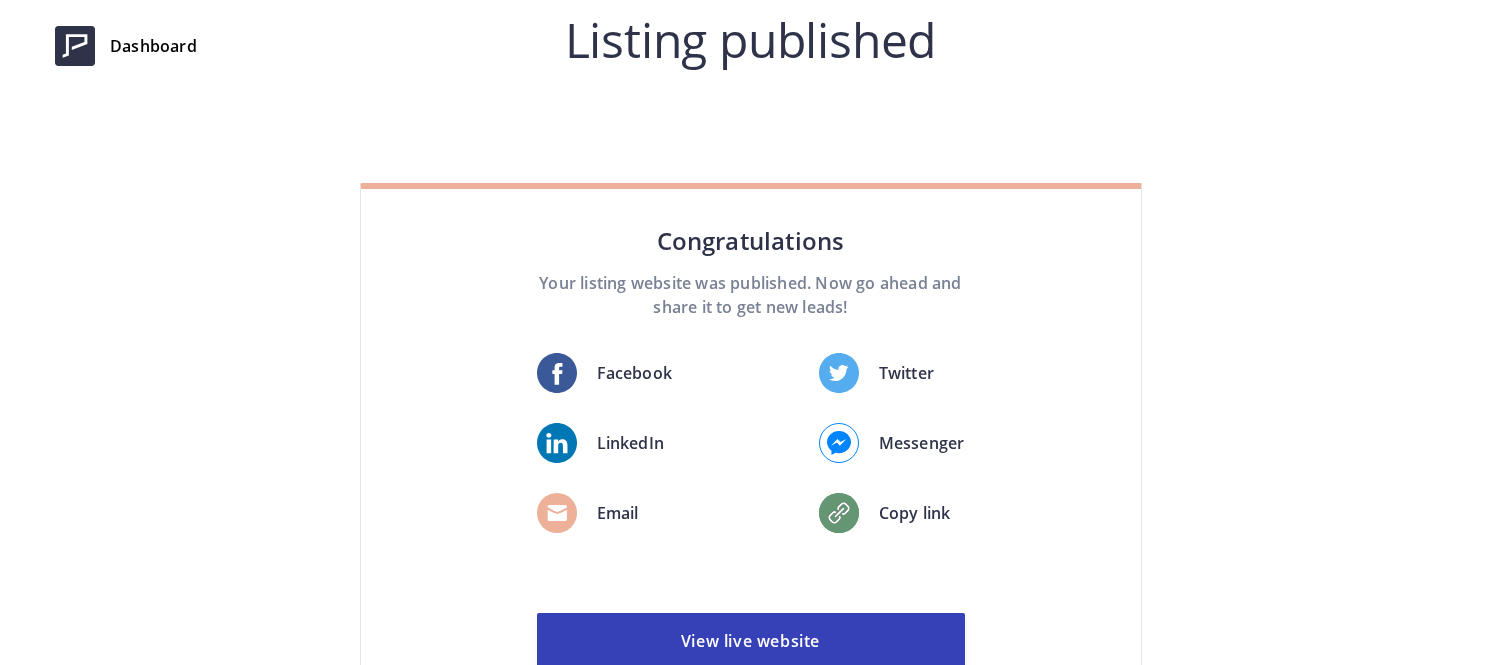 scroll, scrollTop: 0, scrollLeft: 0, axis: both 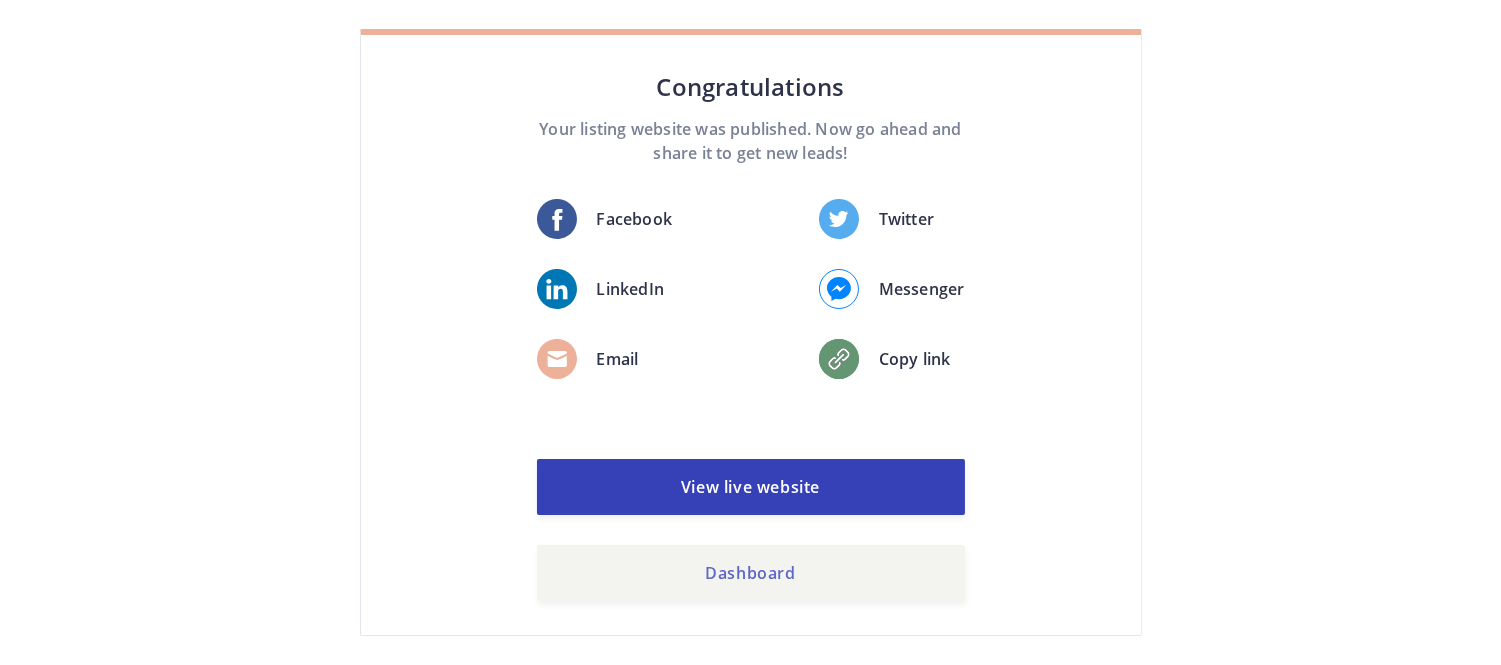 click on "Dashboard" at bounding box center (751, 573) 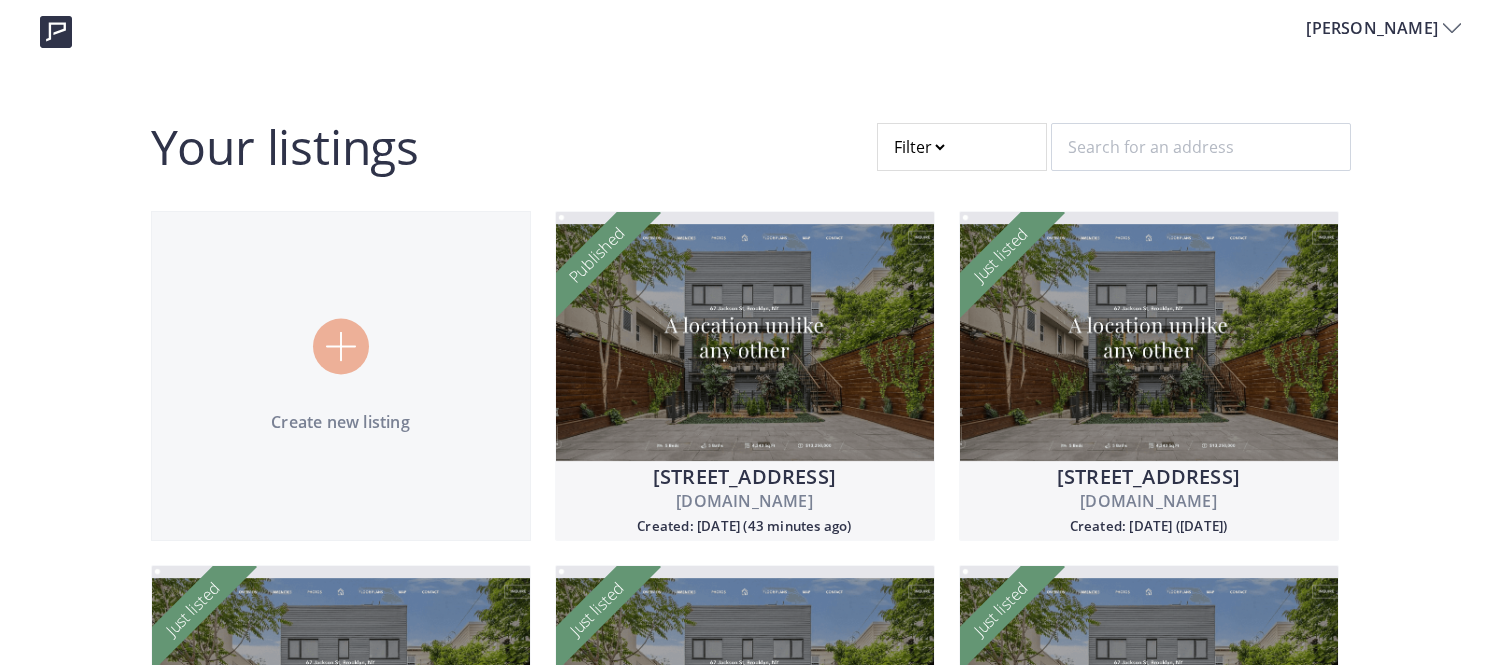 scroll, scrollTop: 0, scrollLeft: 0, axis: both 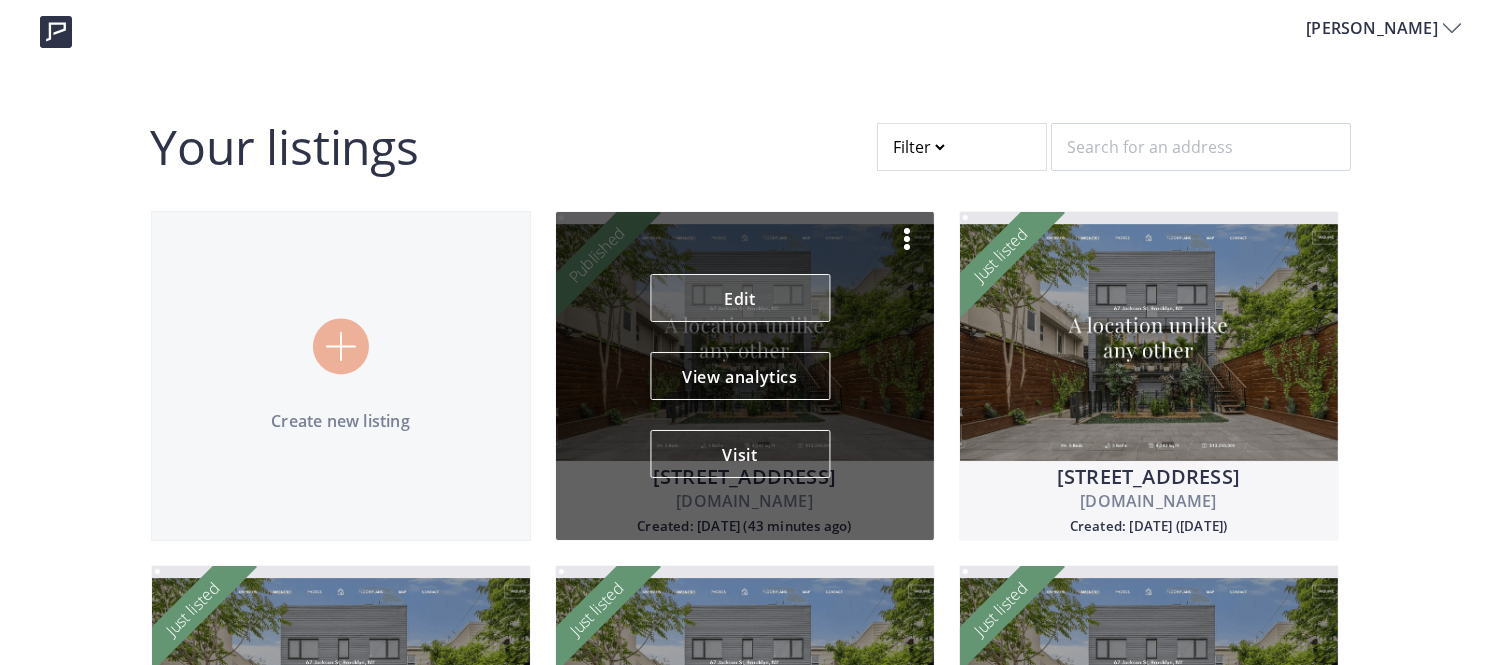 click on "Edit" at bounding box center [740, 298] 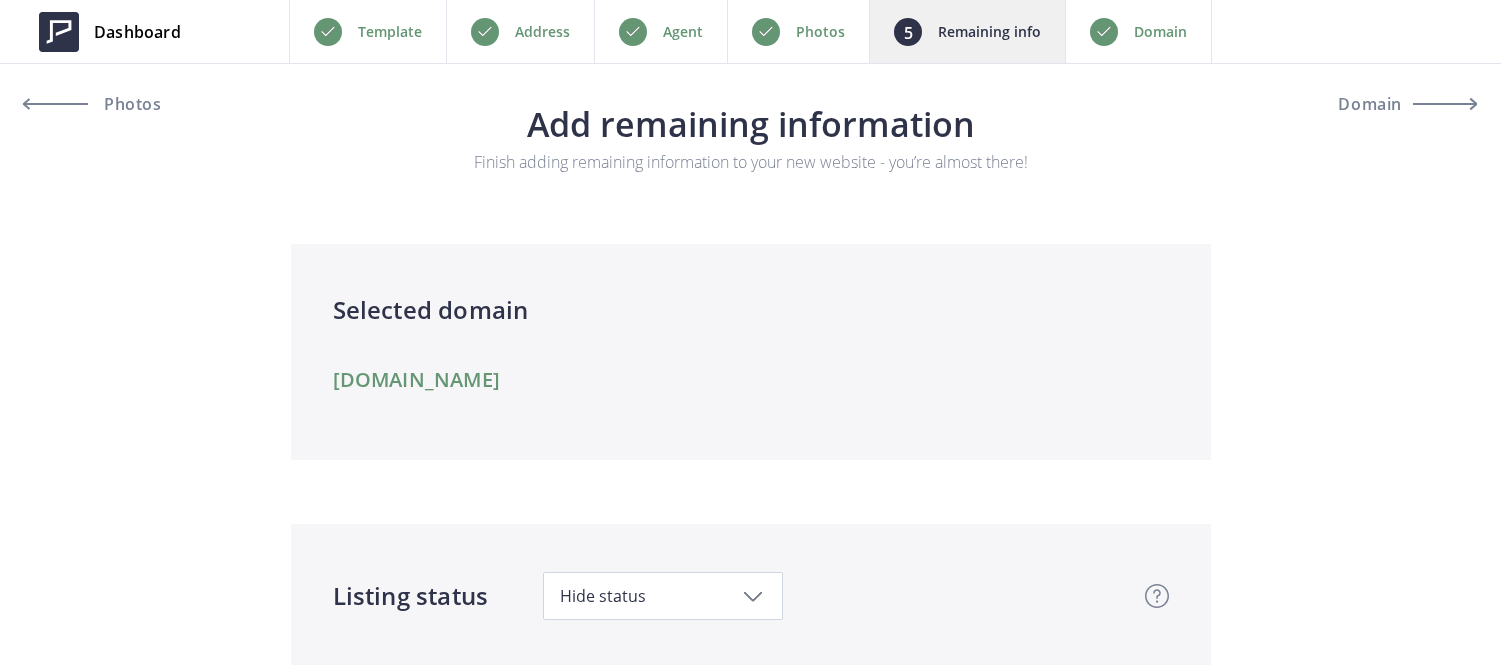 scroll, scrollTop: 0, scrollLeft: 0, axis: both 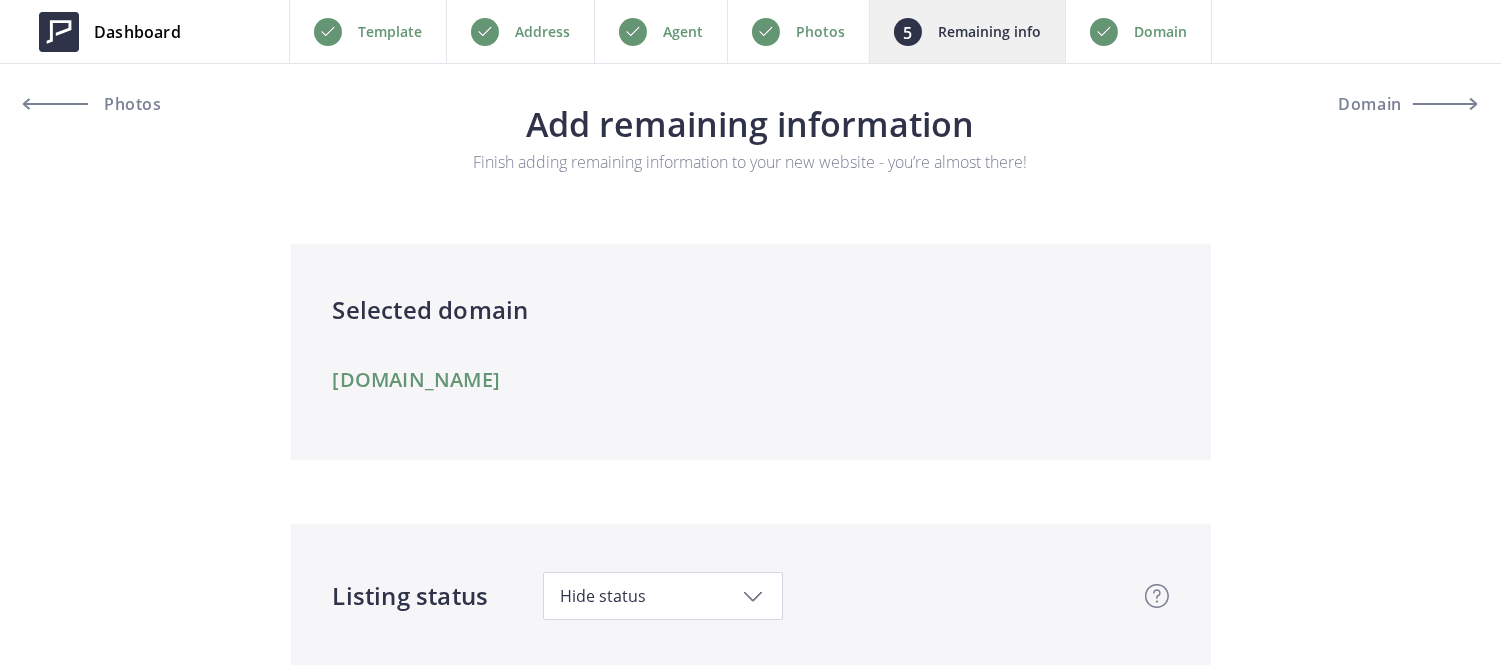 click on "Agent" at bounding box center [660, 31] 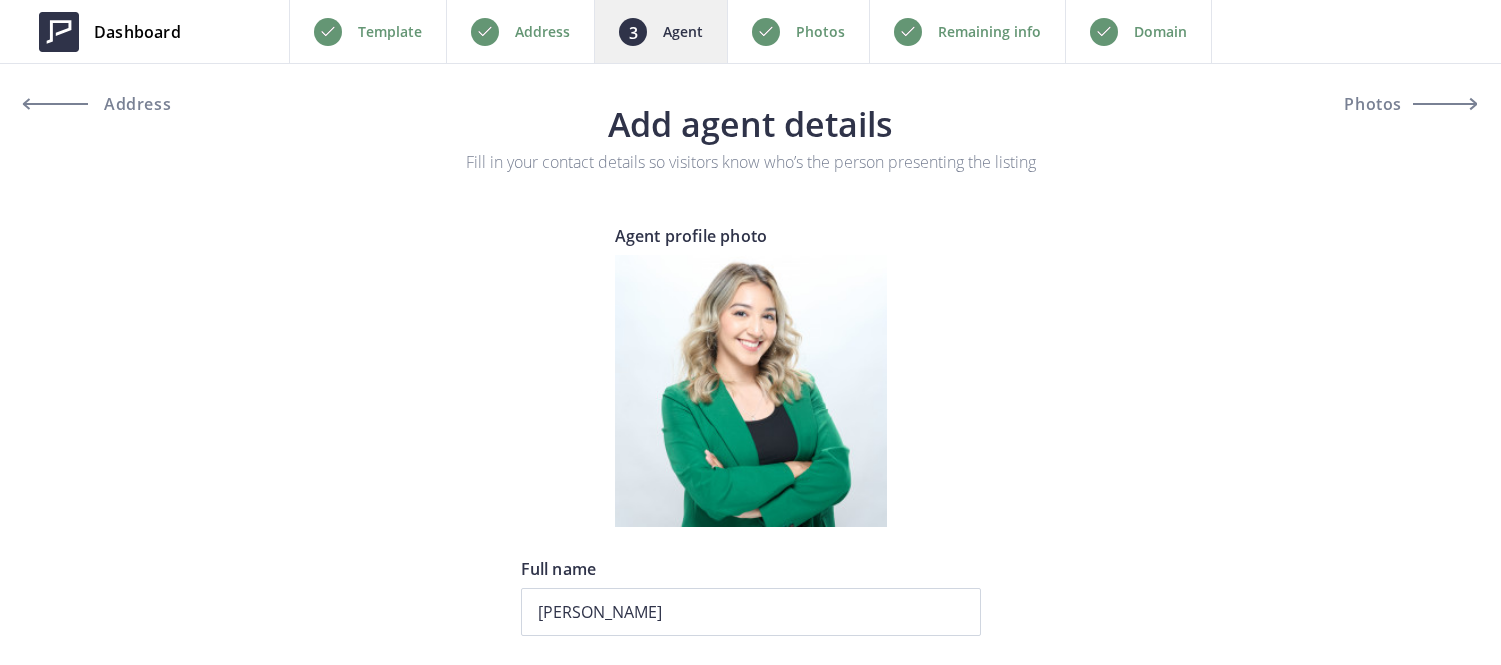 scroll, scrollTop: 0, scrollLeft: 0, axis: both 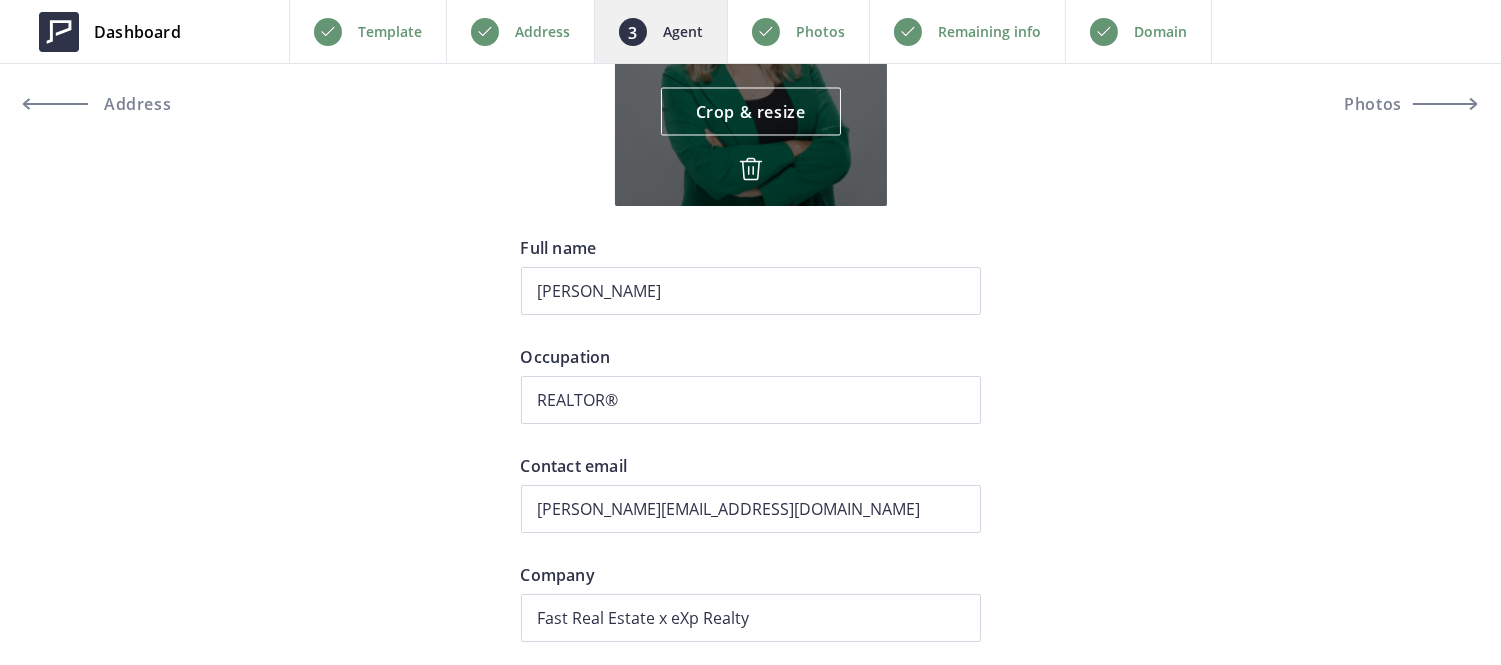 click at bounding box center (751, 169) 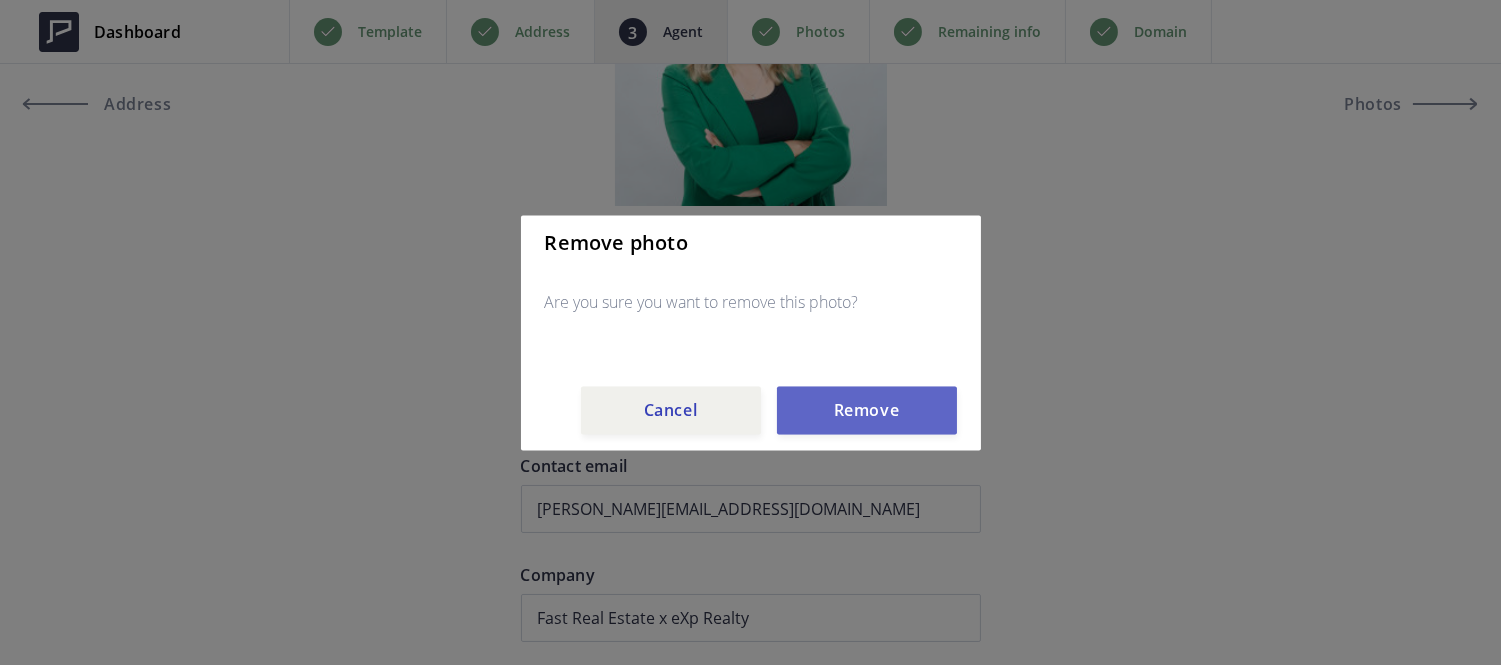 click on "Remove" at bounding box center [867, 410] 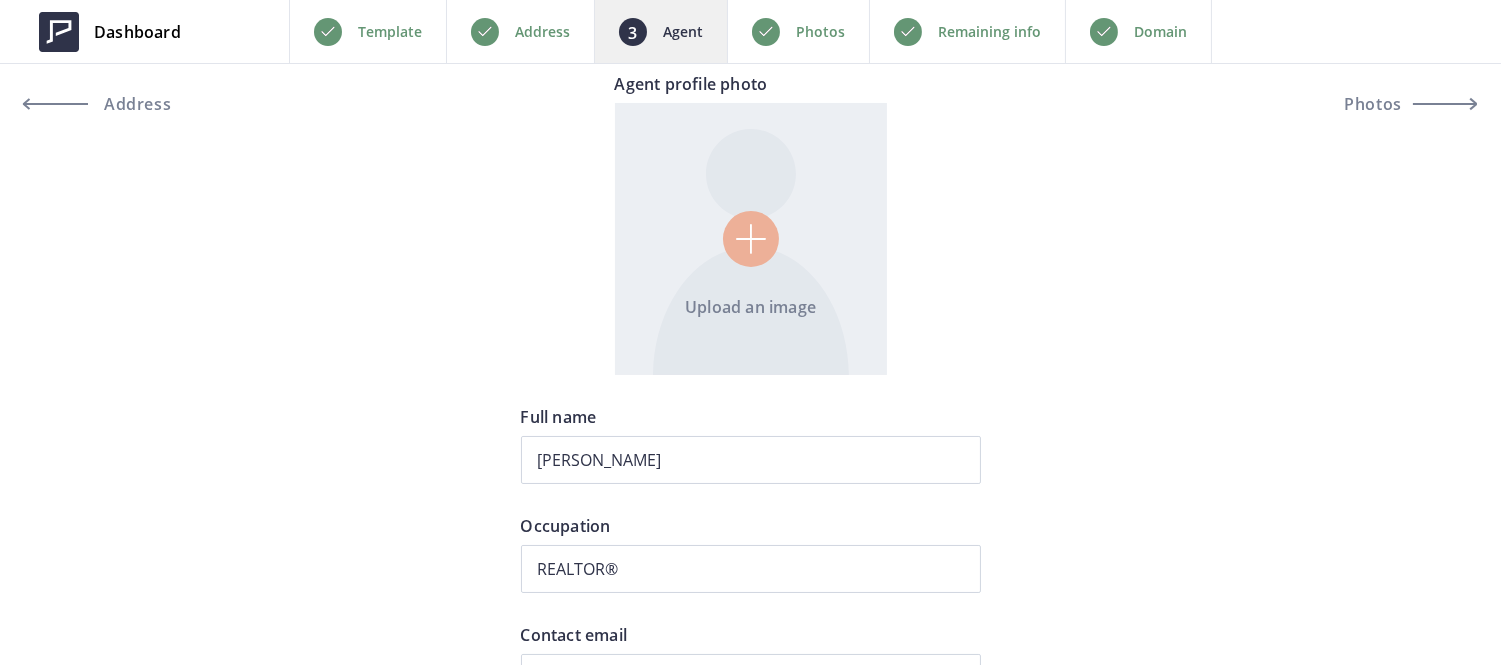 scroll, scrollTop: 151, scrollLeft: 0, axis: vertical 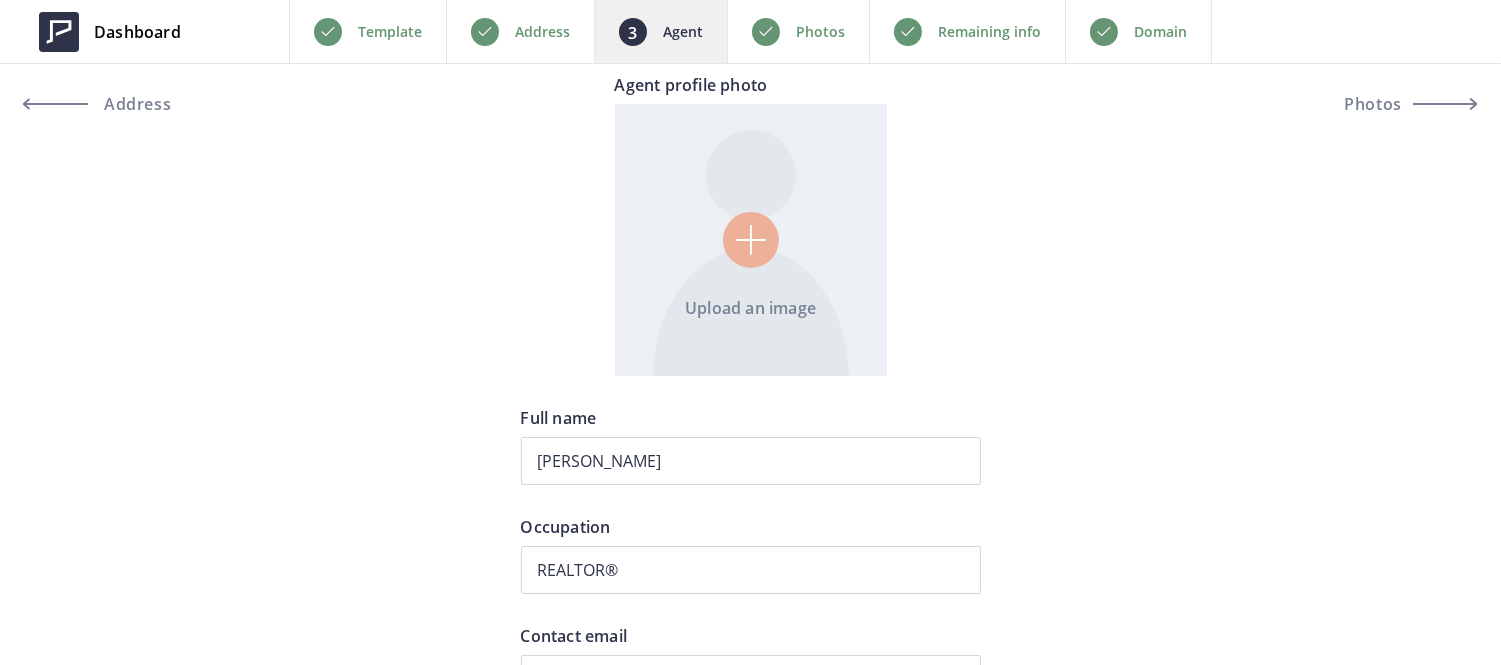 click at bounding box center [751, 240] 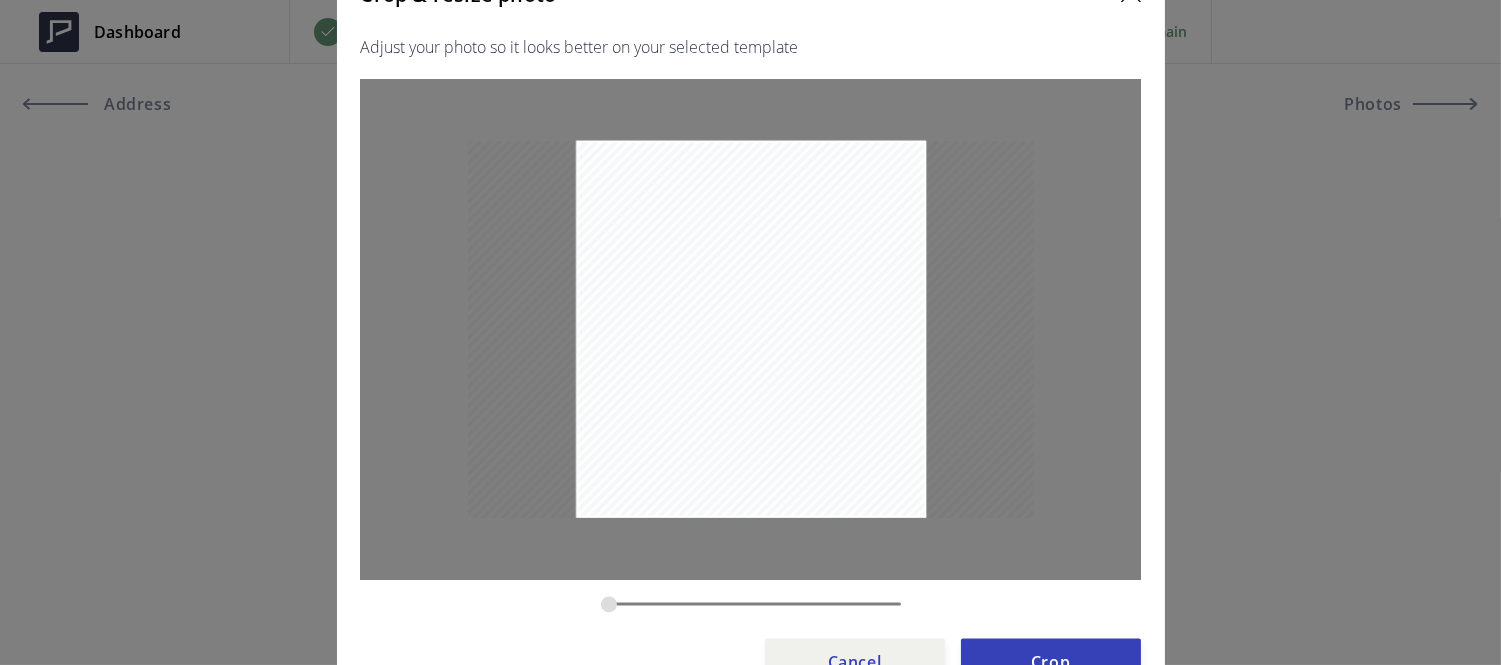 drag, startPoint x: 641, startPoint y: 610, endPoint x: 468, endPoint y: 562, distance: 179.5355 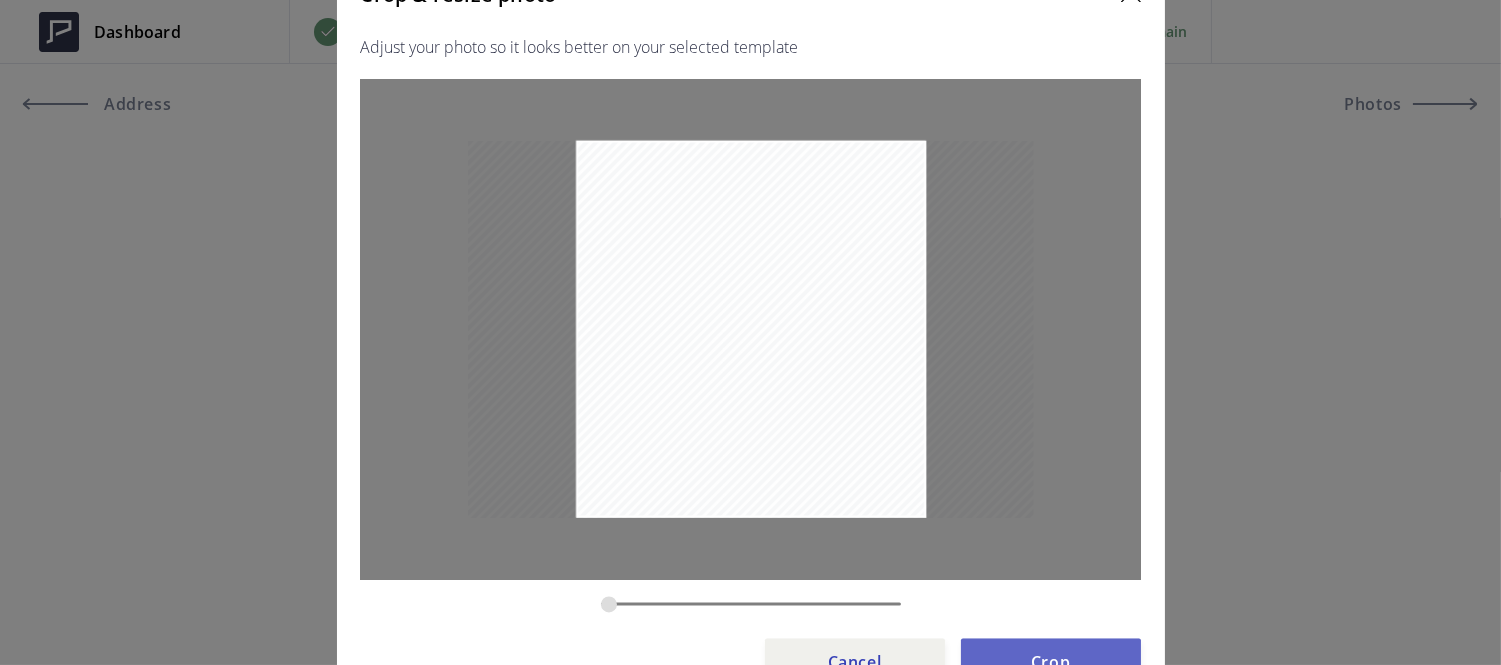 click on "Crop" at bounding box center (1051, 662) 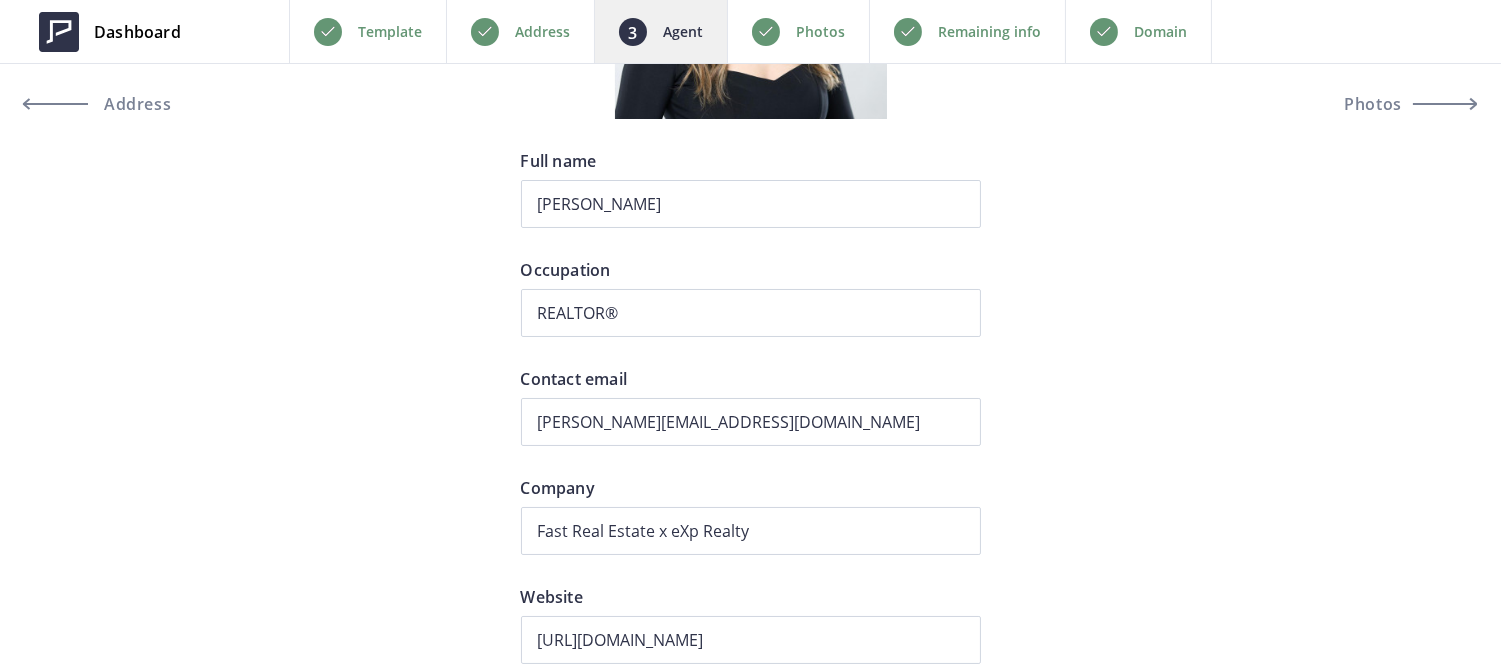 scroll, scrollTop: 407, scrollLeft: 0, axis: vertical 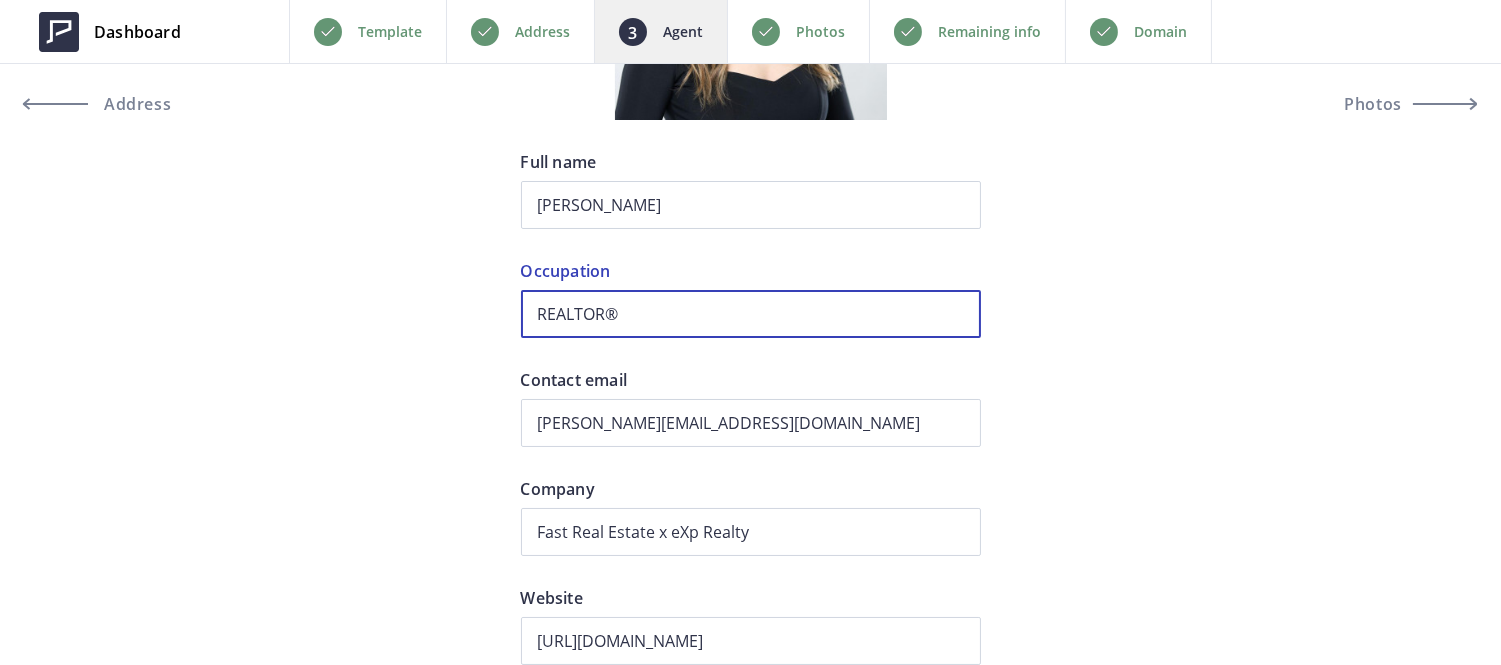 click on "REALTOR®" at bounding box center [751, 314] 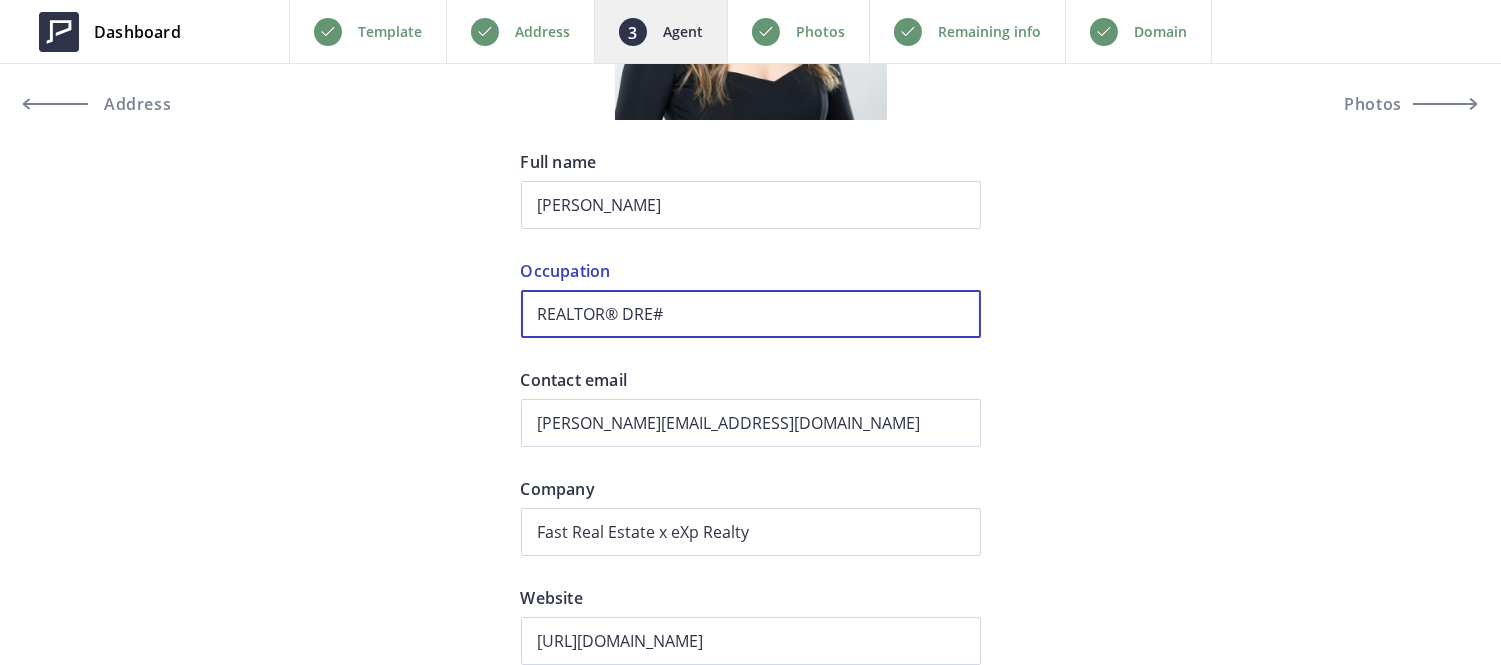 paste on "02214930" 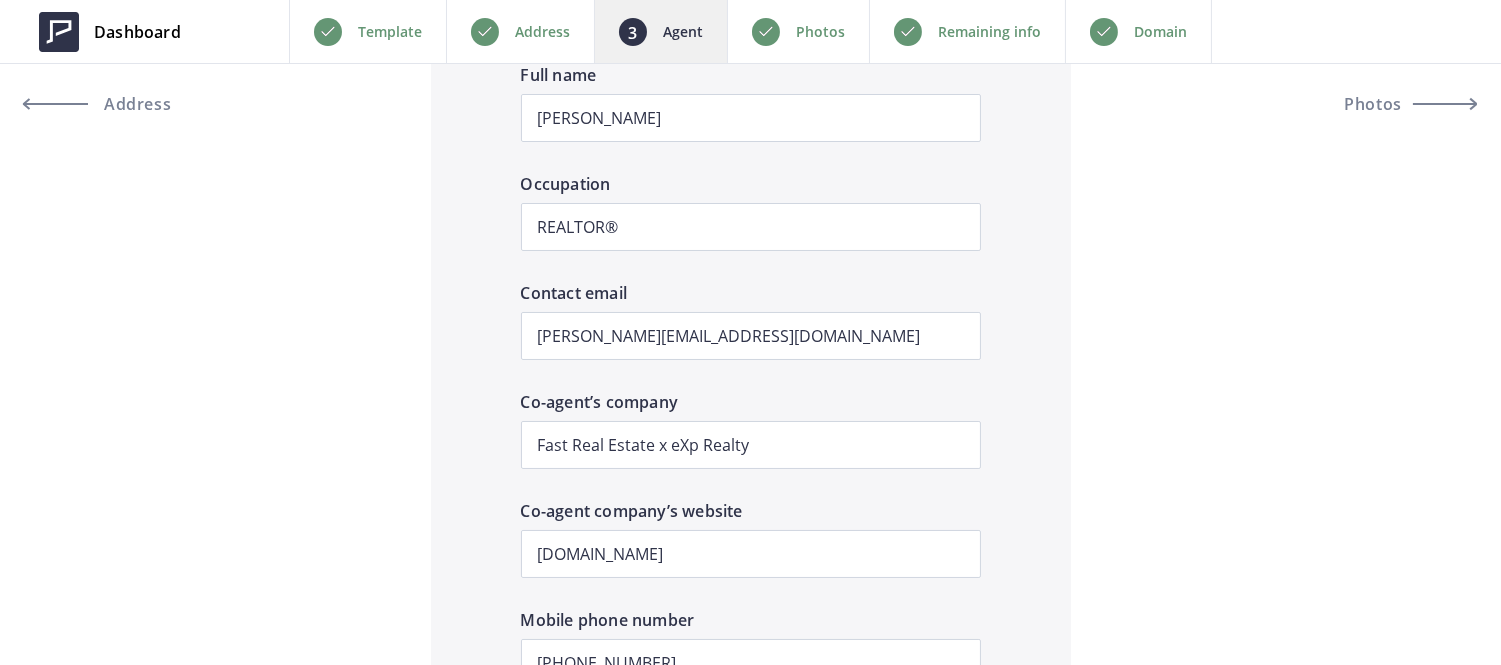 scroll, scrollTop: 2271, scrollLeft: 0, axis: vertical 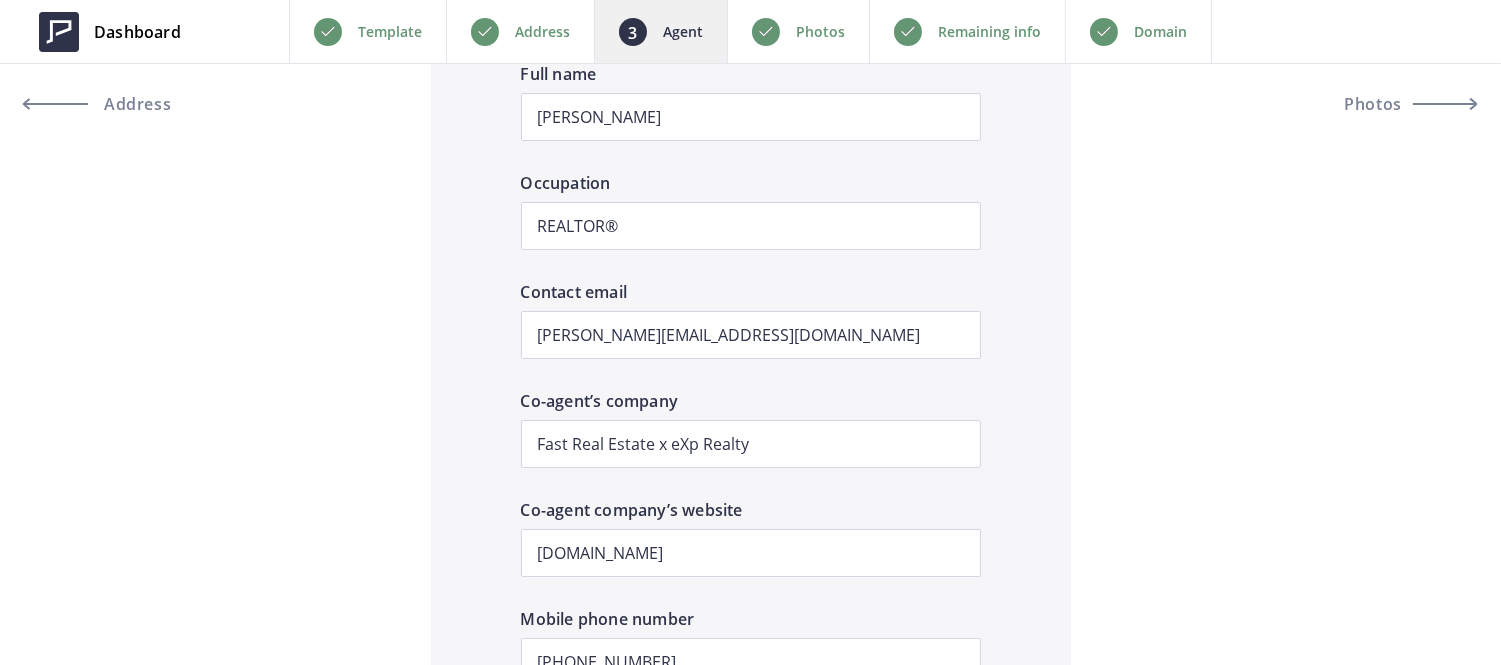 type on "REALTOR® DRE#02214930" 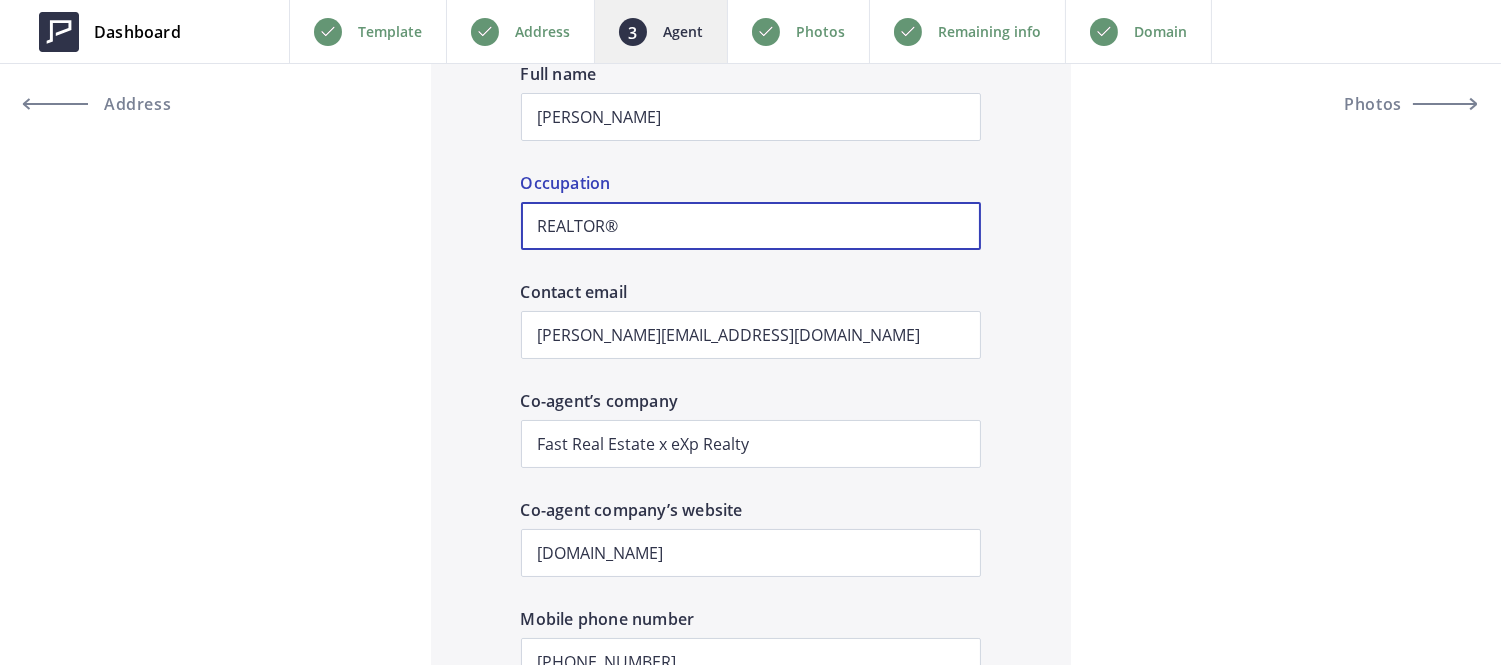 click on "REALTOR®" at bounding box center [751, 226] 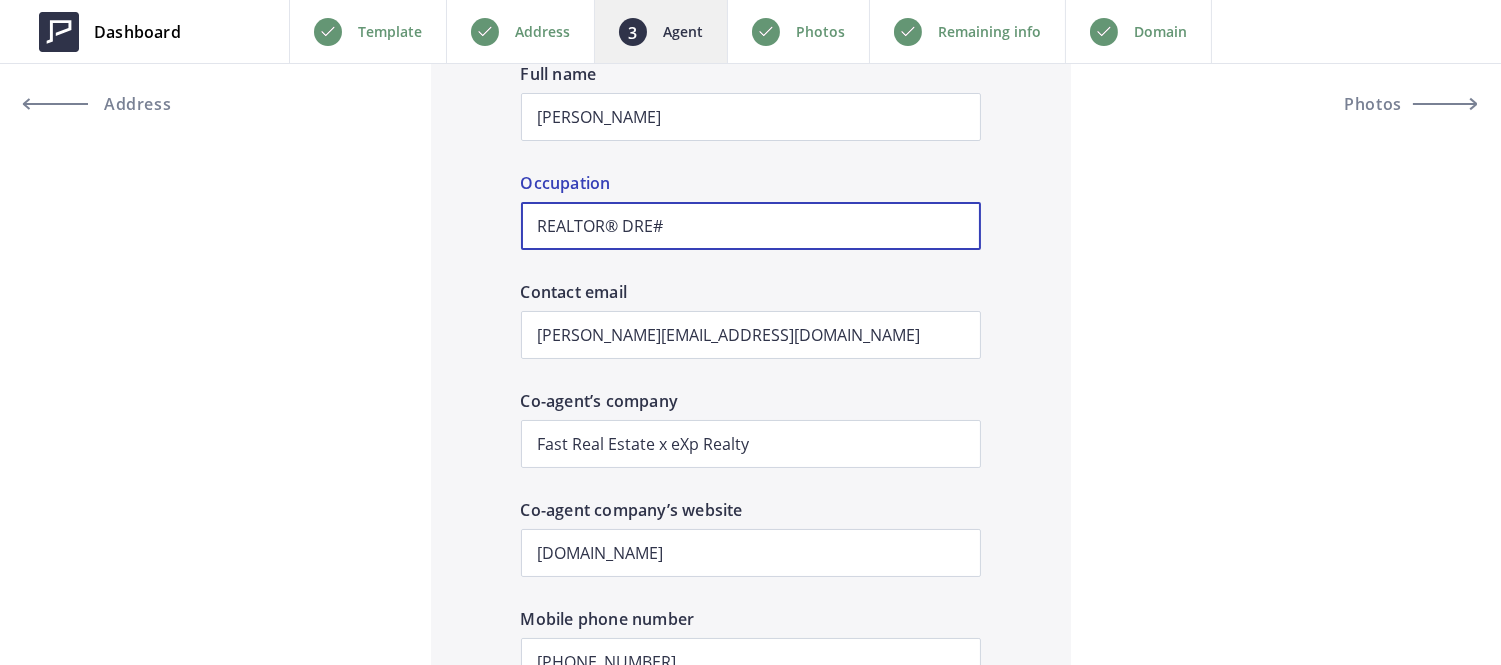 paste on "02079511" 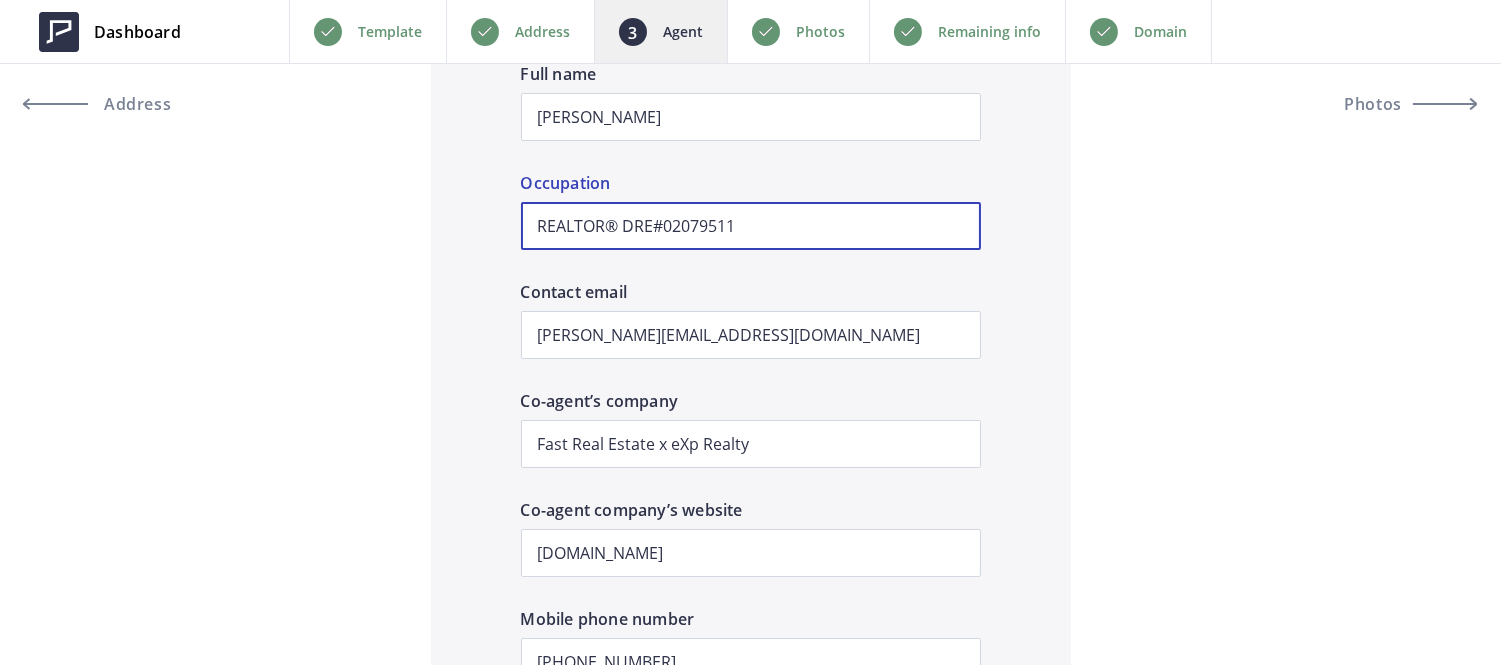 type on "REALTOR® DRE#02079511" 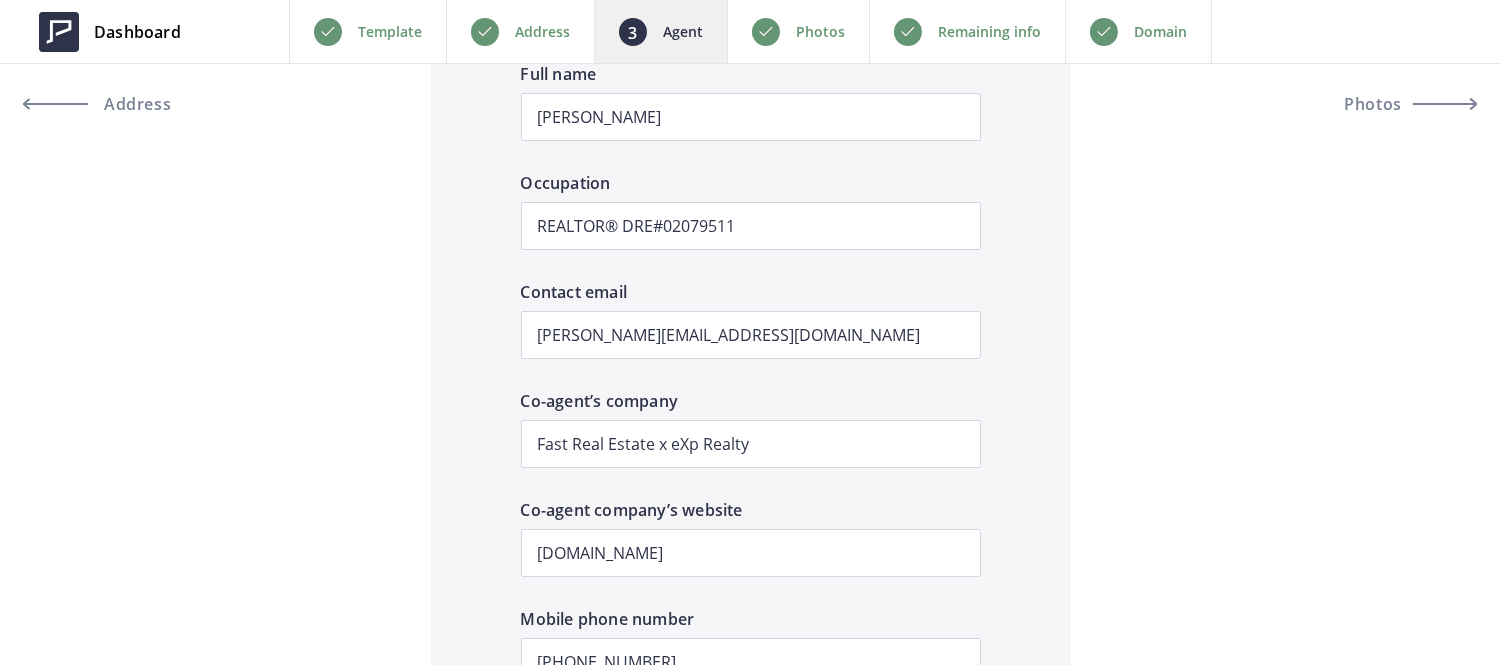 click on "Preview   Crop & resize     Agent profile photo   Jessica Segura-Hernandez   Full name   REALTOR® DRE#02214930   Occupation   jessica@fastagents.com   Contact email   Fast Real Estate x eXp Realty   Company   https://www.fastrealestate.com/   Website       ▼     United States
+1
Russia (Россия)
+7
Lithuania (Lietuva)
+370
Afghanistan (‫افغانستان‬‎)
+93
Albania (Shqipëri)
+355
Algeria (‫الجزائر‬‎)
+213
American Samoa
+1684
Andorra
+376
Angola
+244
Anguilla
+1264
Antigua and Barbuda
+1268
Argentina
+54
Armenia (Հայաստան)
+374
Aruba
+297
Australia
+61
Austria (Österreich)
+43
Bahamas" at bounding box center [750, -105] 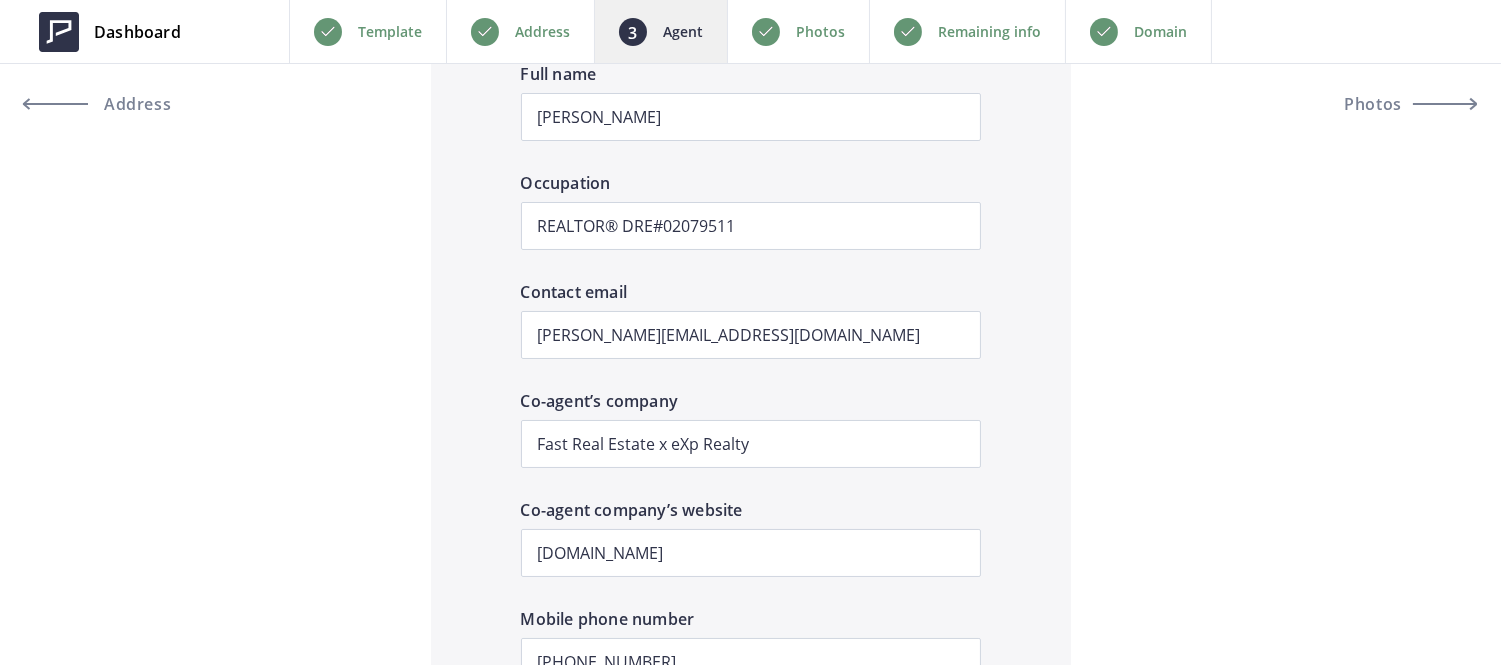 click on "Remaining info" at bounding box center [989, 32] 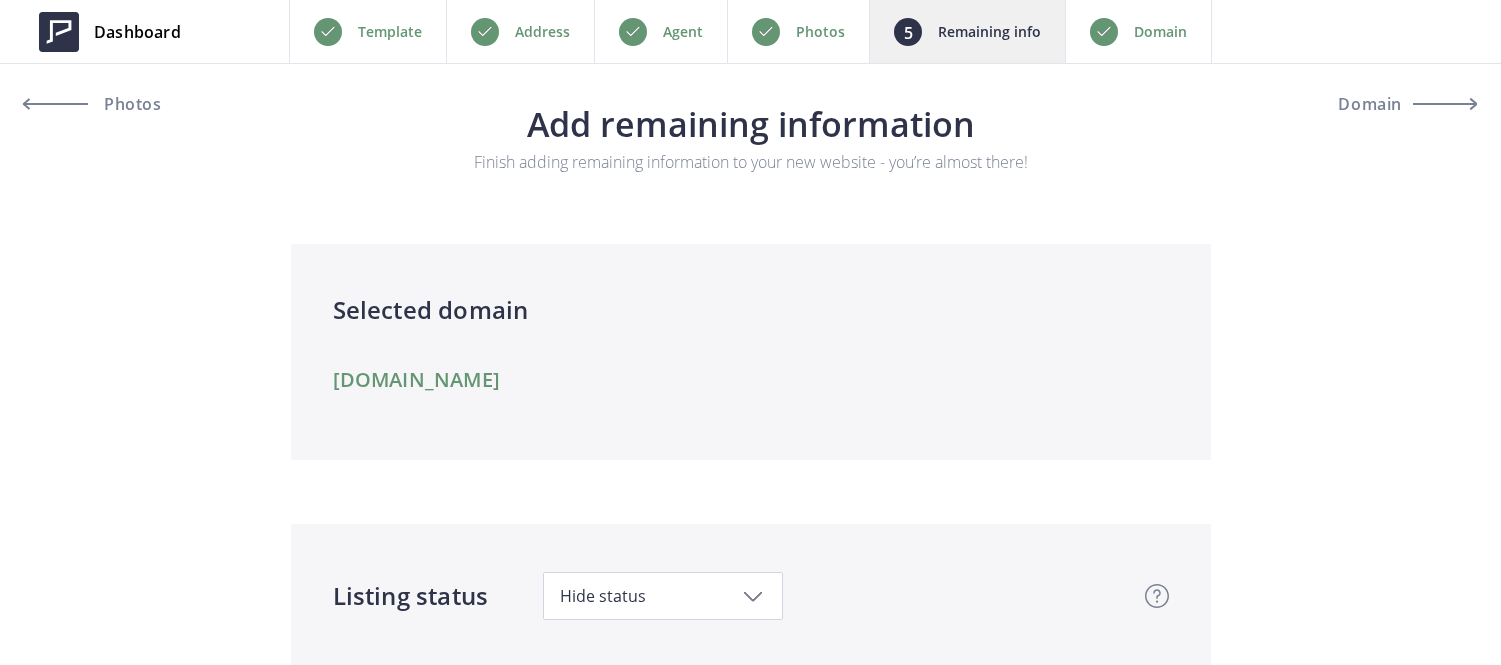 scroll, scrollTop: 0, scrollLeft: 0, axis: both 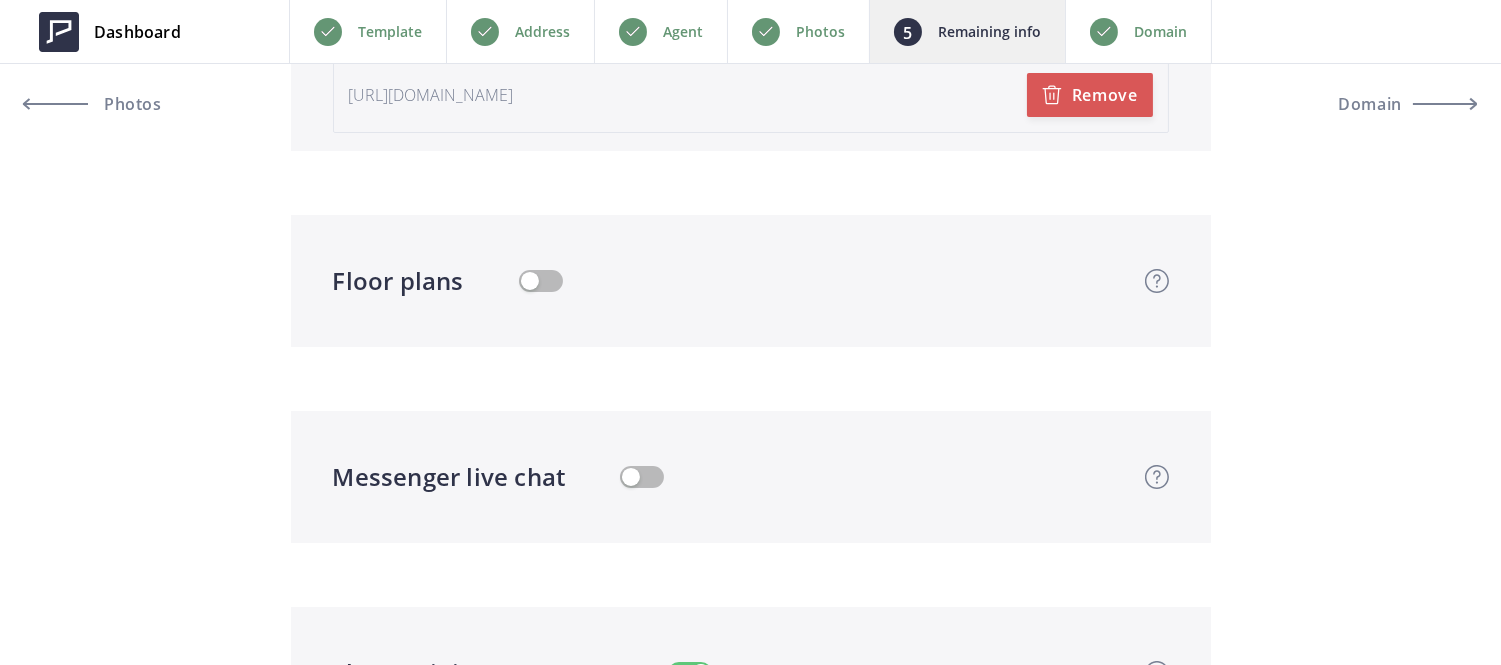 click at bounding box center (541, 281) 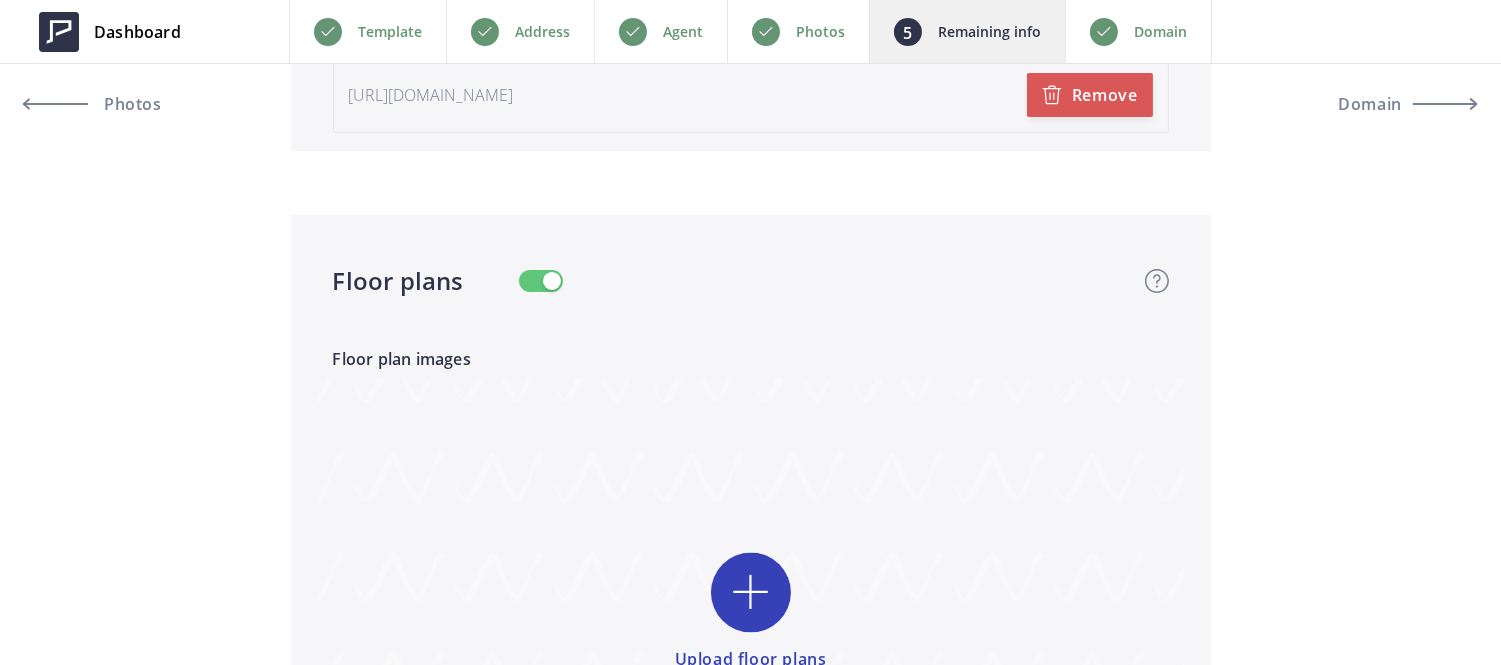 click at bounding box center (751, 628) 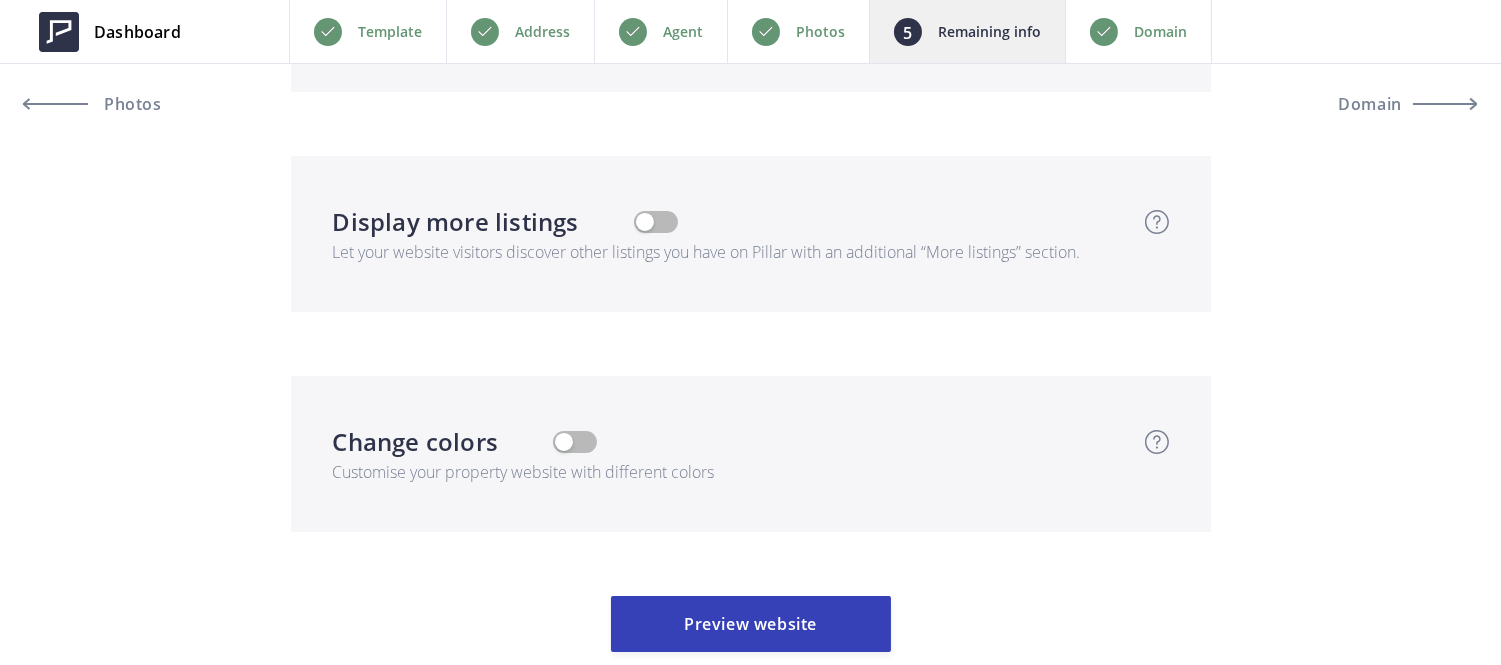 scroll, scrollTop: 6548, scrollLeft: 0, axis: vertical 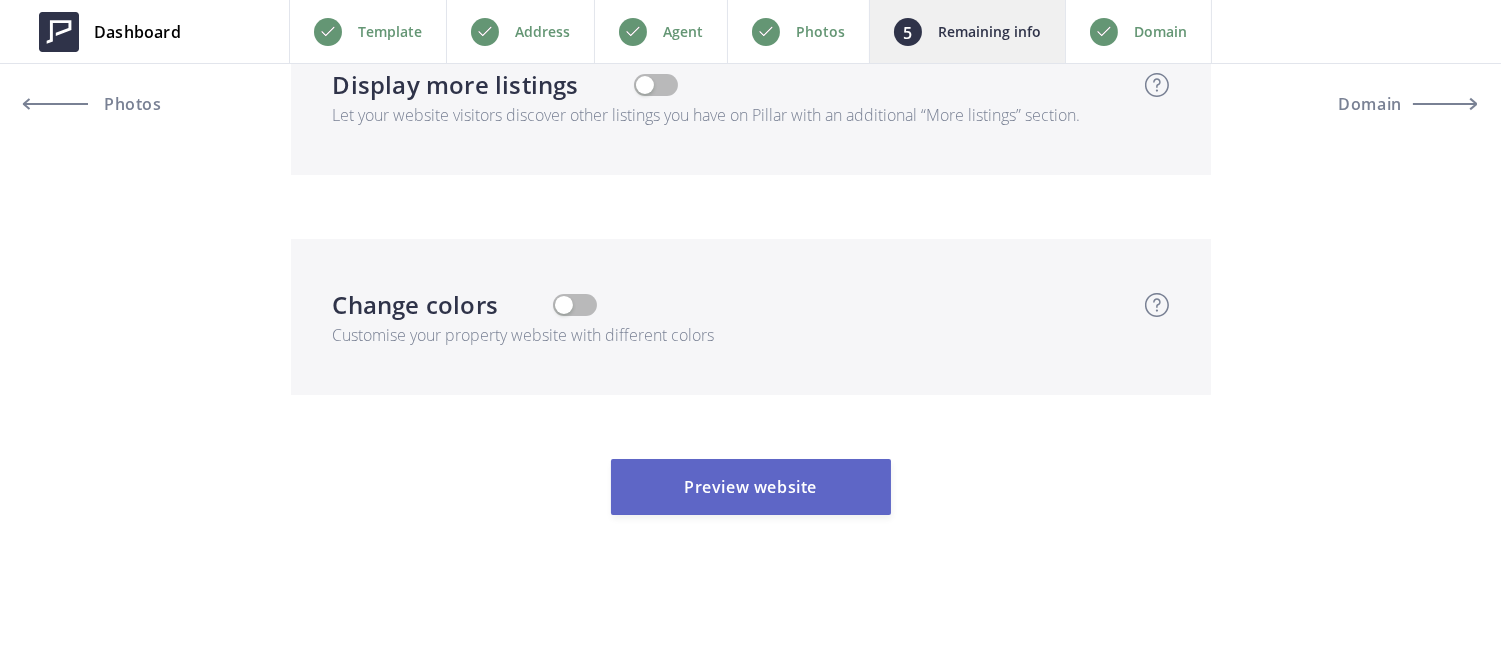 click on "Preview website" at bounding box center [751, 487] 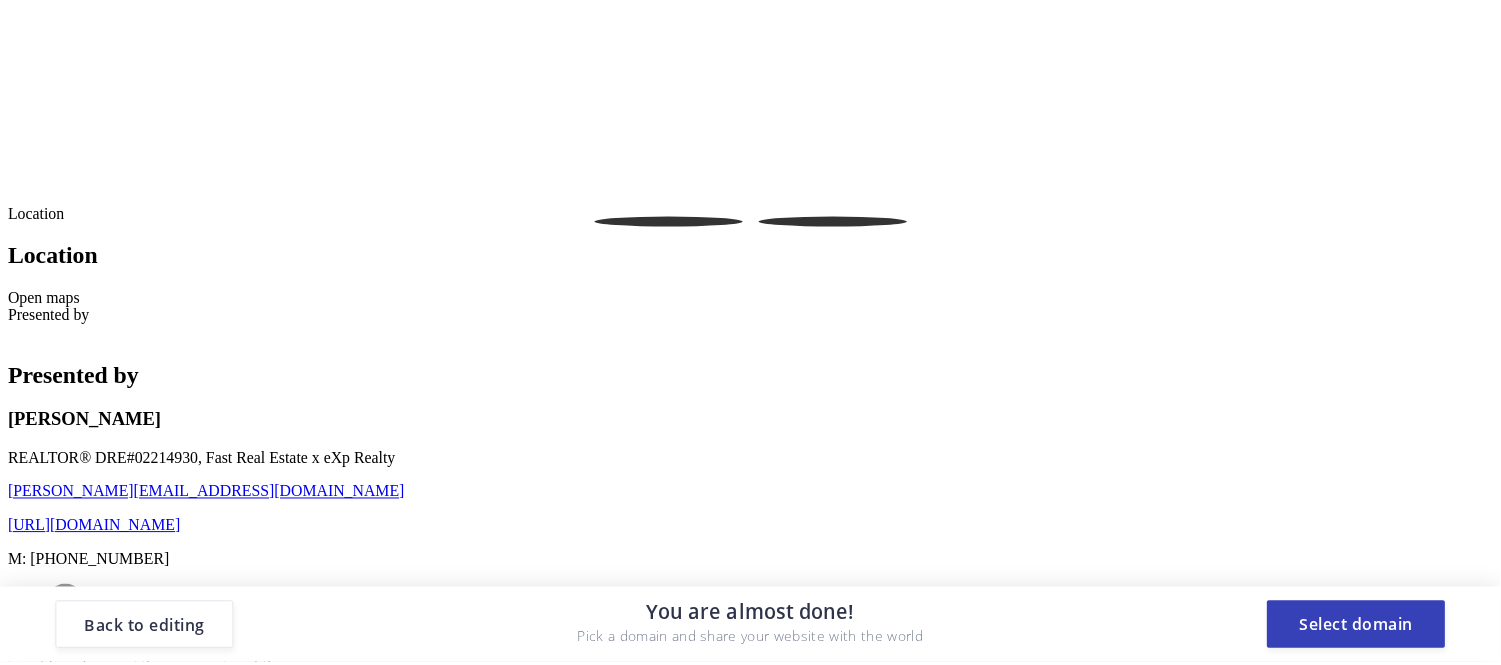 scroll, scrollTop: 11357, scrollLeft: 0, axis: vertical 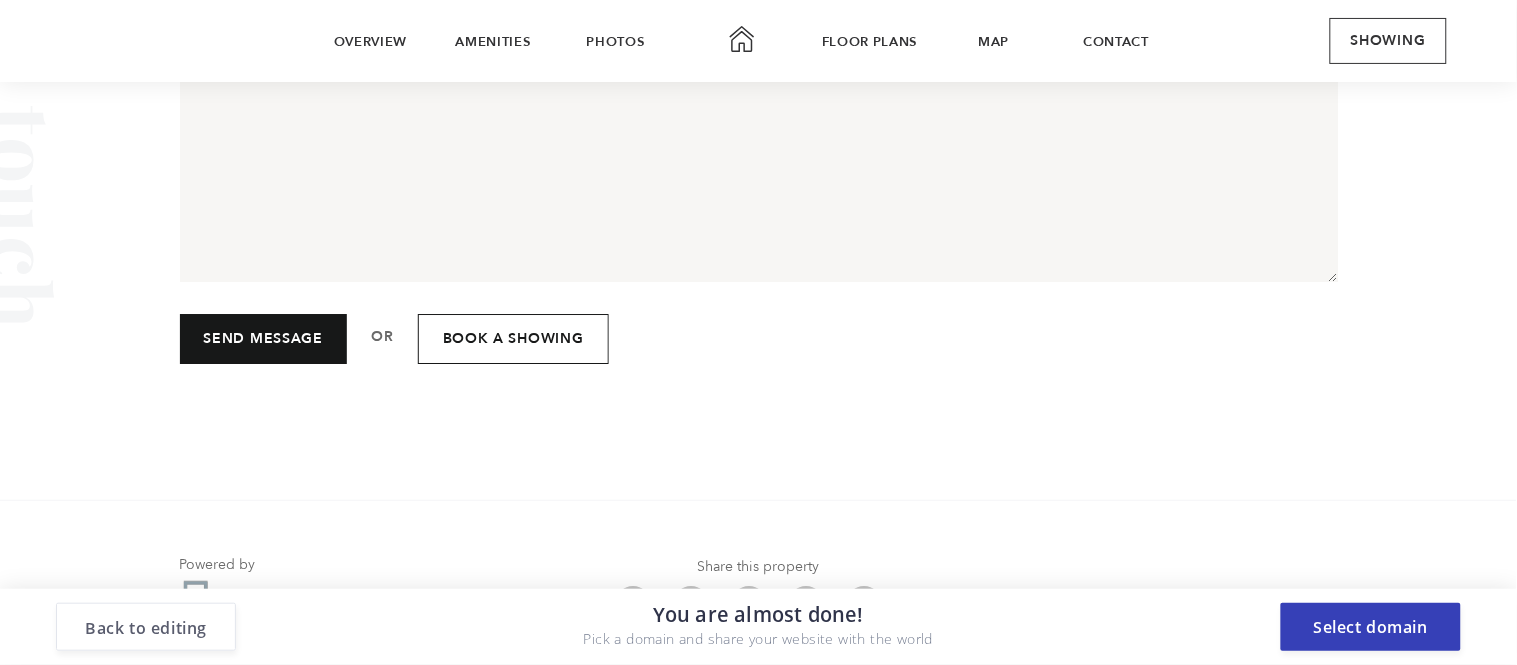 click on "Back to editing" at bounding box center [146, 627] 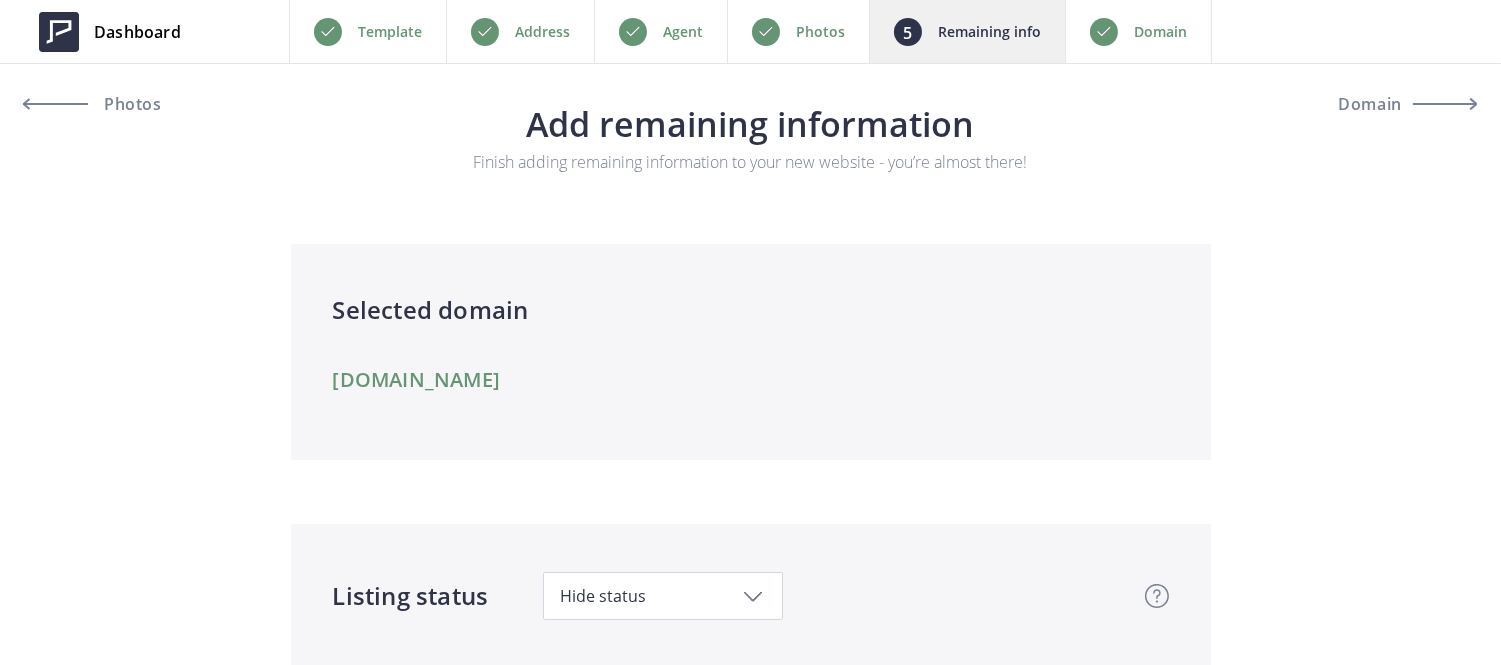 click on "[DOMAIN_NAME]" at bounding box center (417, 380) 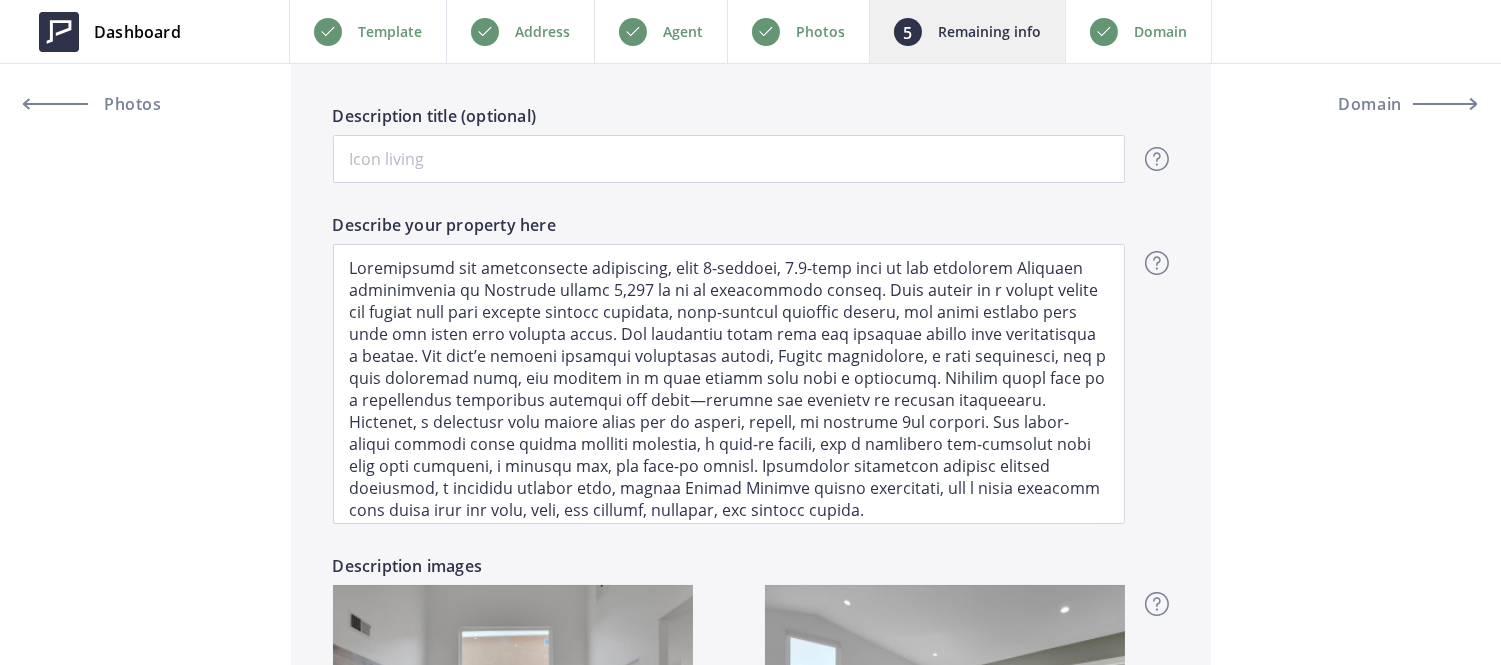 scroll, scrollTop: 1757, scrollLeft: 0, axis: vertical 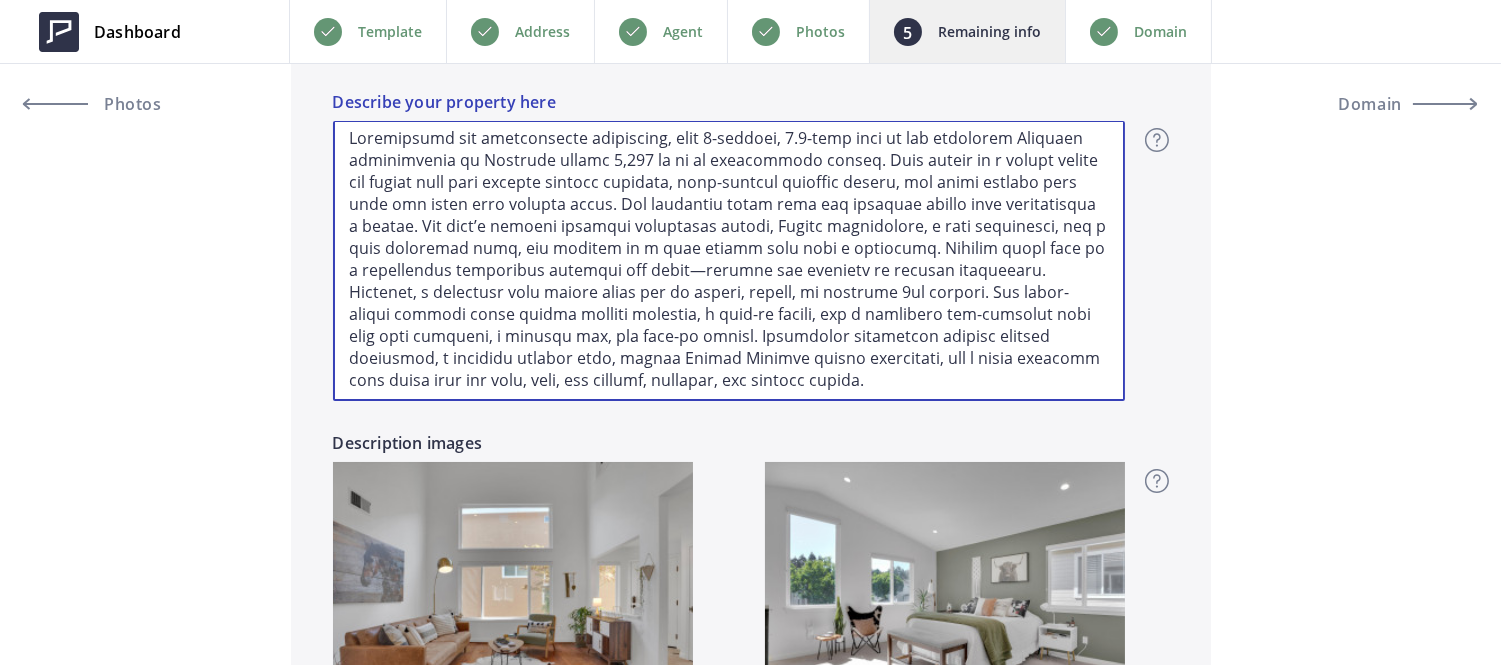 drag, startPoint x: 347, startPoint y: 157, endPoint x: 830, endPoint y: 425, distance: 552.37036 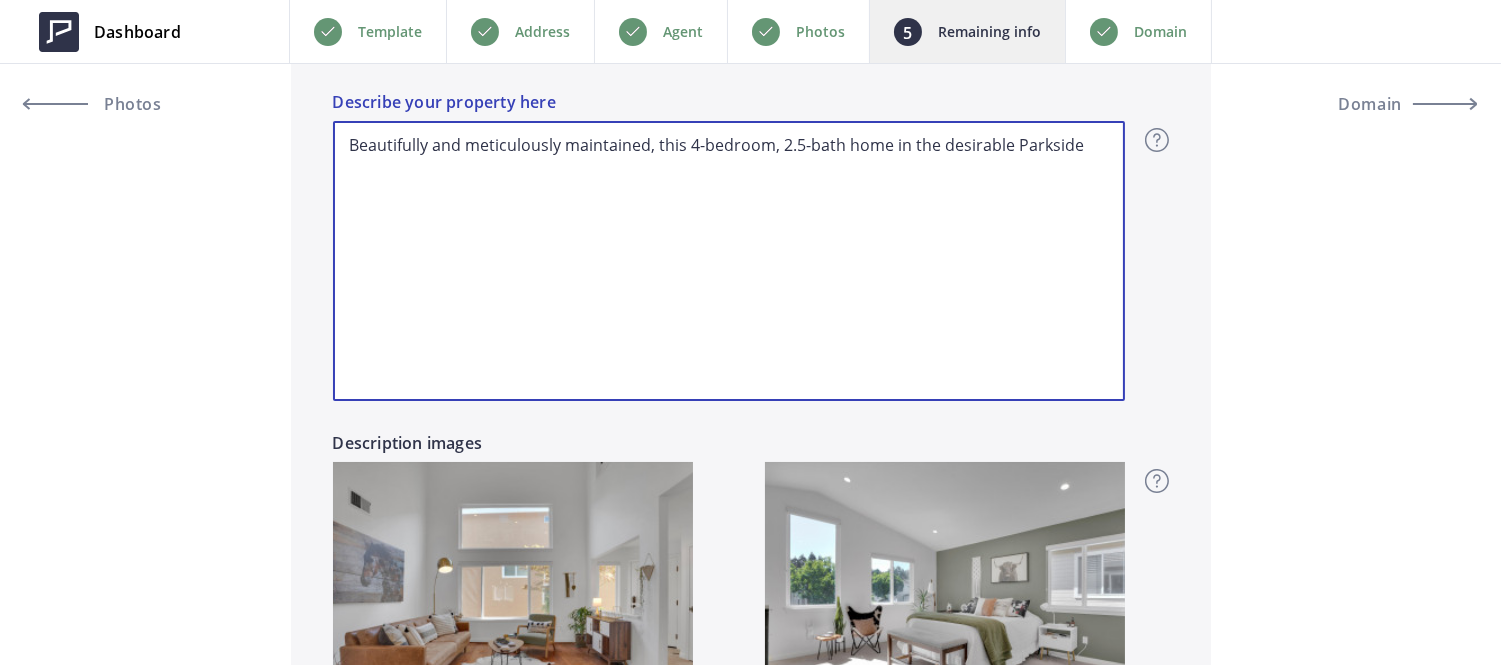 scroll, scrollTop: 0, scrollLeft: 0, axis: both 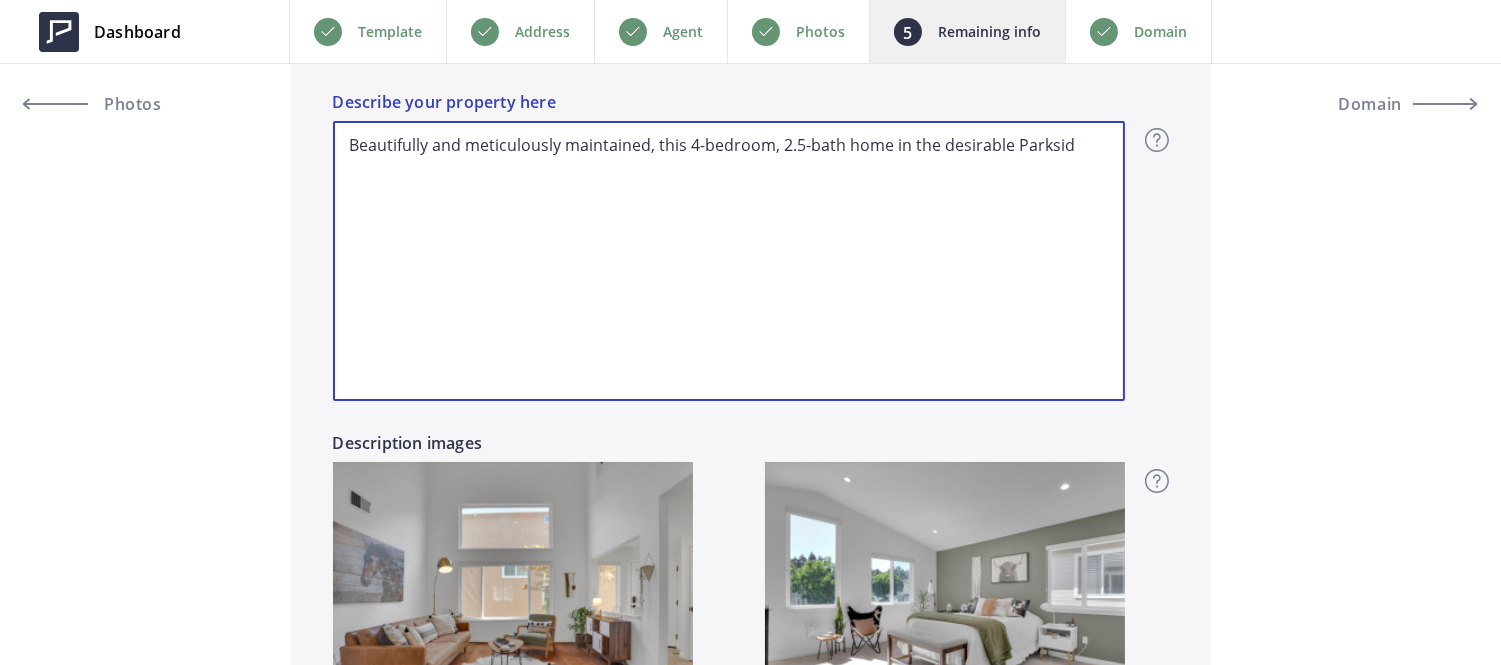click on "Beautifully and meticulously maintained, this 4-bedroom, 2.5-bath home in the desirable Parksid" at bounding box center (729, 261) 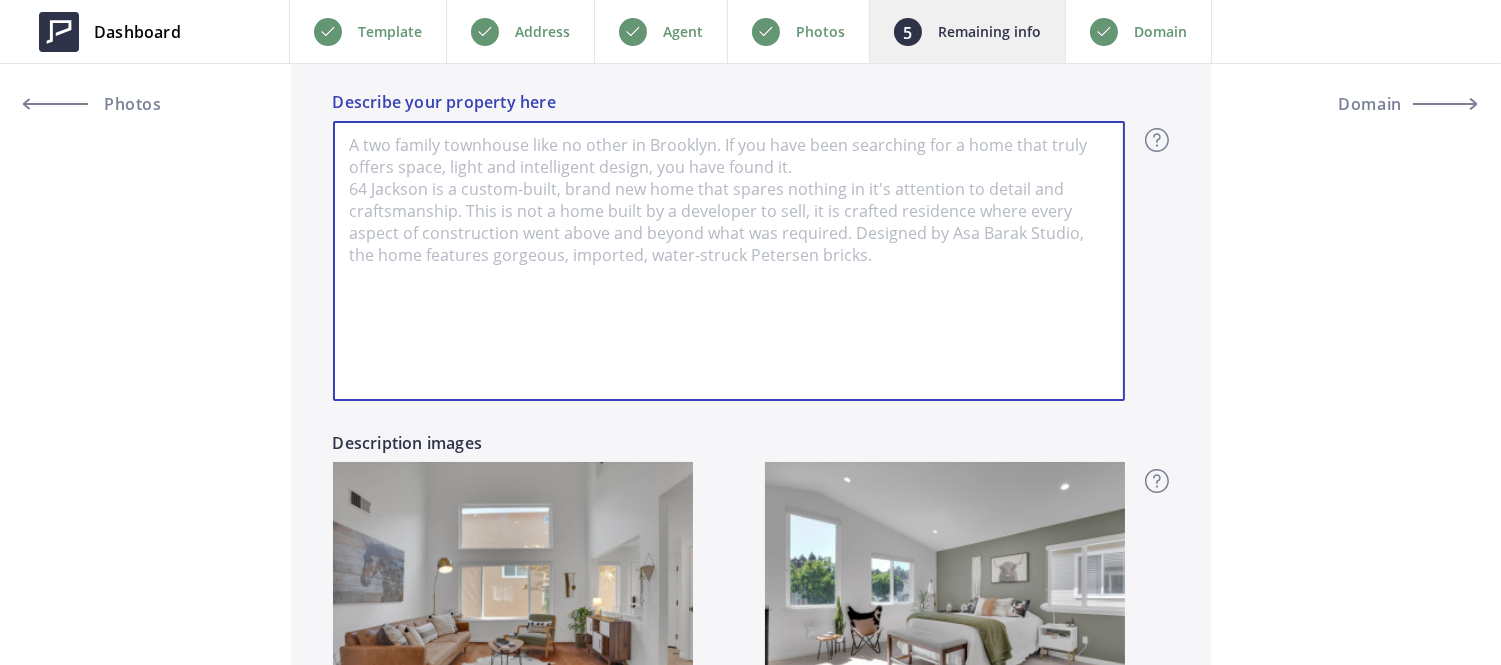 paste on "Welcome to [STREET_ADDRESS], a beautifully updated 4-bedroom, 2.5-bathroom home in the sought-after Parkside neighborhood of [GEOGRAPHIC_DATA]. This meticulously maintained residence boasts 1,944 sq. ft. of well-designed living space with soaring vaulted ceilings and abundant natural light. The kitchen is a chef's delight with Corian countertops, travertine floors, a stunning tile backsplash, and a cozy breakfast nook. Relax in the inviting family room by the fireplace or step outside to the low maintenance backyard, perfect for entertaining or unwinding.
Upstairs, discover a versatile loft ideal as a home office, lounge, or potential 4th bedroom. The spacious primary suite offers vaulted ceilings, a walk-in closet, and a spa-inspired bathroom featuring dual sinks, a walk-in shower, and a soaking tub. Two additional bedrooms, an updated hall bath, and a convenient laundry room complete the upper level. Elegant touches include hand-scraped hardwood floors, custom [PERSON_NAME] shades, and a refreshed guest bath on ..." 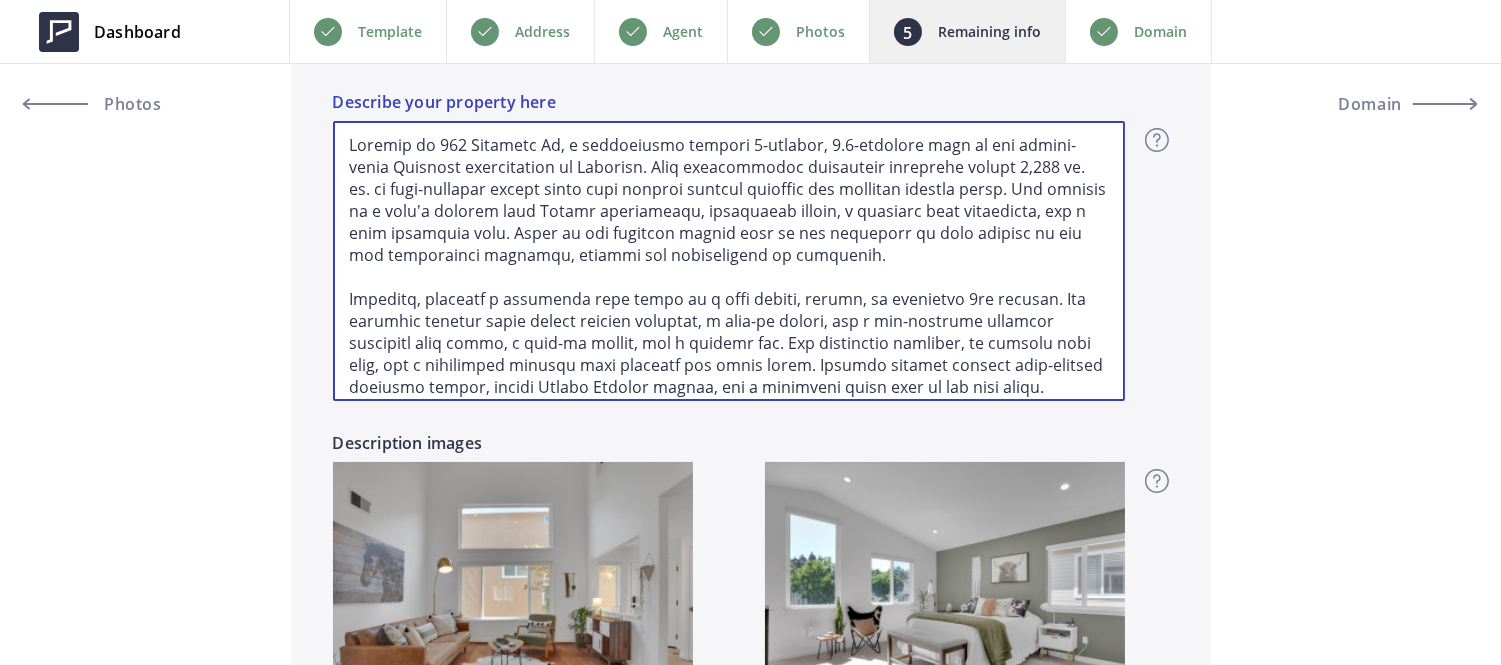 scroll, scrollTop: 84, scrollLeft: 0, axis: vertical 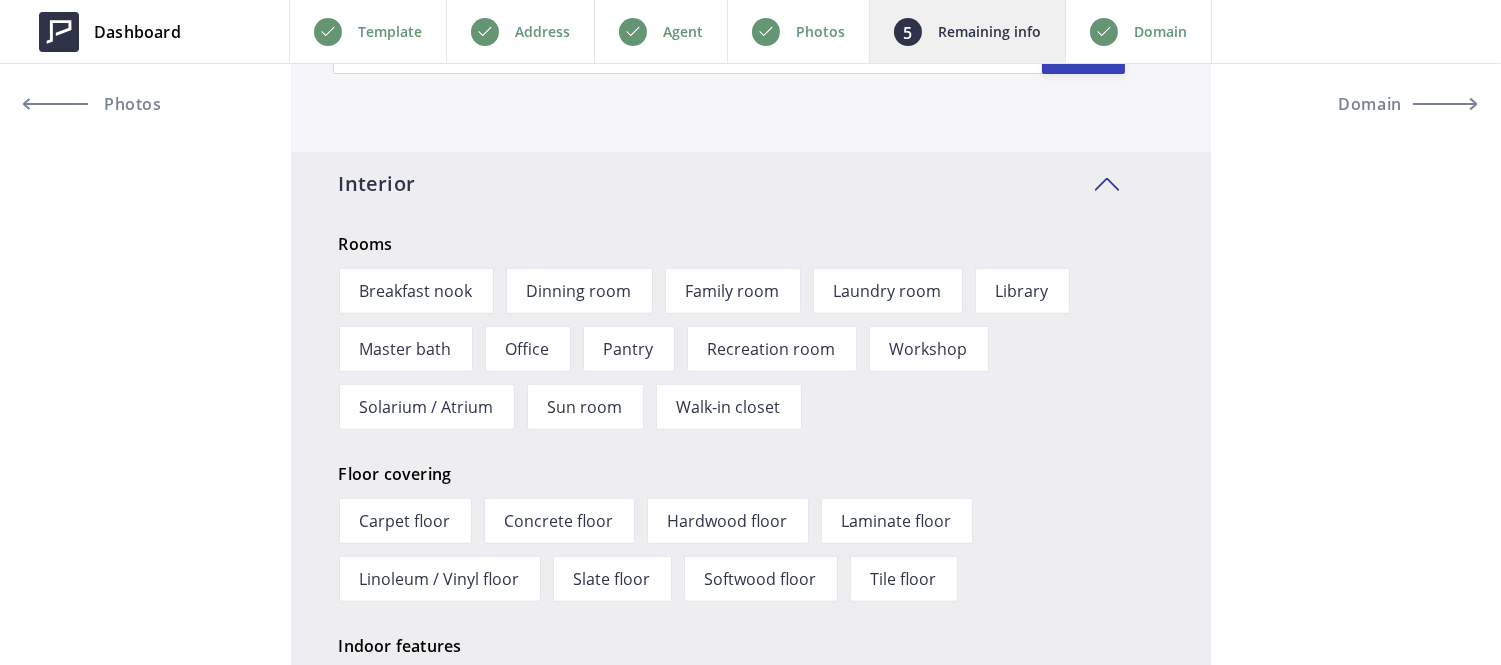 type on "Welcome to [STREET_ADDRESS], a beautifully updated 4-bedroom, 2.5-bathroom home in the sought-after Parkside neighborhood of [GEOGRAPHIC_DATA]. This meticulously maintained residence boasts 1,944 sq. ft. of well-designed living space with soaring vaulted ceilings and abundant natural light. The kitchen is a chef's delight with Corian countertops, travertine floors, a stunning tile backsplash, and a cozy breakfast nook. Relax in the inviting family room by the fireplace or step outside to the low maintenance backyard, perfect for entertaining or unwinding.
Upstairs, discover a versatile loft ideal as a home office, lounge, or potential 4th bedroom. The spacious primary suite offers vaulted ceilings, a walk-in closet, and a spa-inspired bathroom featuring dual sinks, a walk-in shower, and a soaking tub. Two additional bedrooms, an updated hall bath, and a convenient laundry room complete the upper level. Elegant touches include hand-scraped hardwood floors, custom [PERSON_NAME] shades, and a refreshed guest bath on ..." 